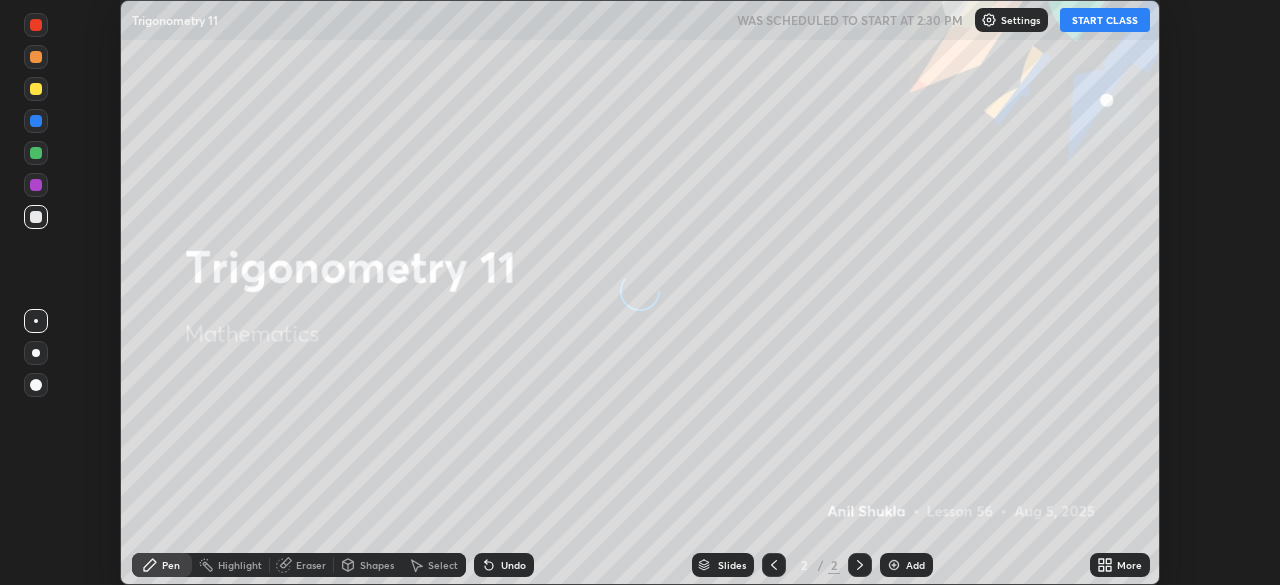 scroll, scrollTop: 0, scrollLeft: 0, axis: both 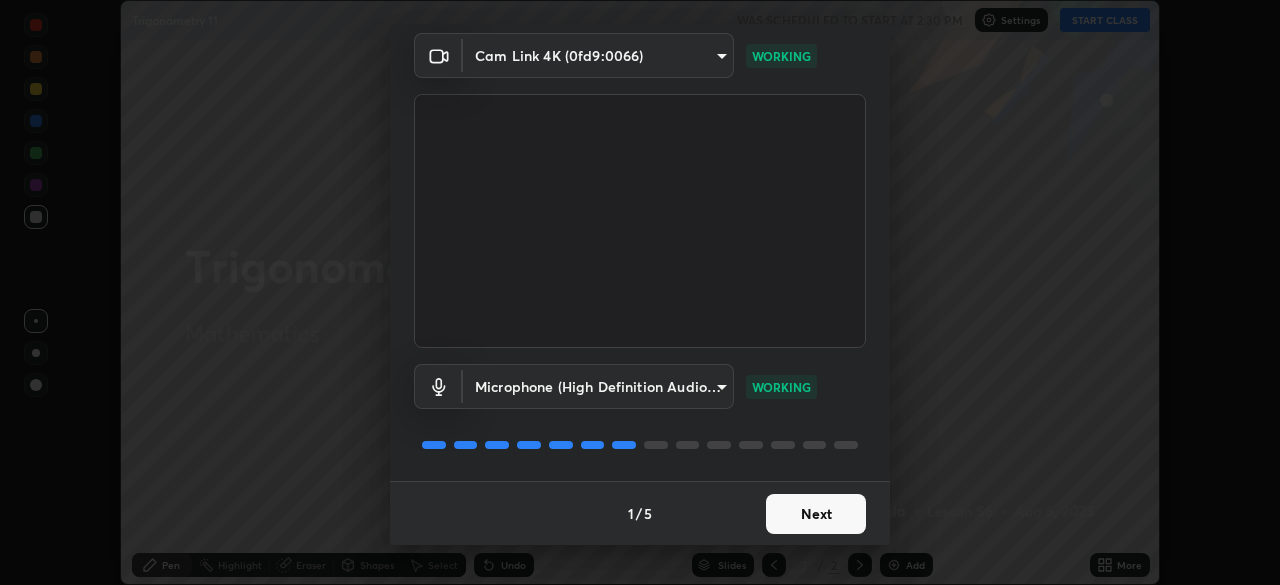 click on "Next" at bounding box center [816, 514] 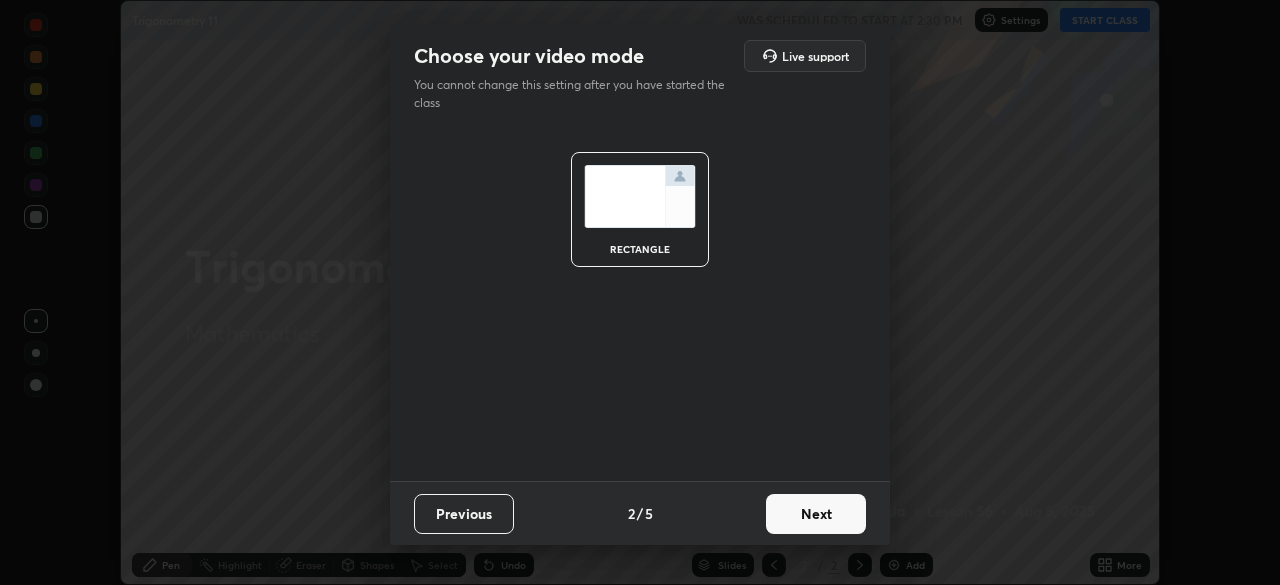 scroll, scrollTop: 0, scrollLeft: 0, axis: both 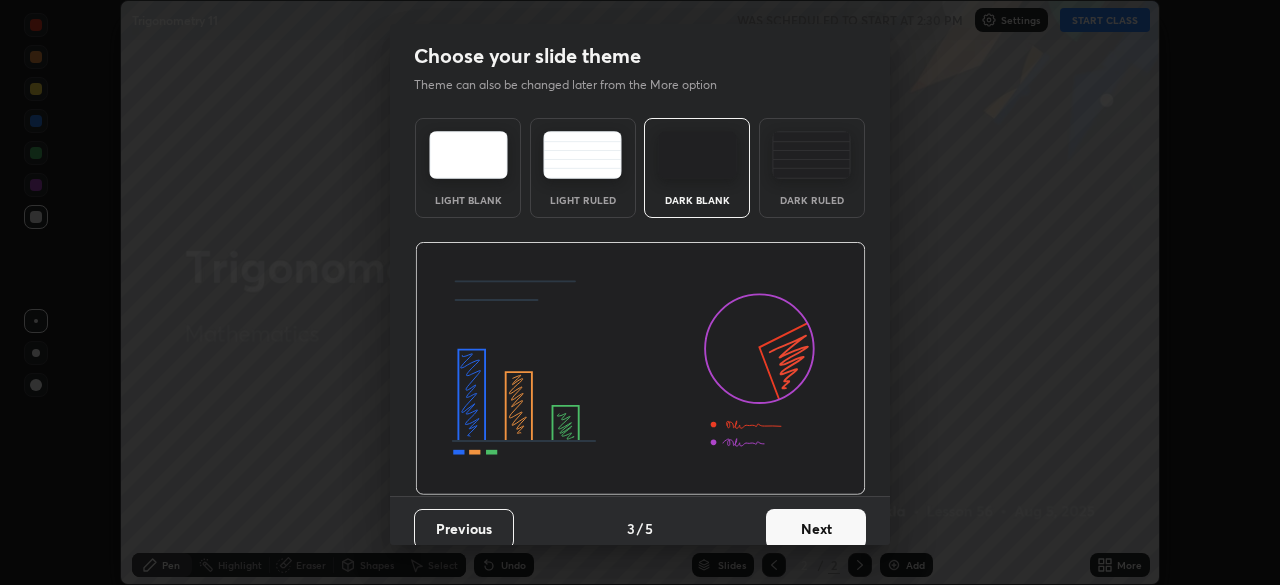 click on "Next" at bounding box center [816, 529] 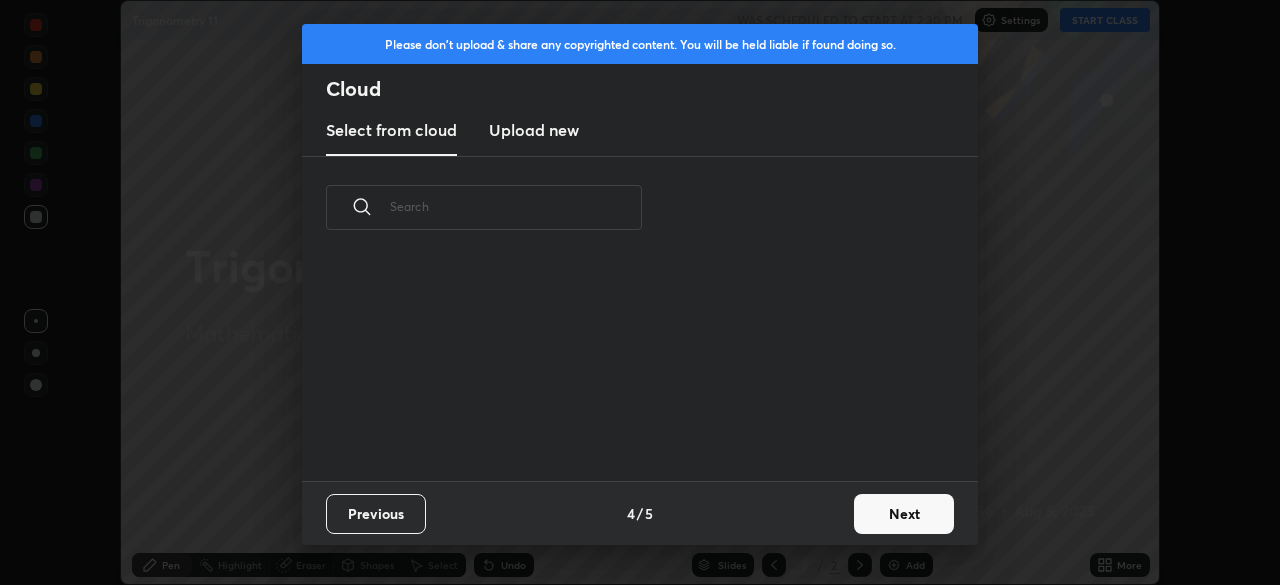 click on "Next" at bounding box center [904, 514] 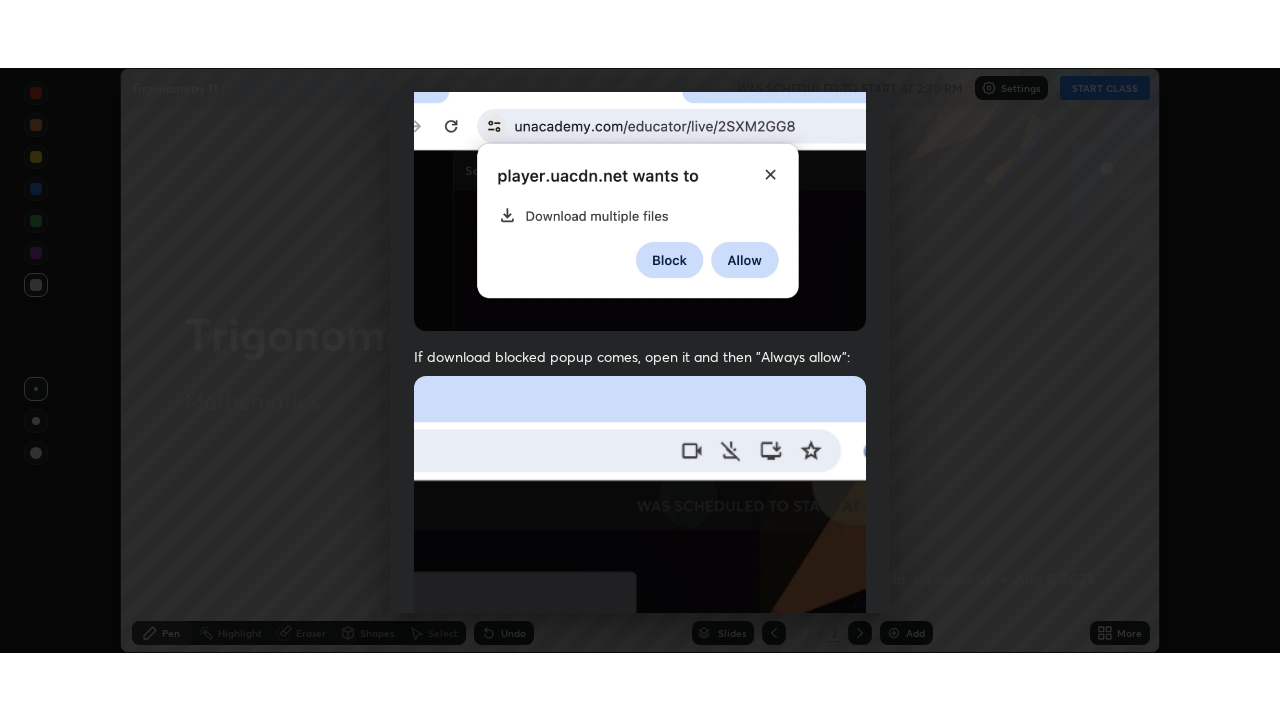 scroll, scrollTop: 479, scrollLeft: 0, axis: vertical 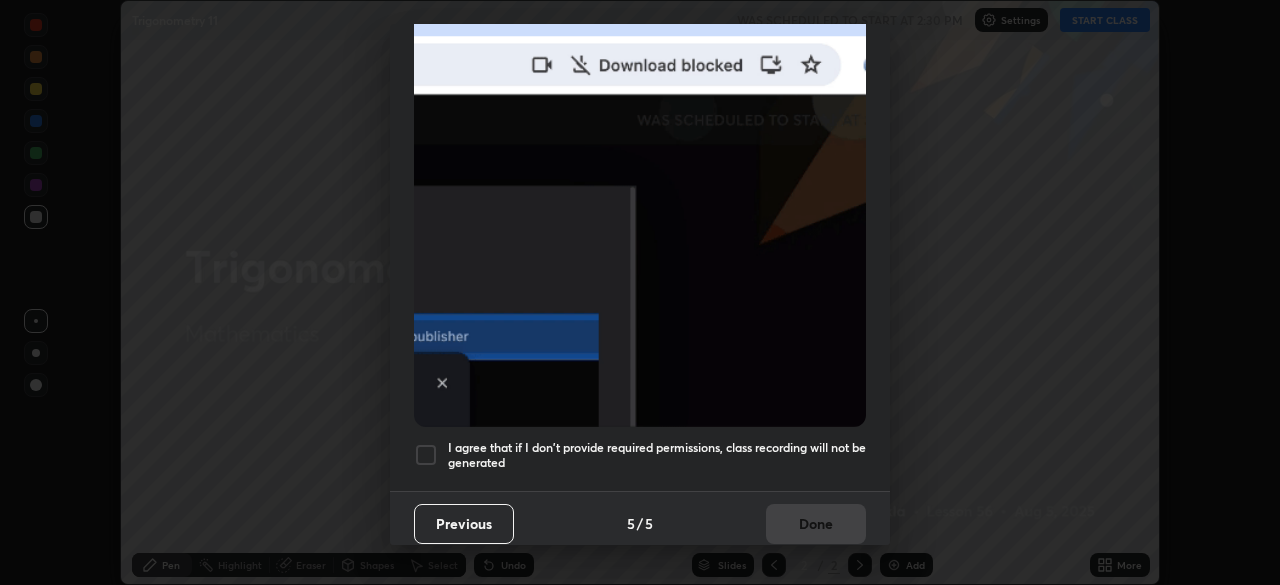 click at bounding box center [426, 455] 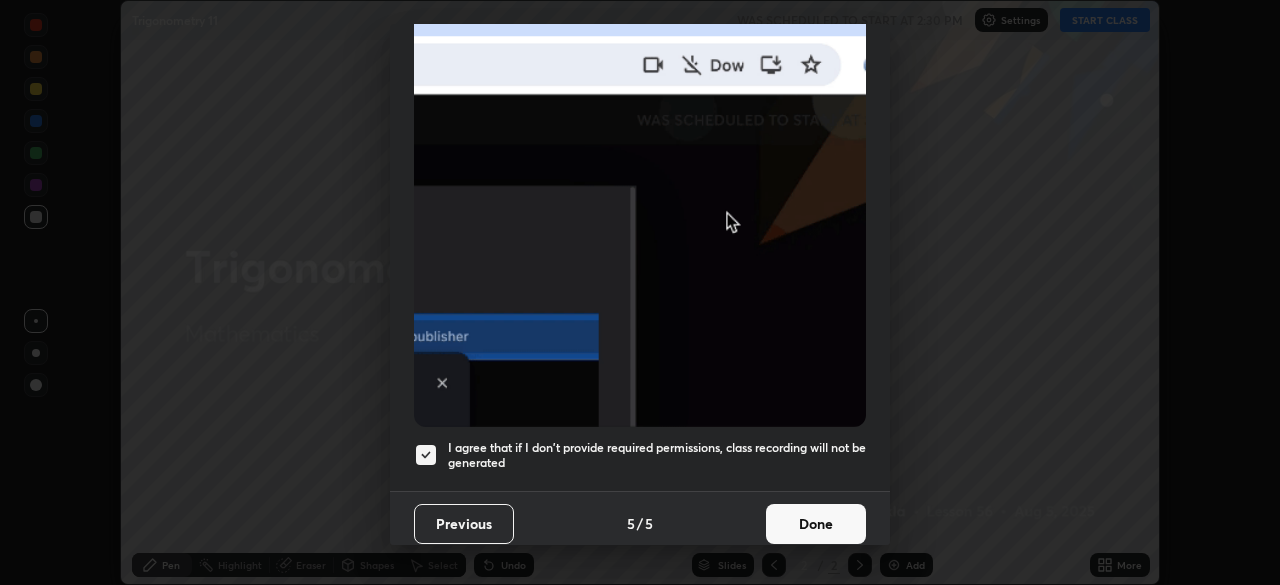 click on "Done" at bounding box center [816, 524] 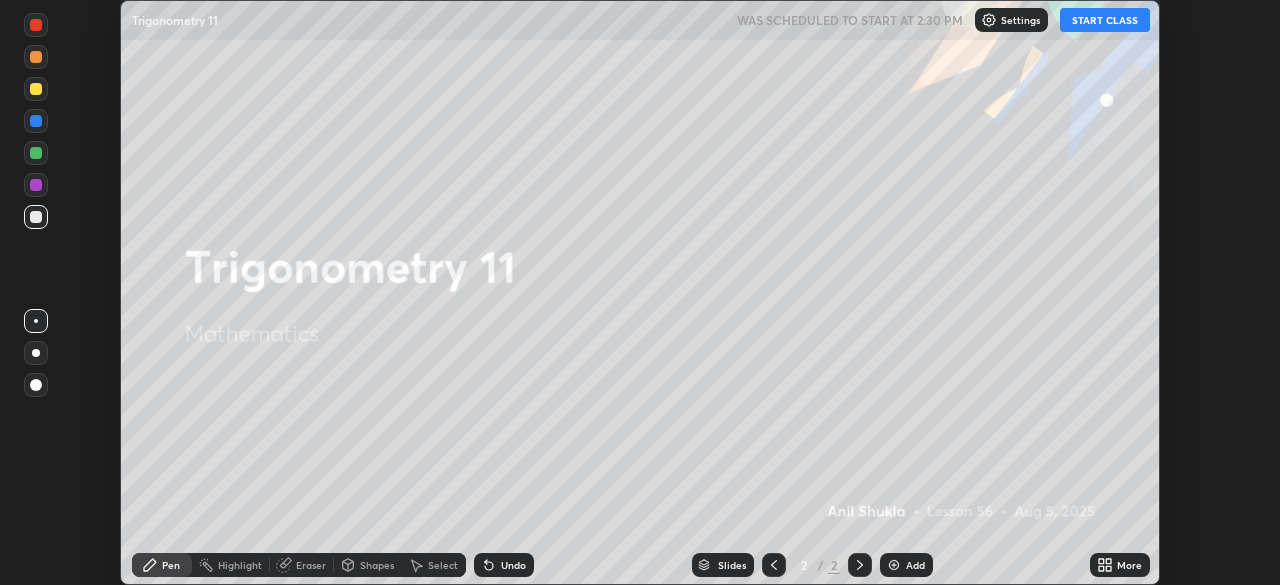 click on "START CLASS" at bounding box center [1105, 20] 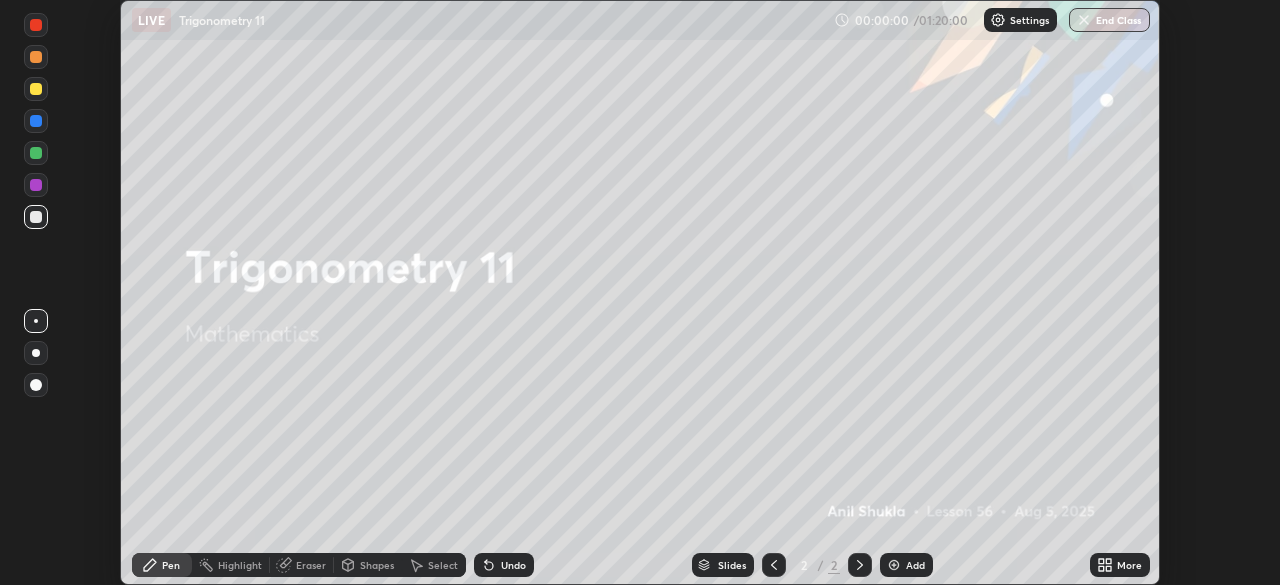 click 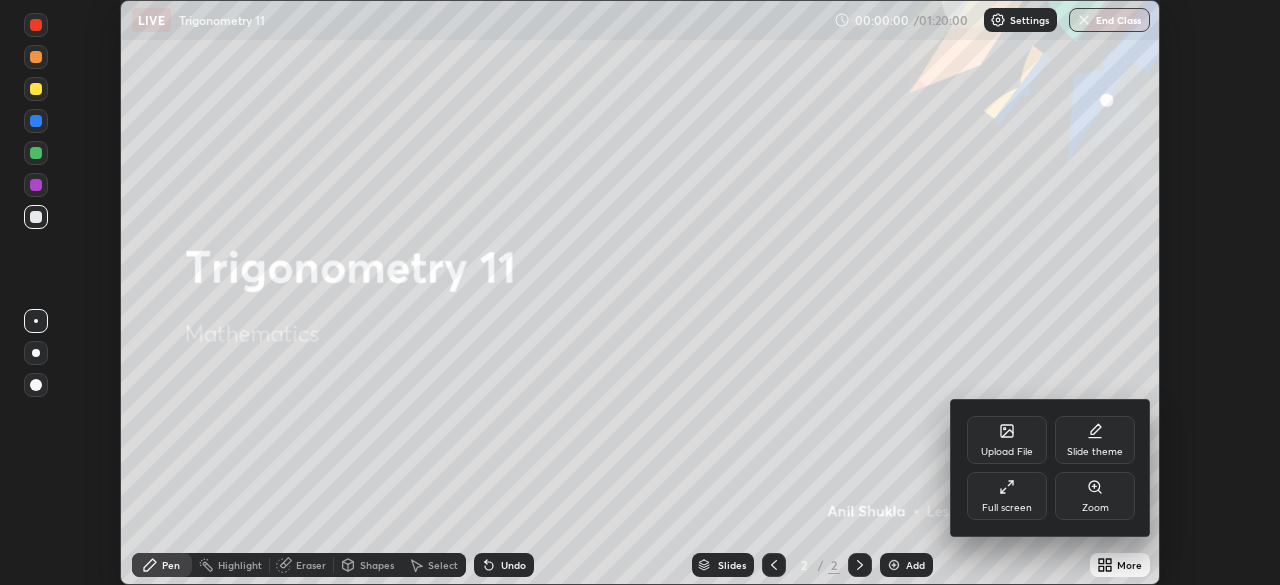 click on "Full screen" at bounding box center [1007, 496] 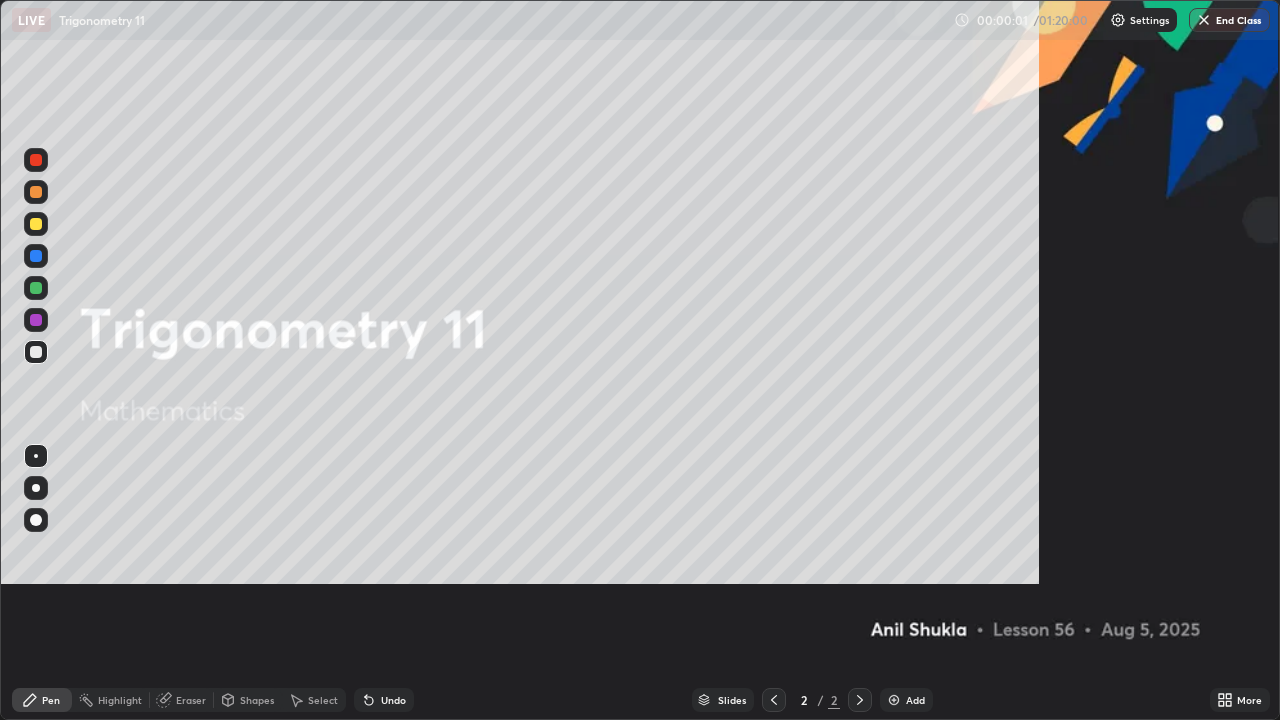 scroll, scrollTop: 99280, scrollLeft: 98720, axis: both 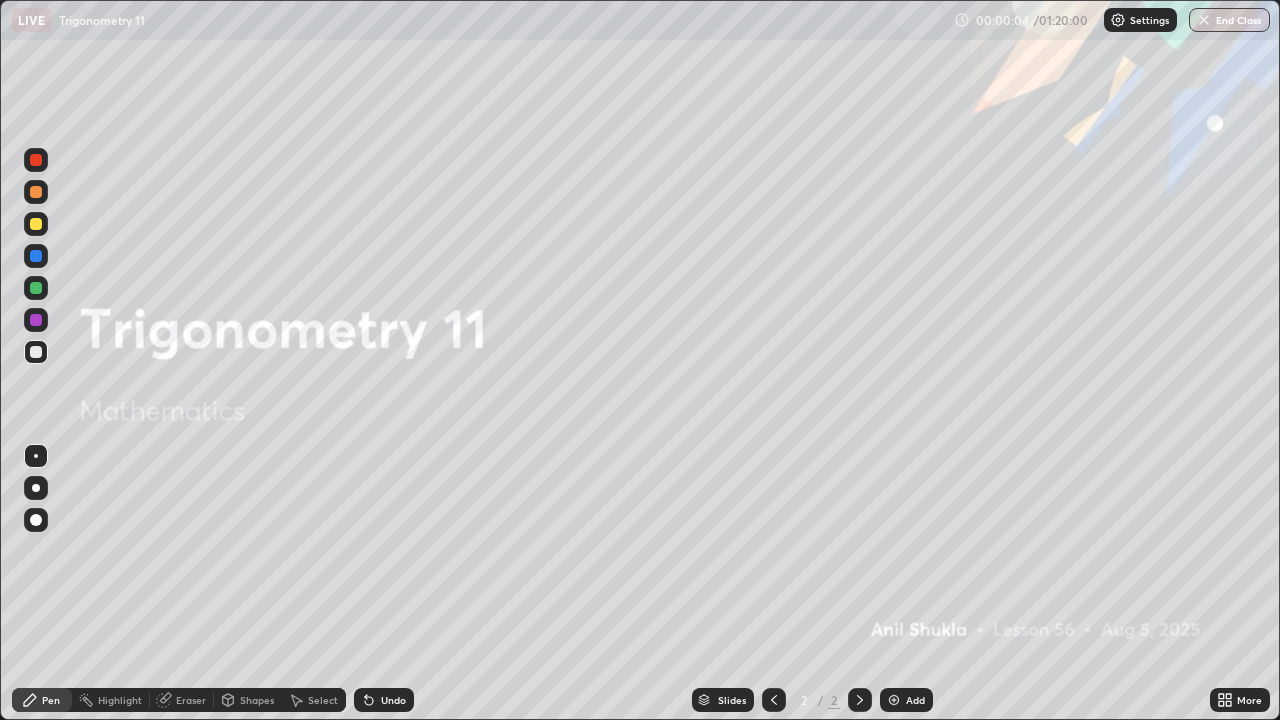 click at bounding box center [36, 224] 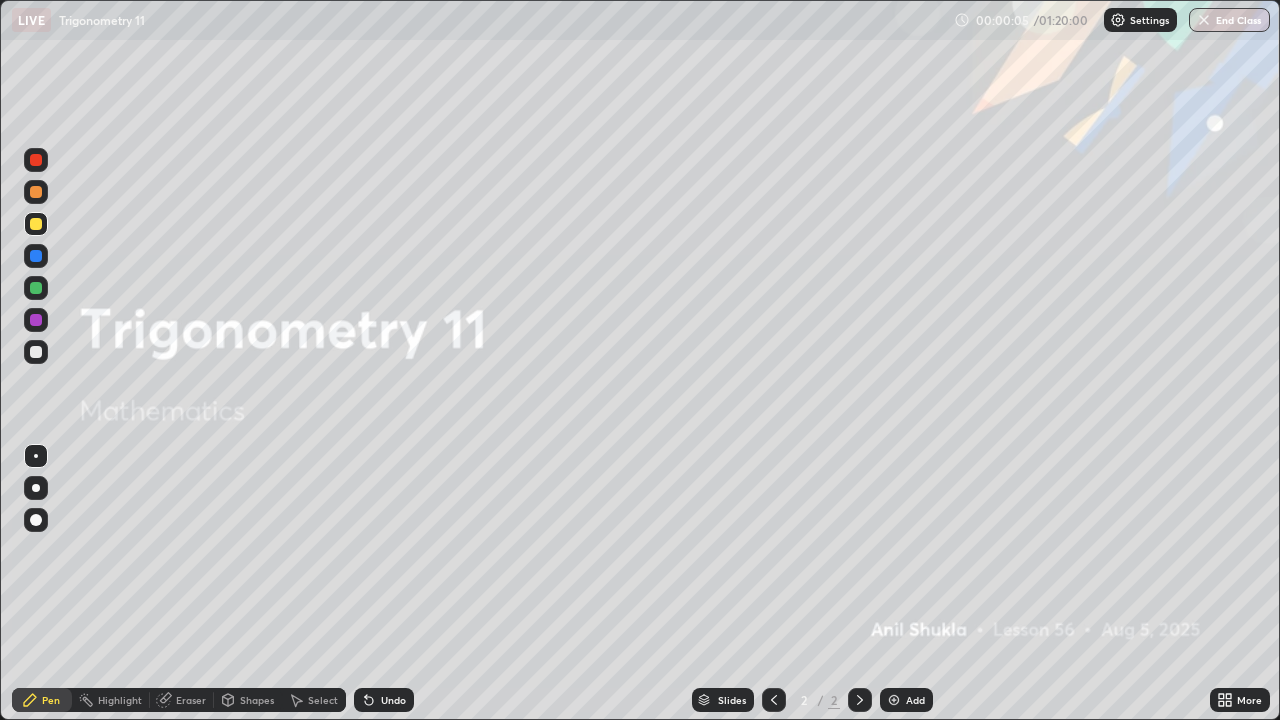 click at bounding box center (36, 488) 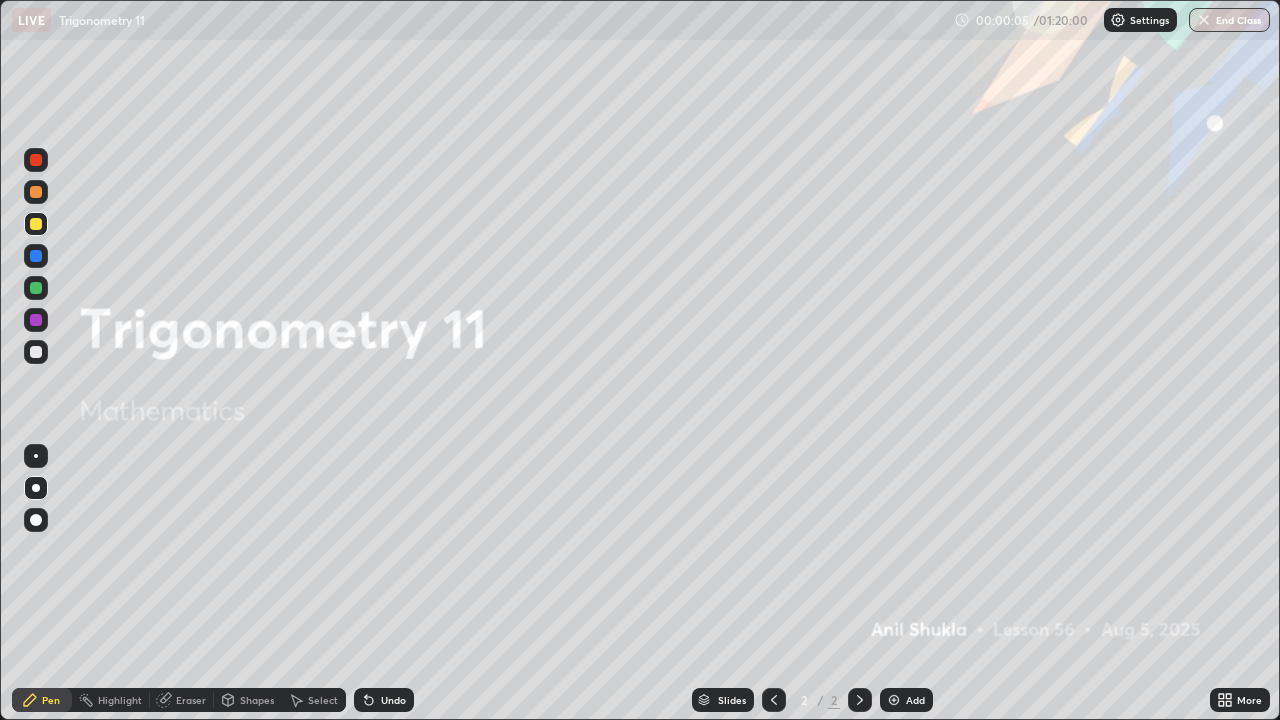 click on "Pen" at bounding box center (51, 700) 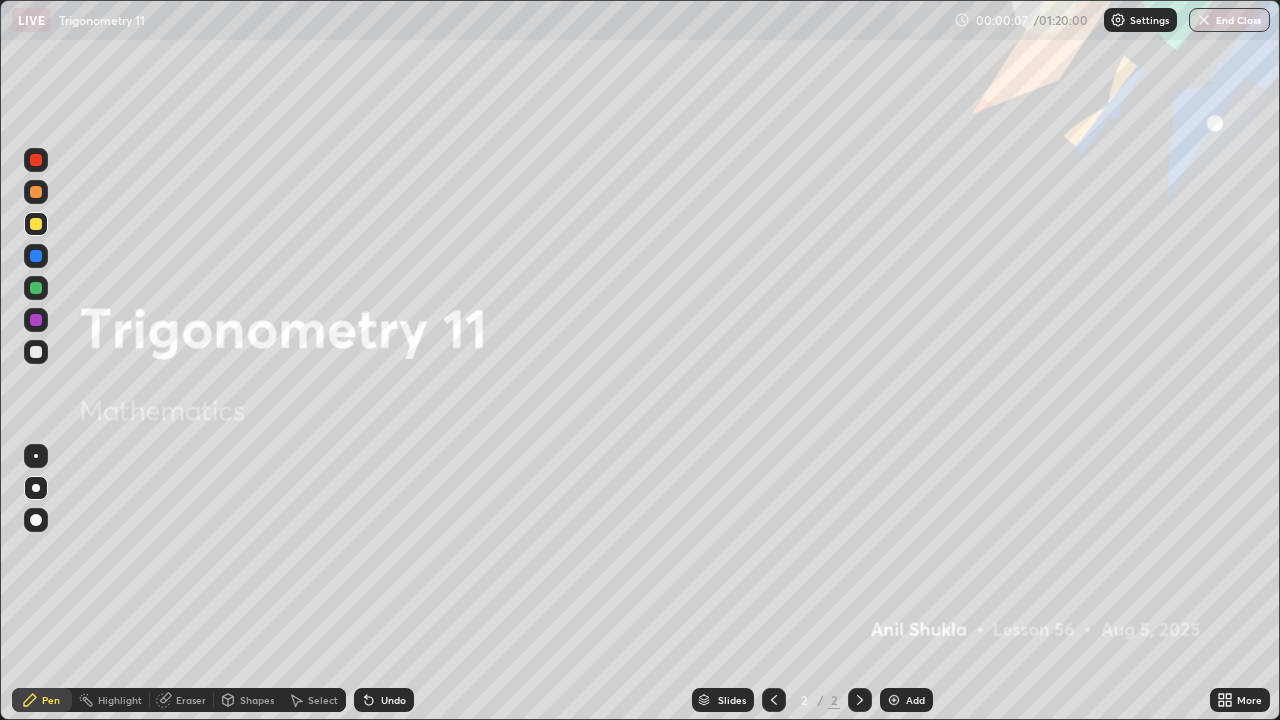 click 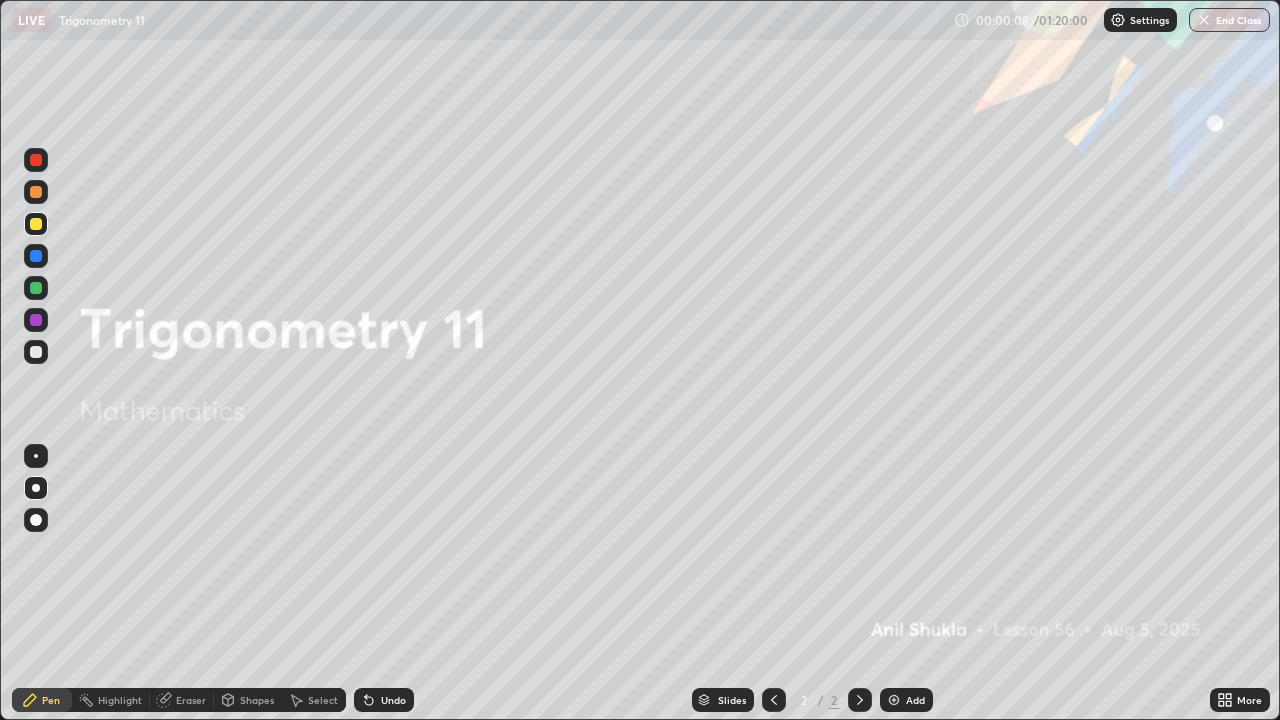 click at bounding box center (894, 700) 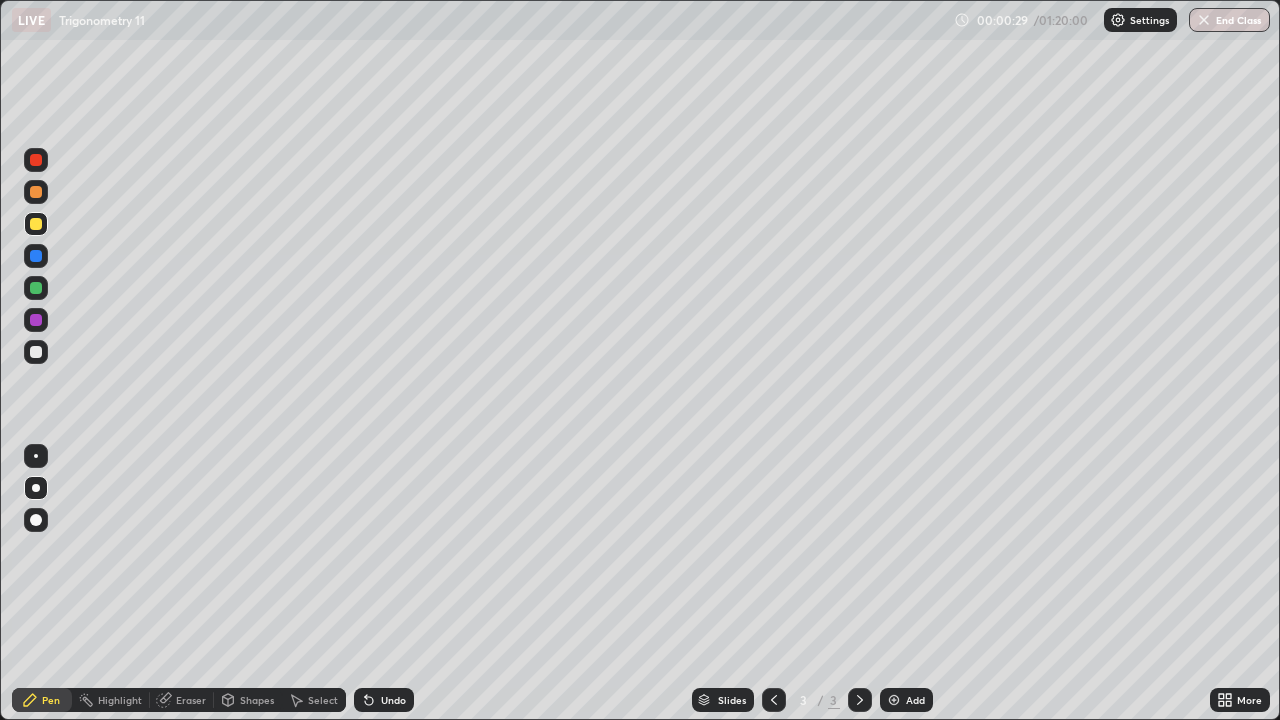 click at bounding box center [36, 352] 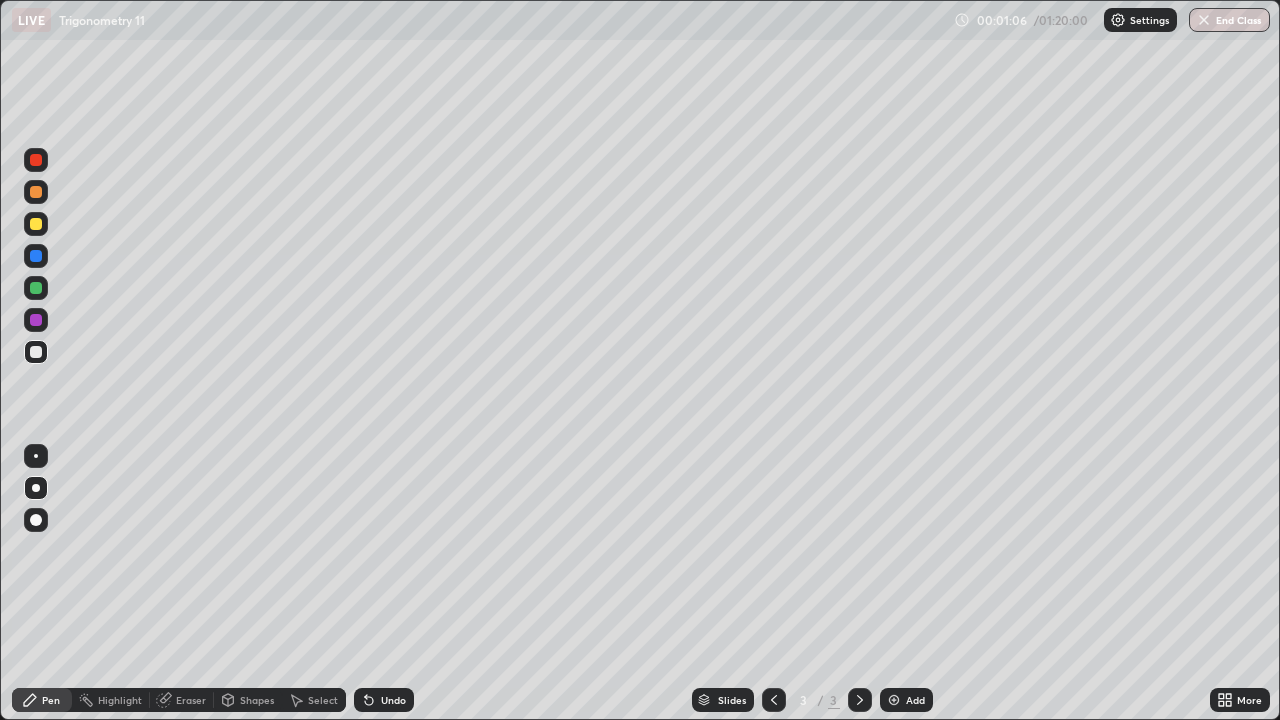 click at bounding box center (36, 320) 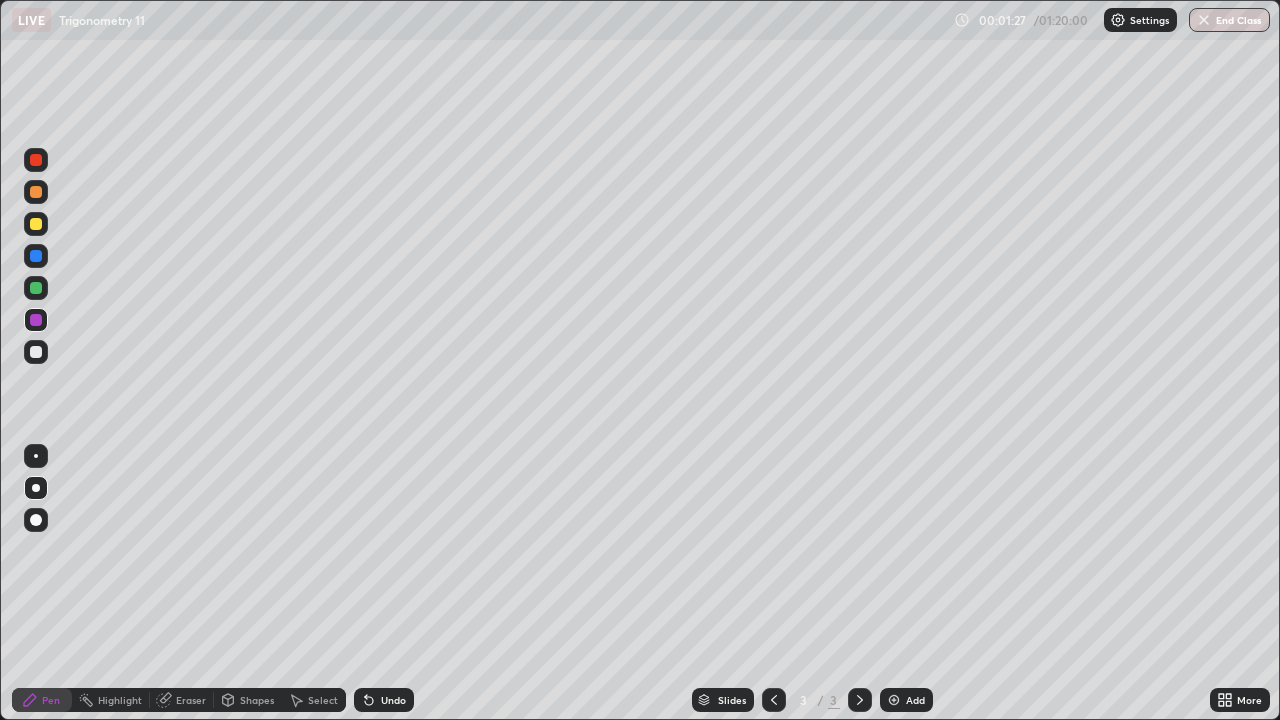 click on "Undo" at bounding box center [393, 700] 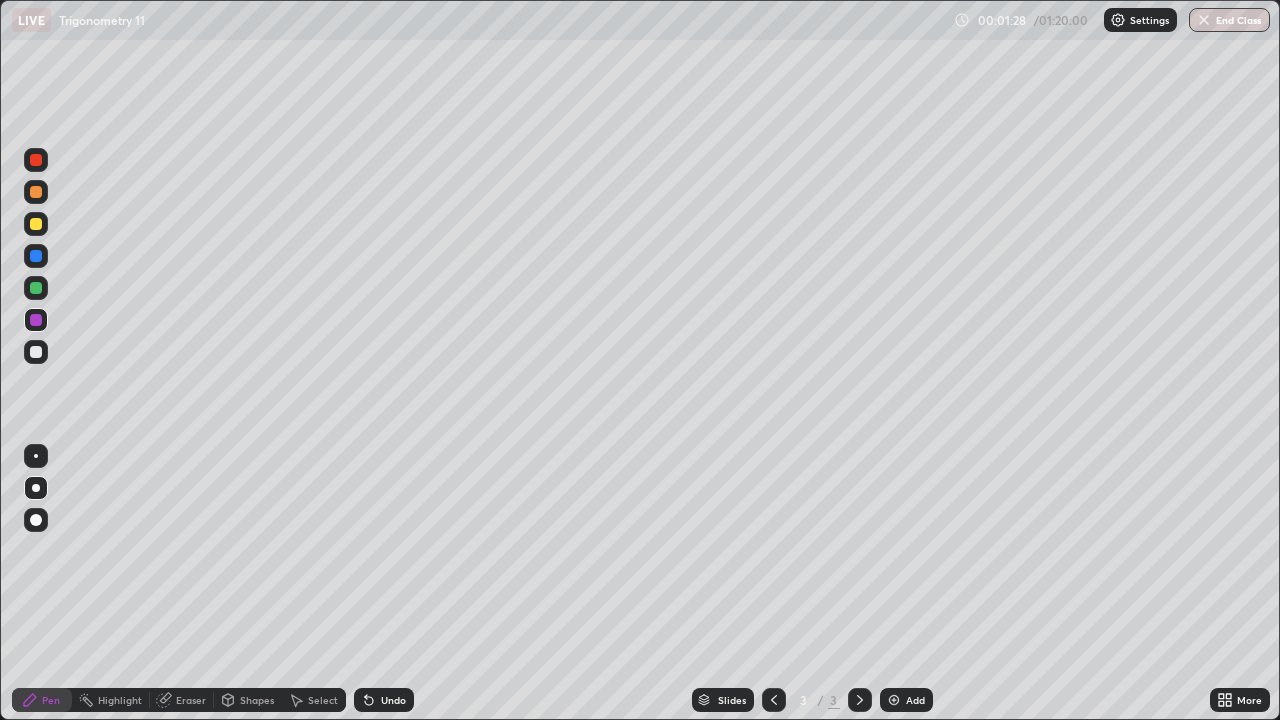 click on "Undo" at bounding box center (393, 700) 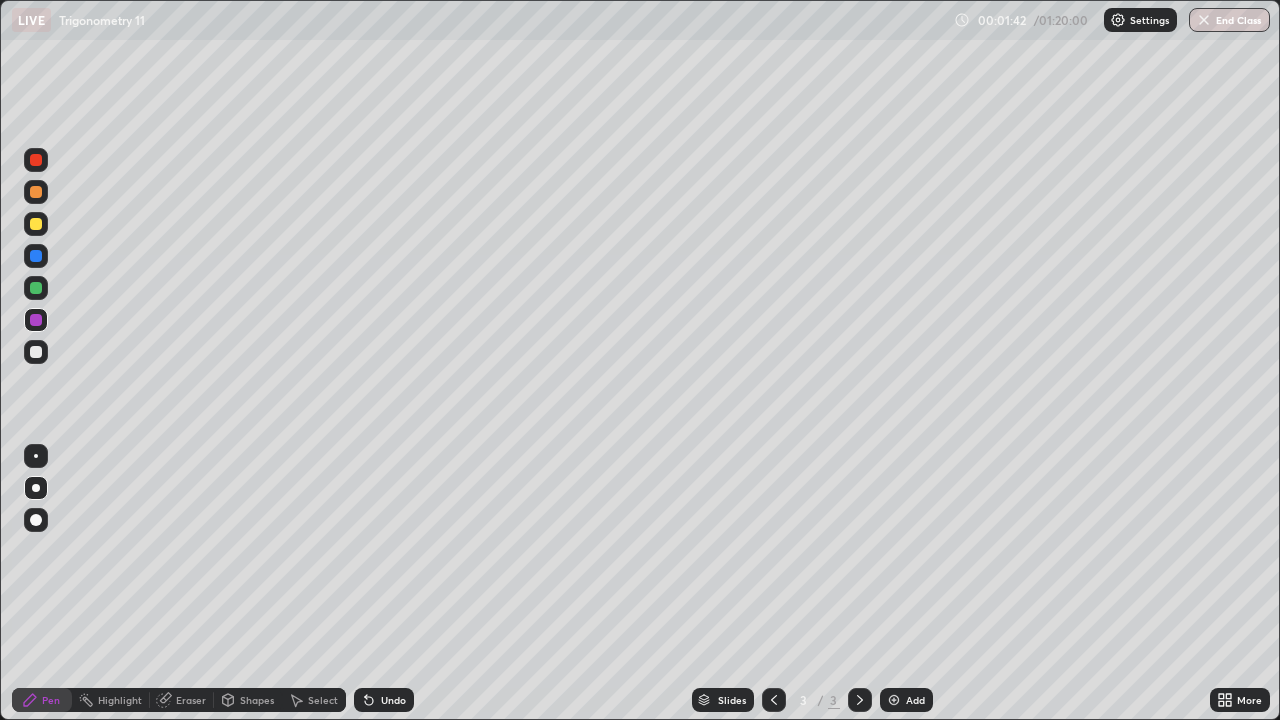 click at bounding box center [36, 352] 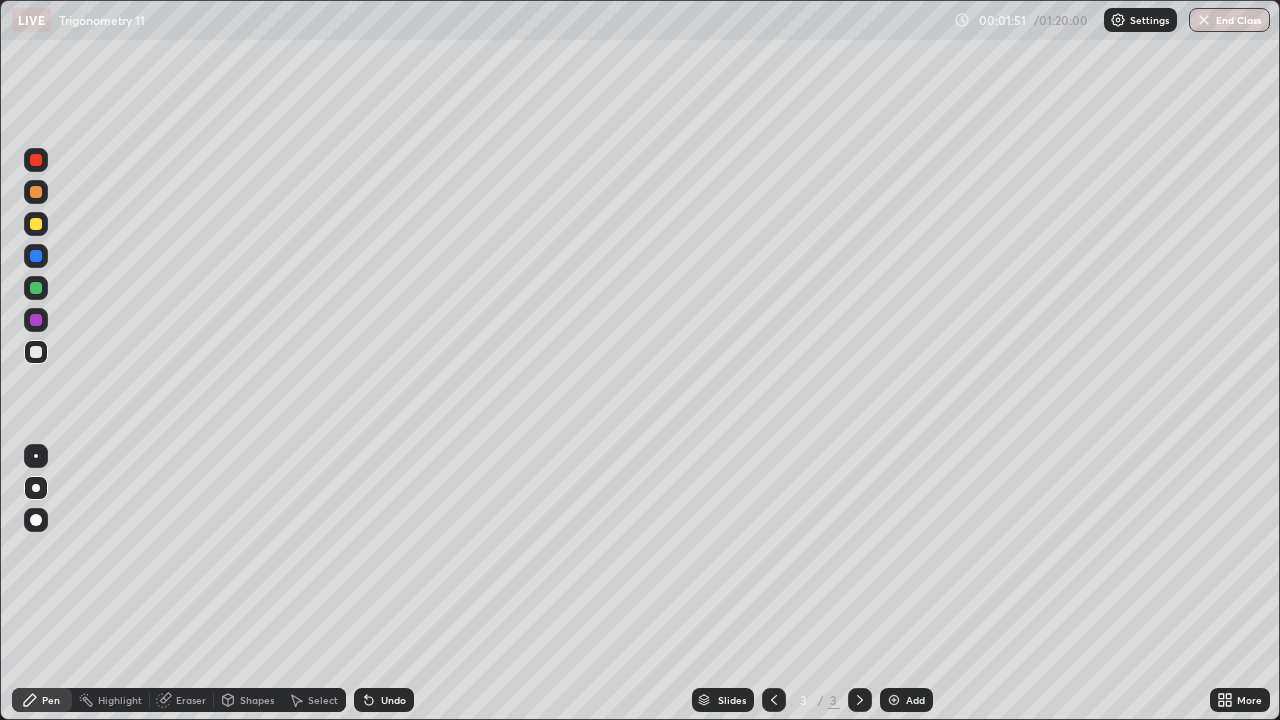 click on "Eraser" at bounding box center [191, 700] 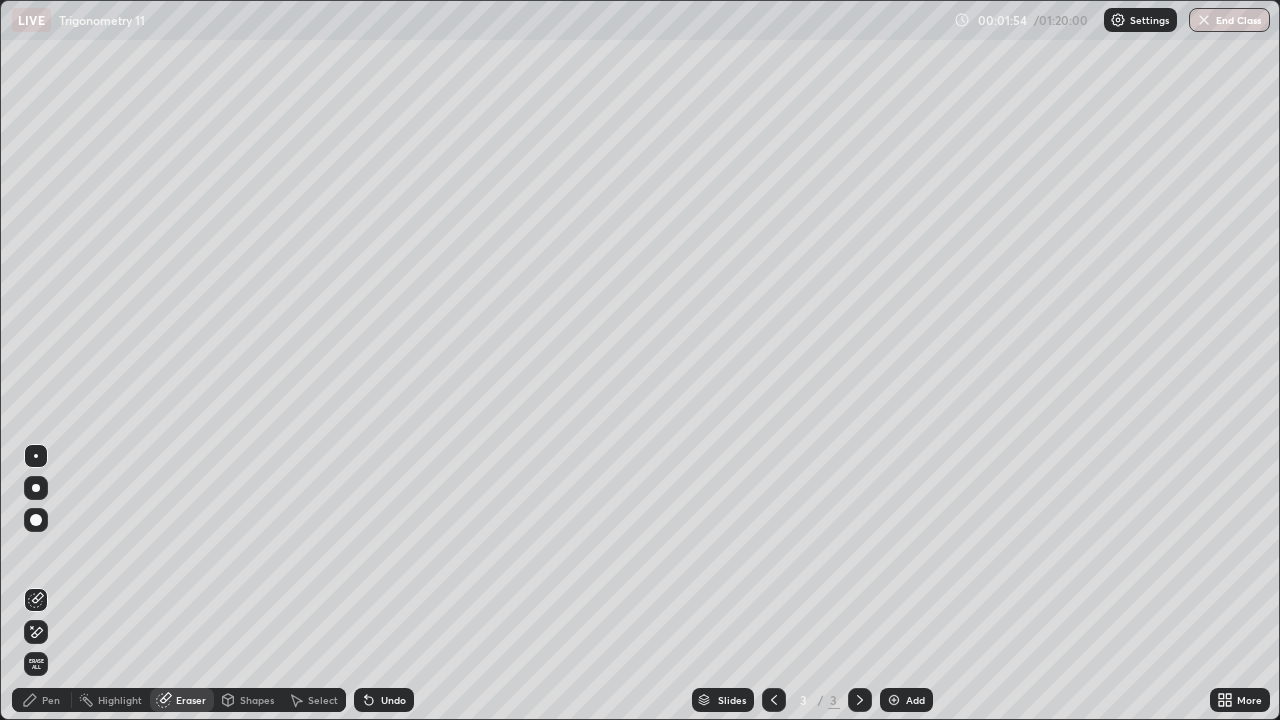 click on "Pen" at bounding box center [51, 700] 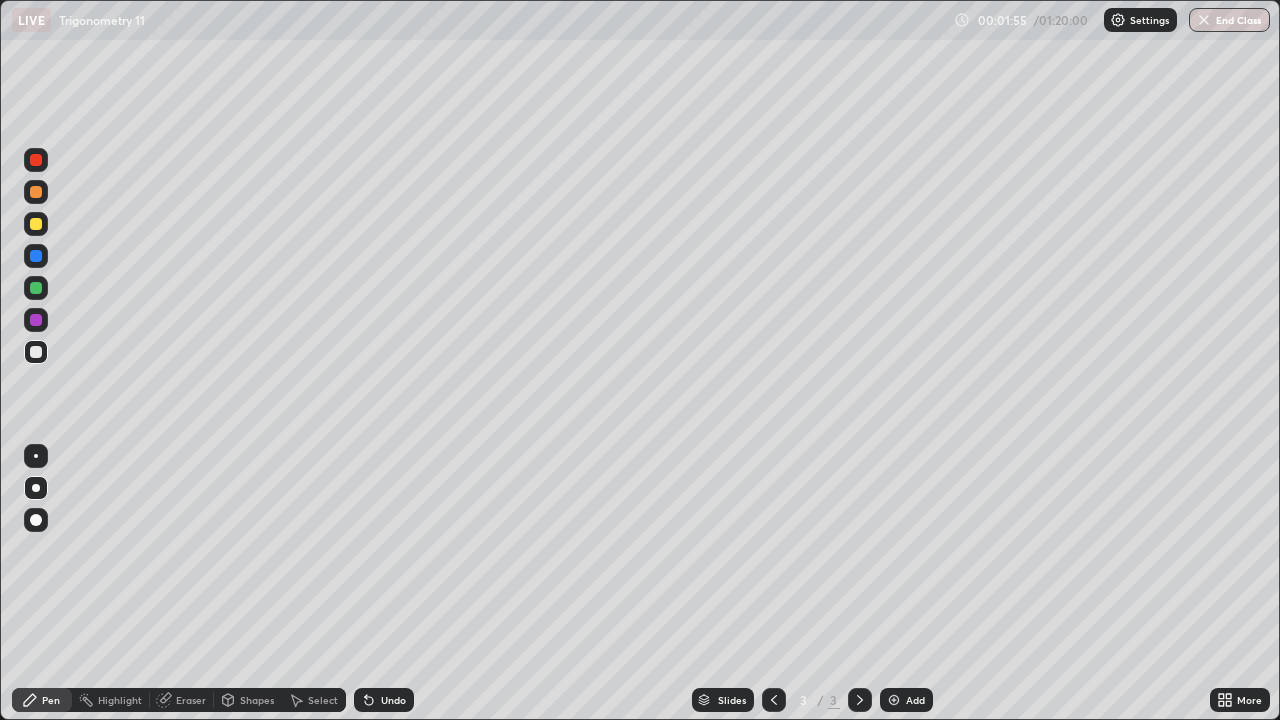 click at bounding box center [36, 224] 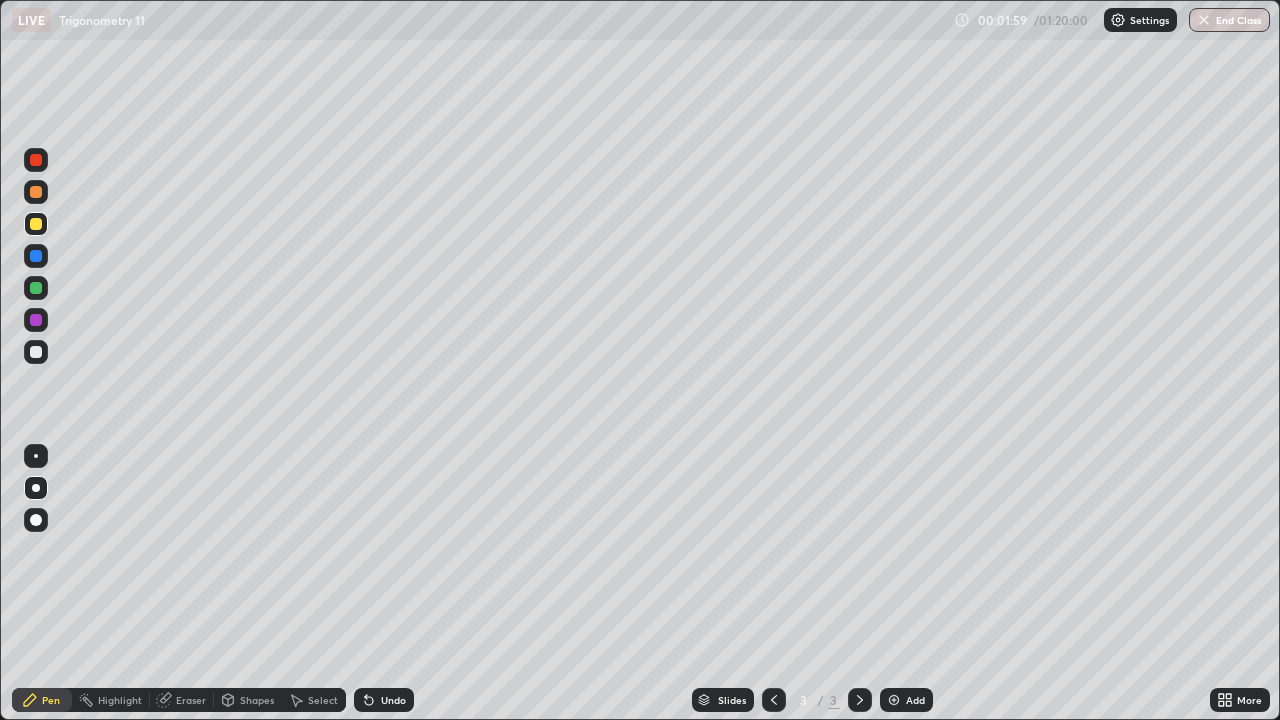 click on "Eraser" at bounding box center [191, 700] 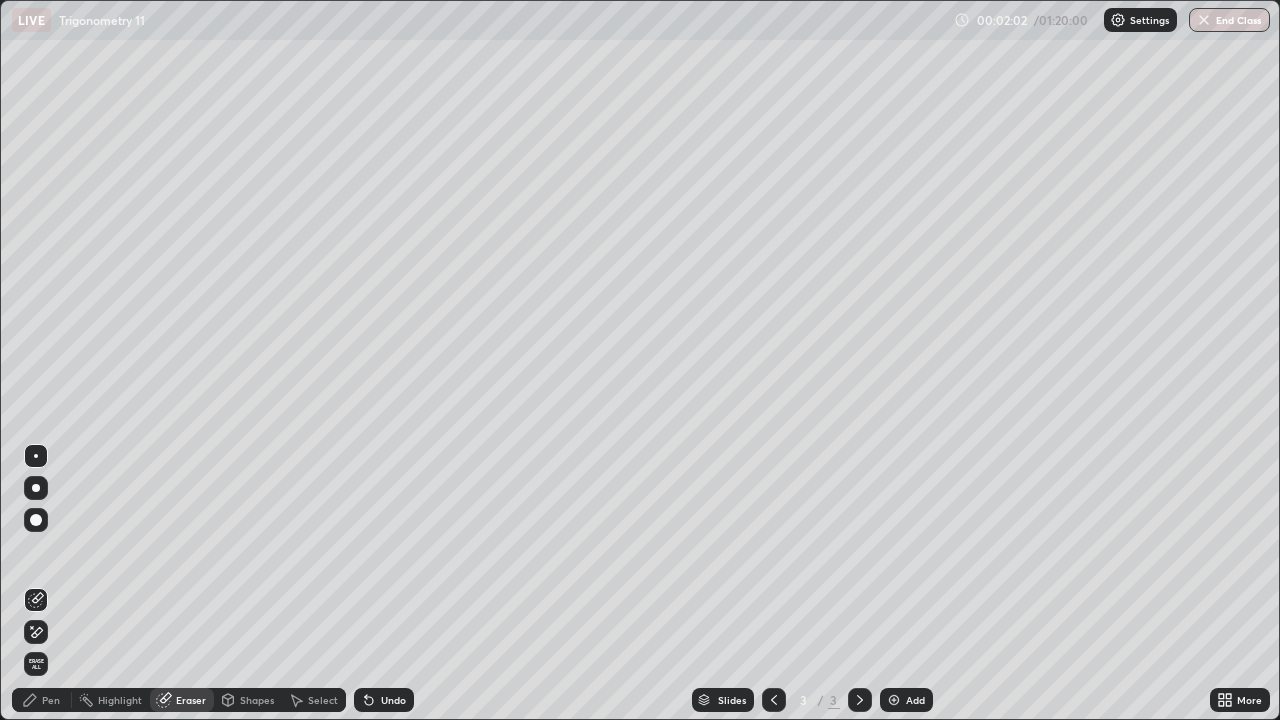 click on "Pen" at bounding box center (42, 700) 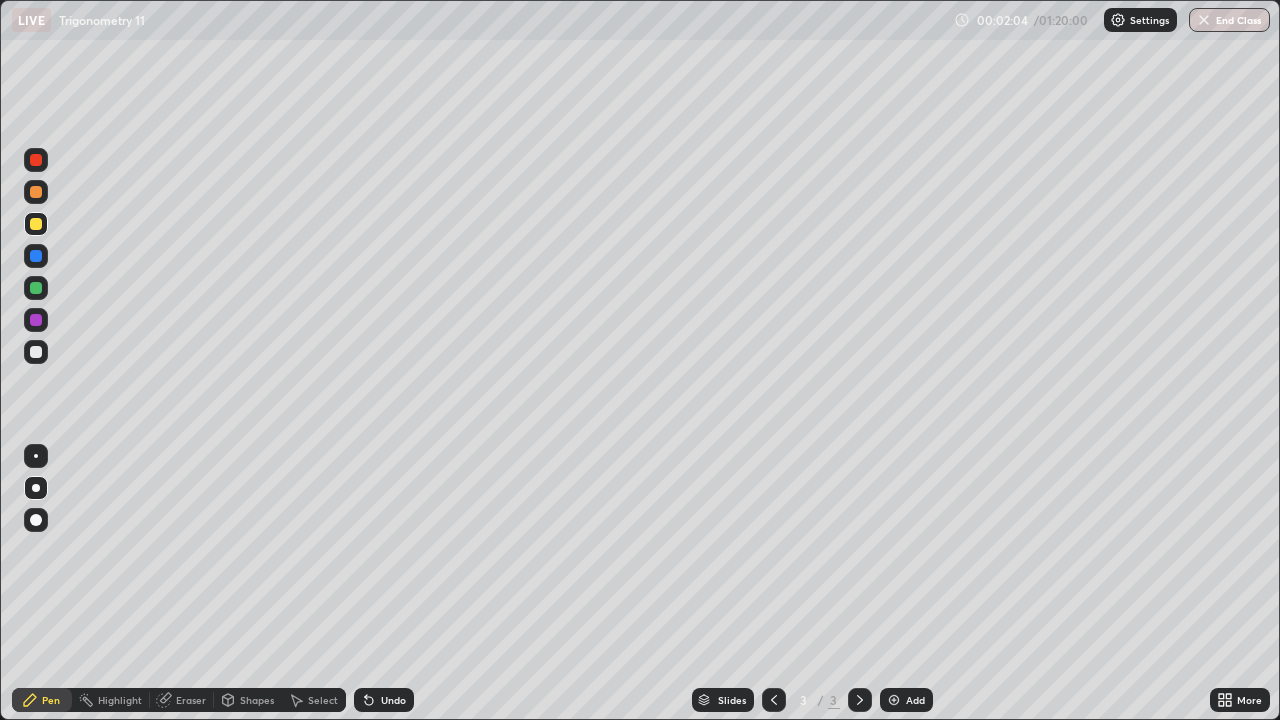 click at bounding box center (36, 352) 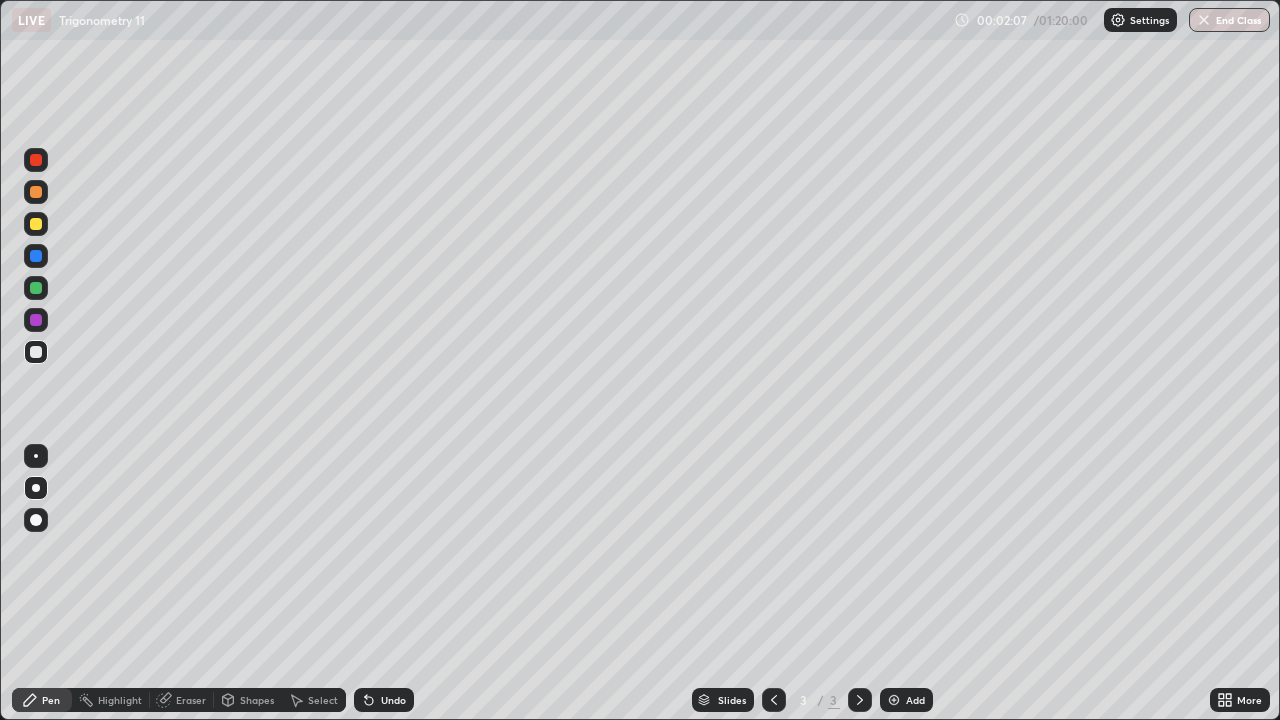 click on "Eraser" at bounding box center (191, 700) 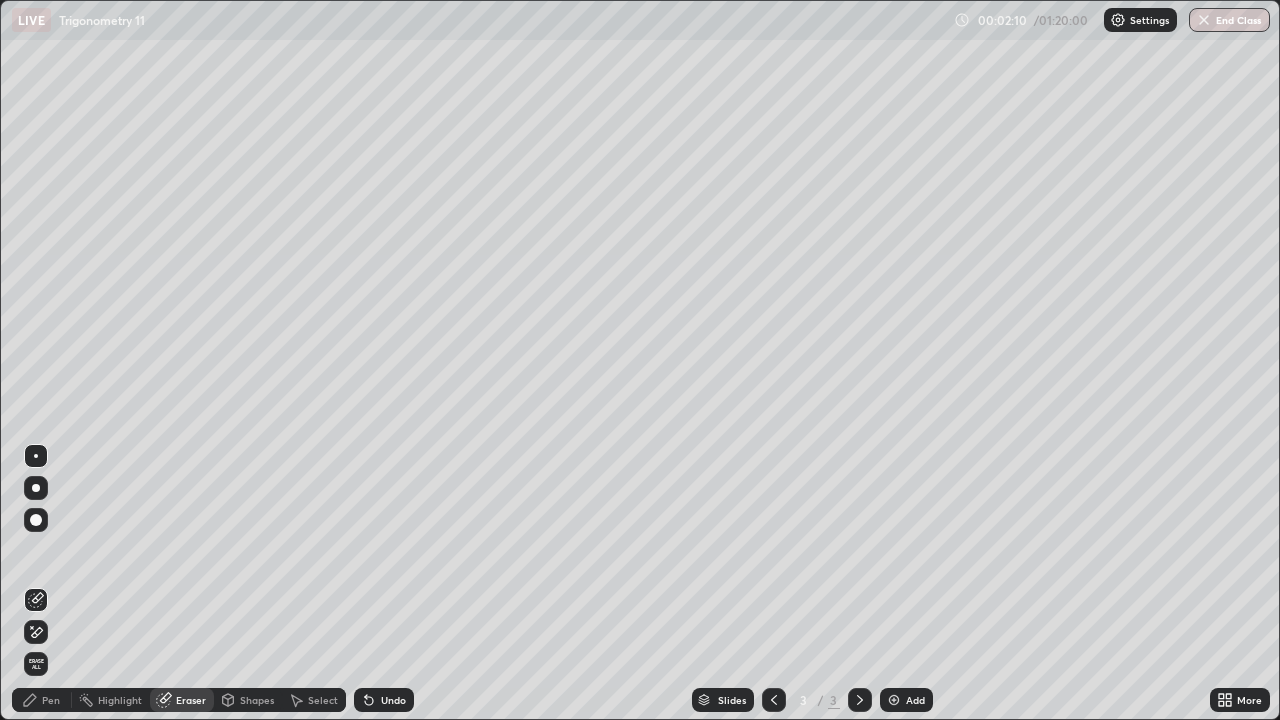 click on "Pen" at bounding box center [42, 700] 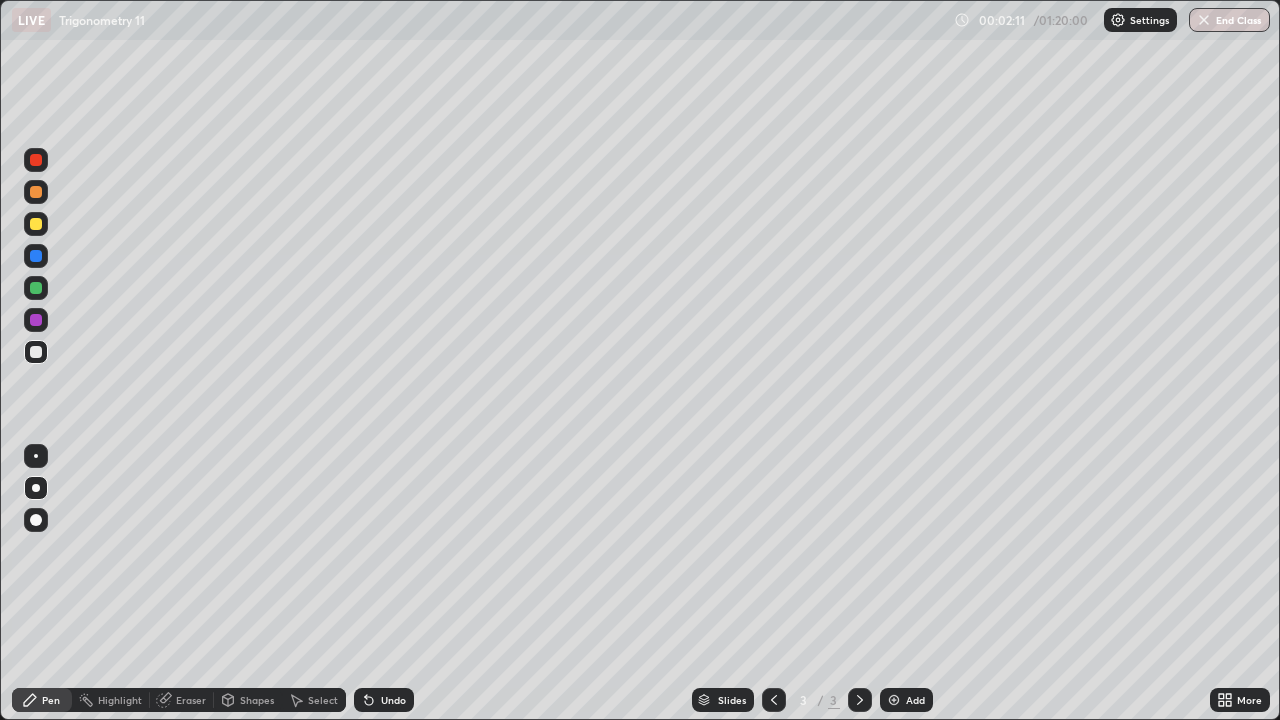 click at bounding box center [36, 320] 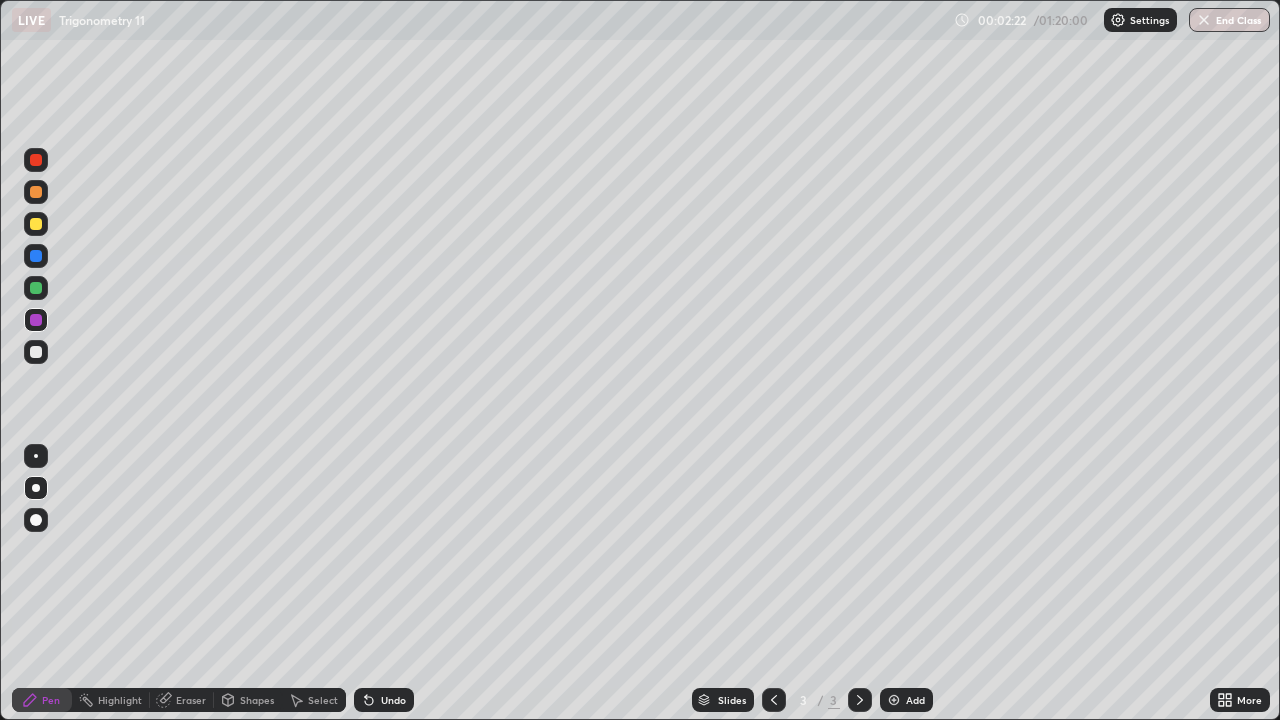 click at bounding box center (36, 352) 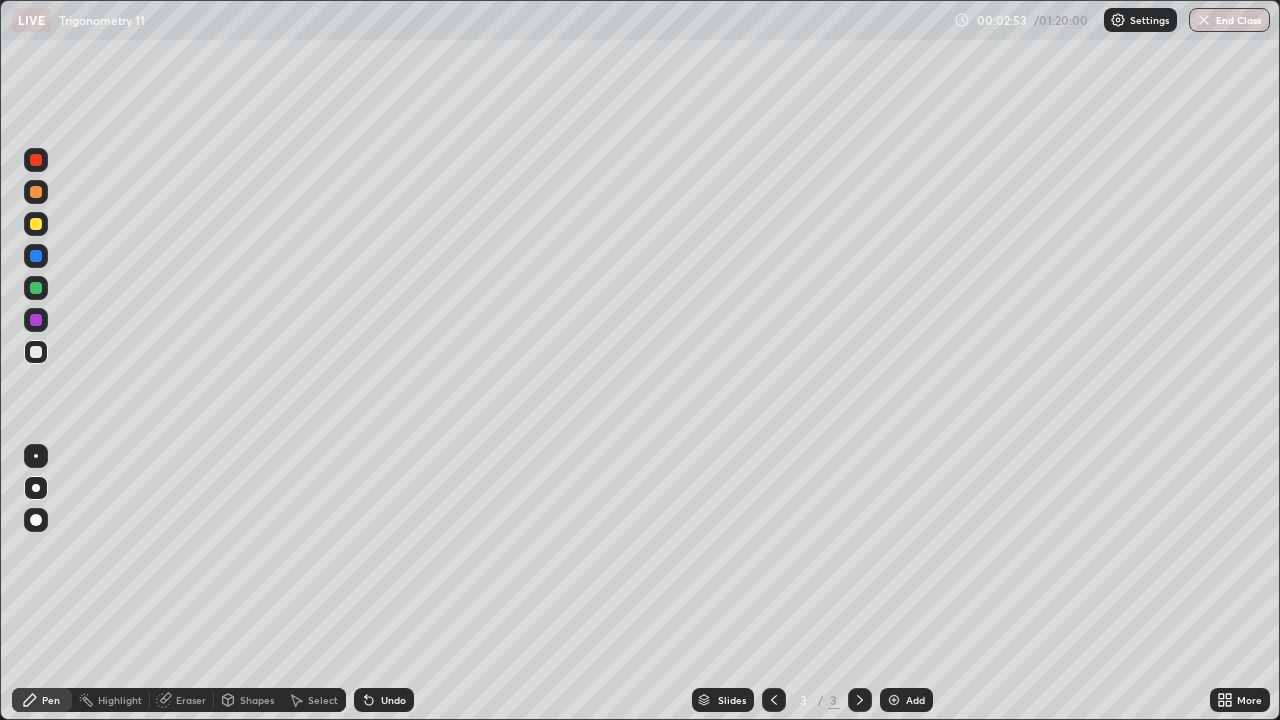 click at bounding box center [36, 320] 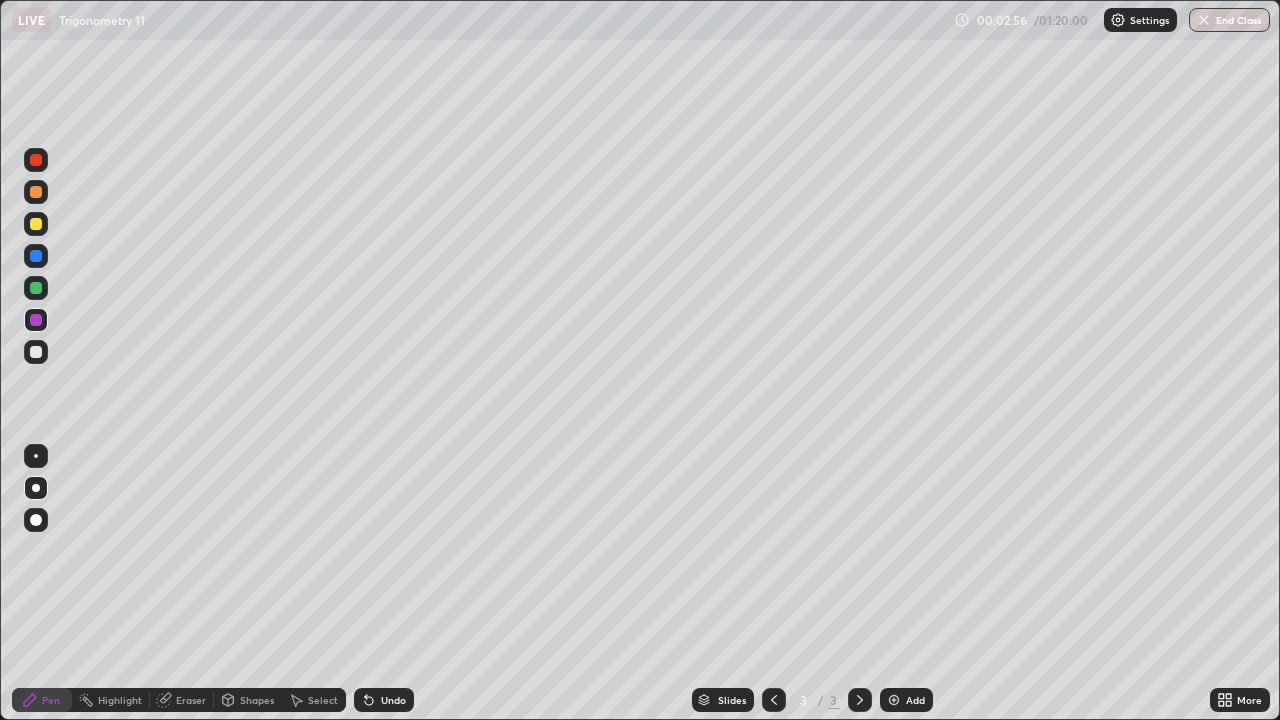 click at bounding box center [36, 288] 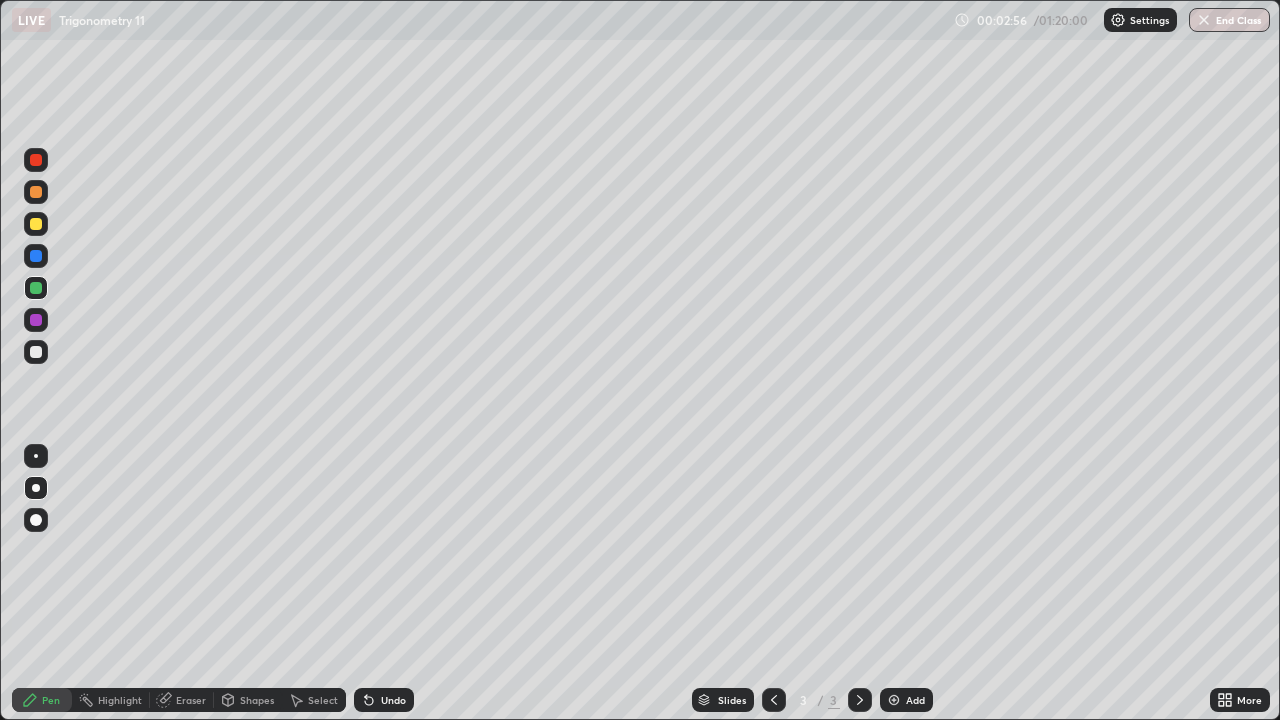 click at bounding box center [36, 256] 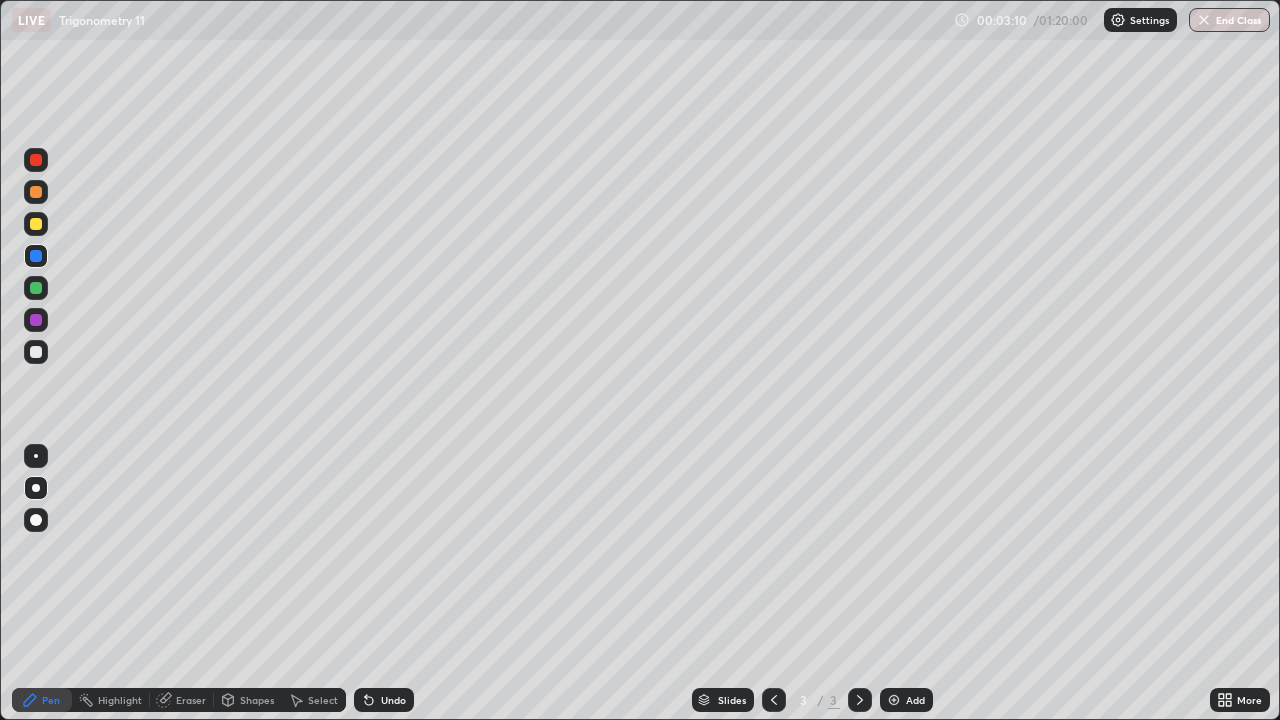 click at bounding box center [36, 352] 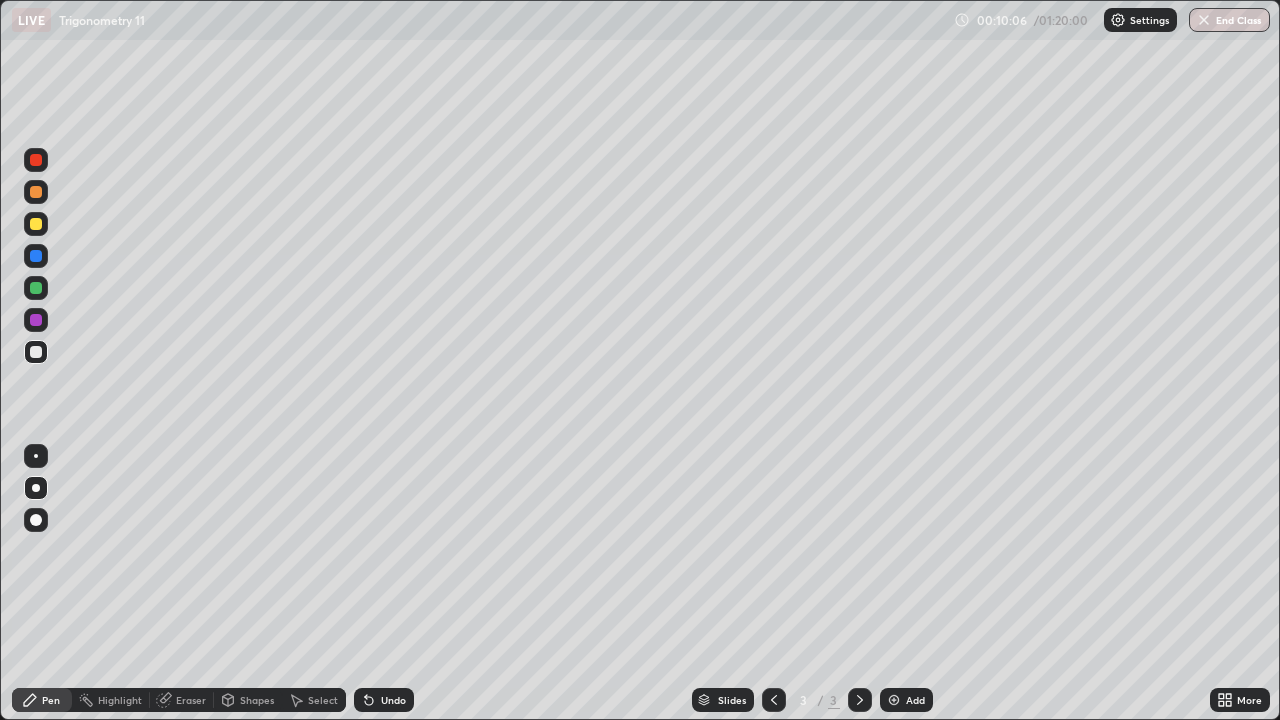 click at bounding box center [36, 224] 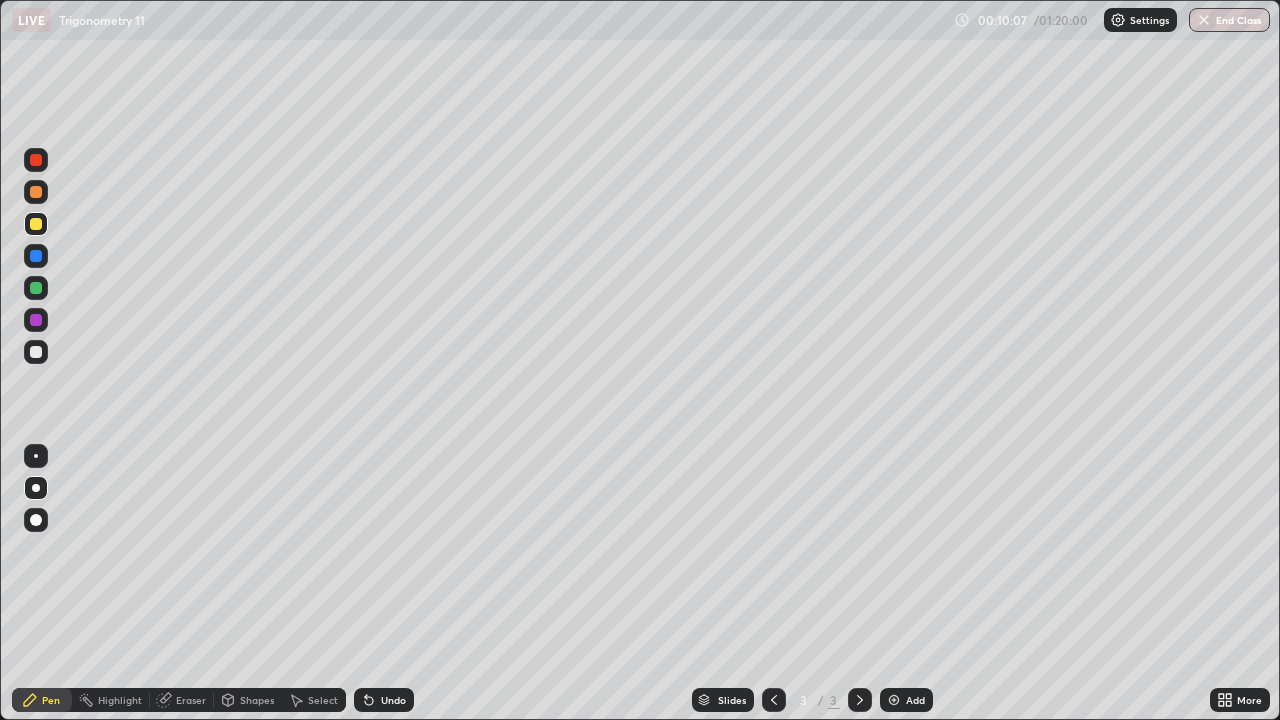 click at bounding box center [36, 488] 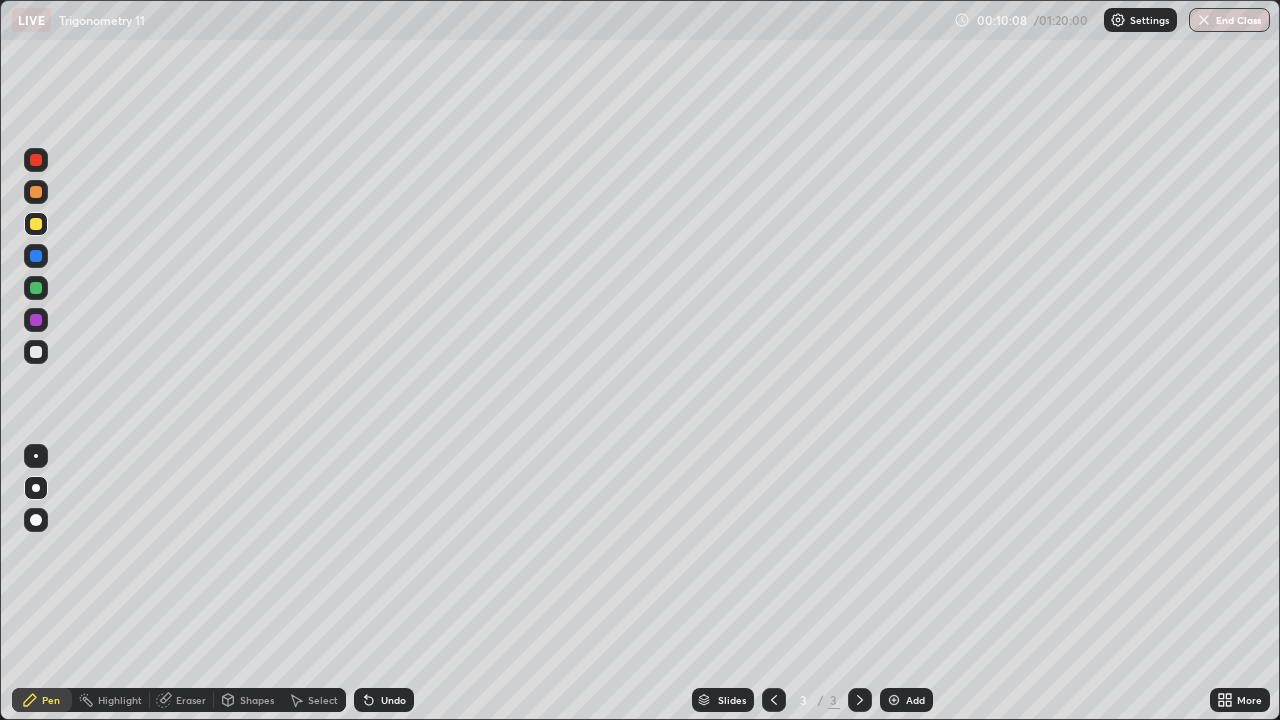 click 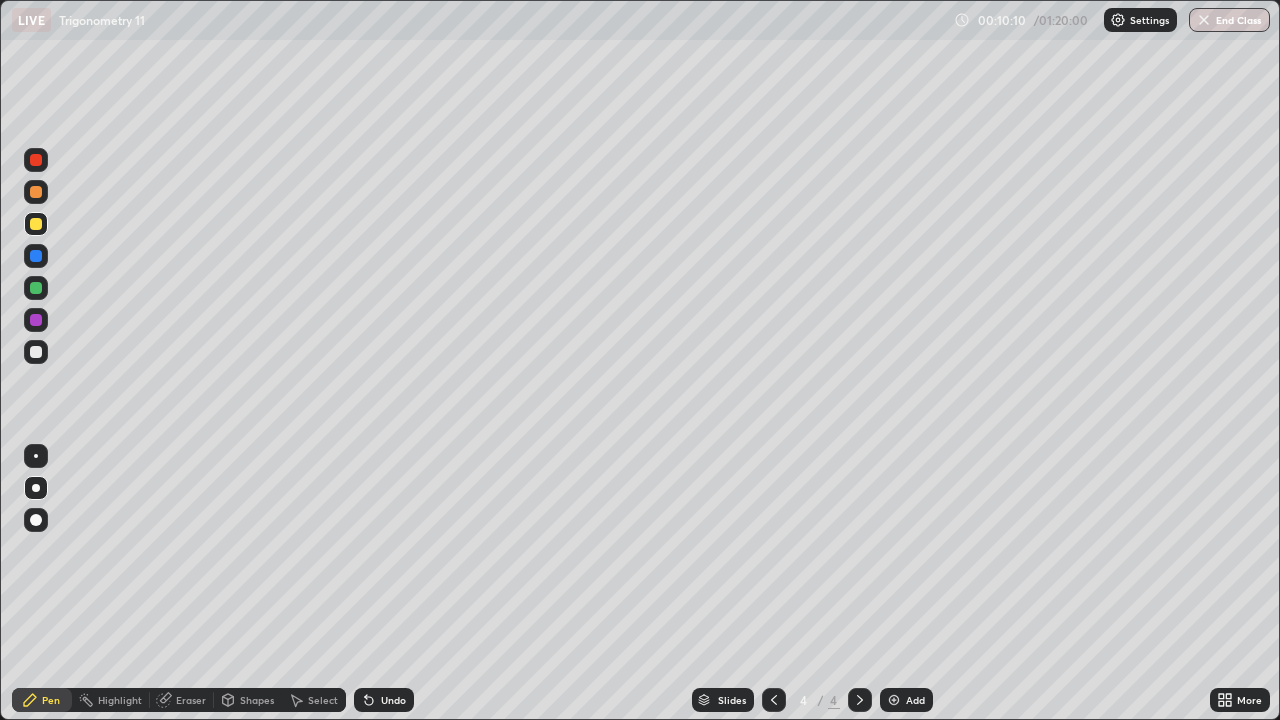 click at bounding box center [36, 224] 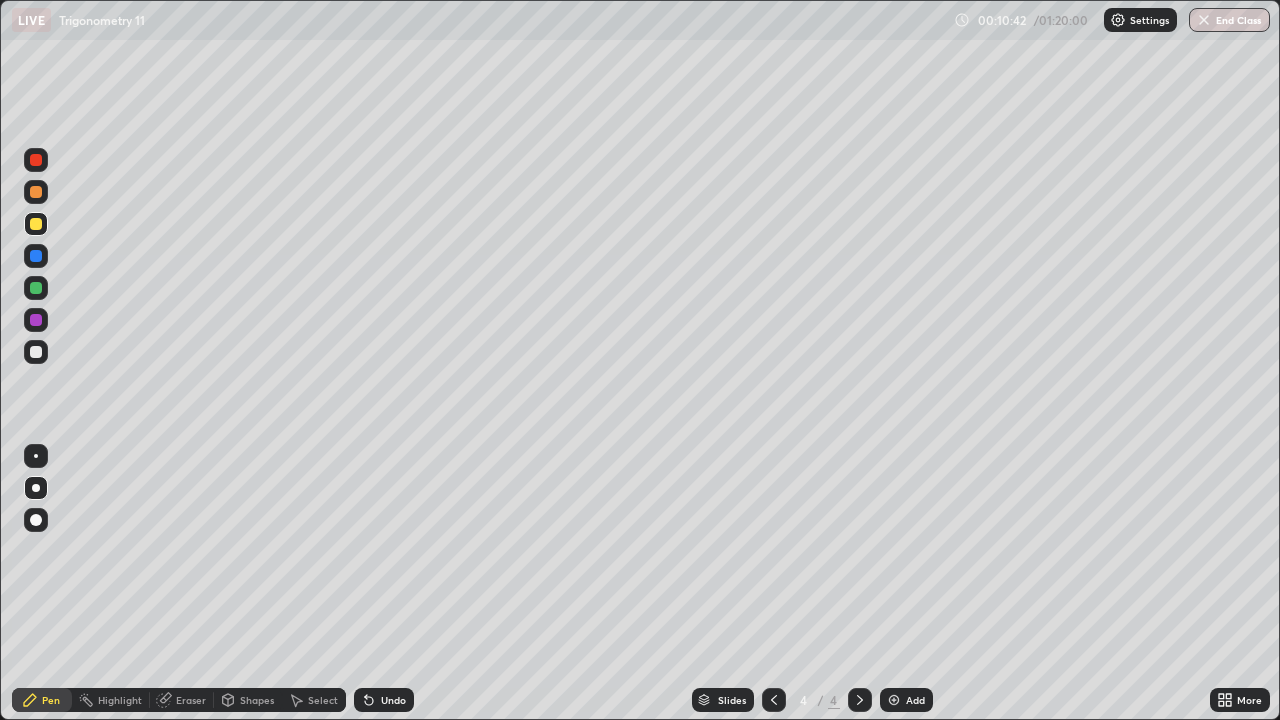 click at bounding box center (36, 352) 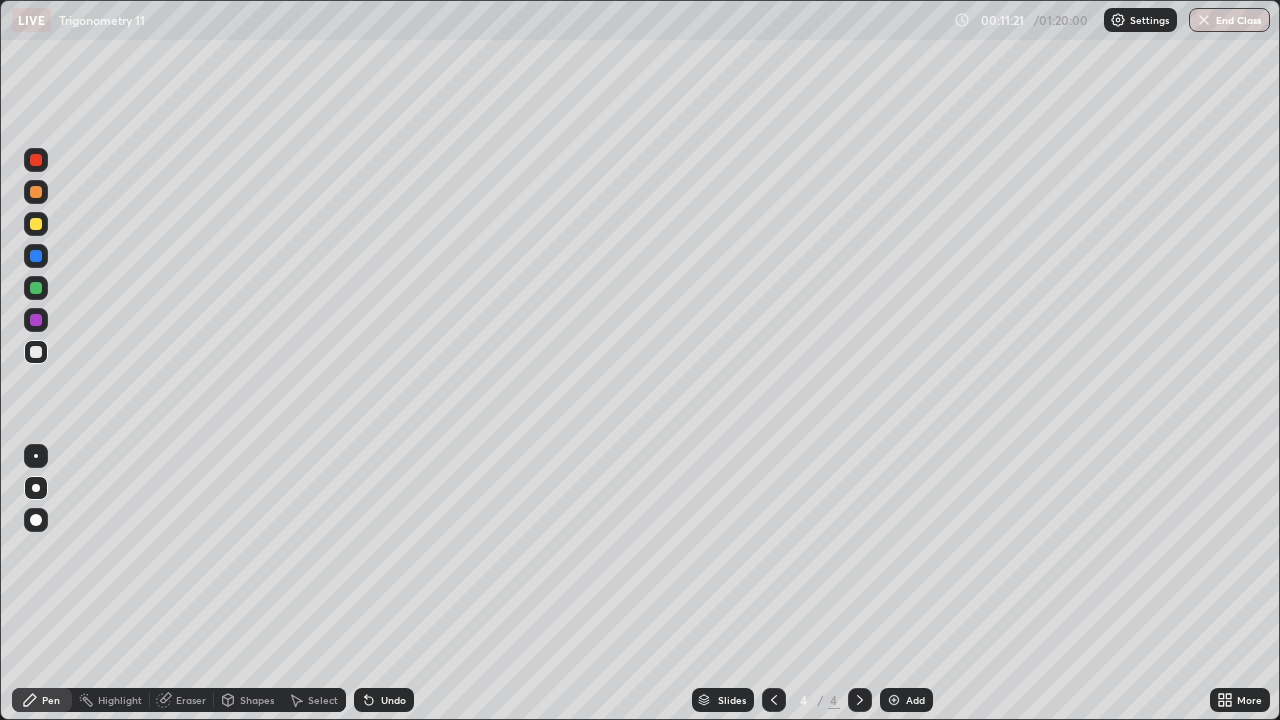 click at bounding box center (36, 352) 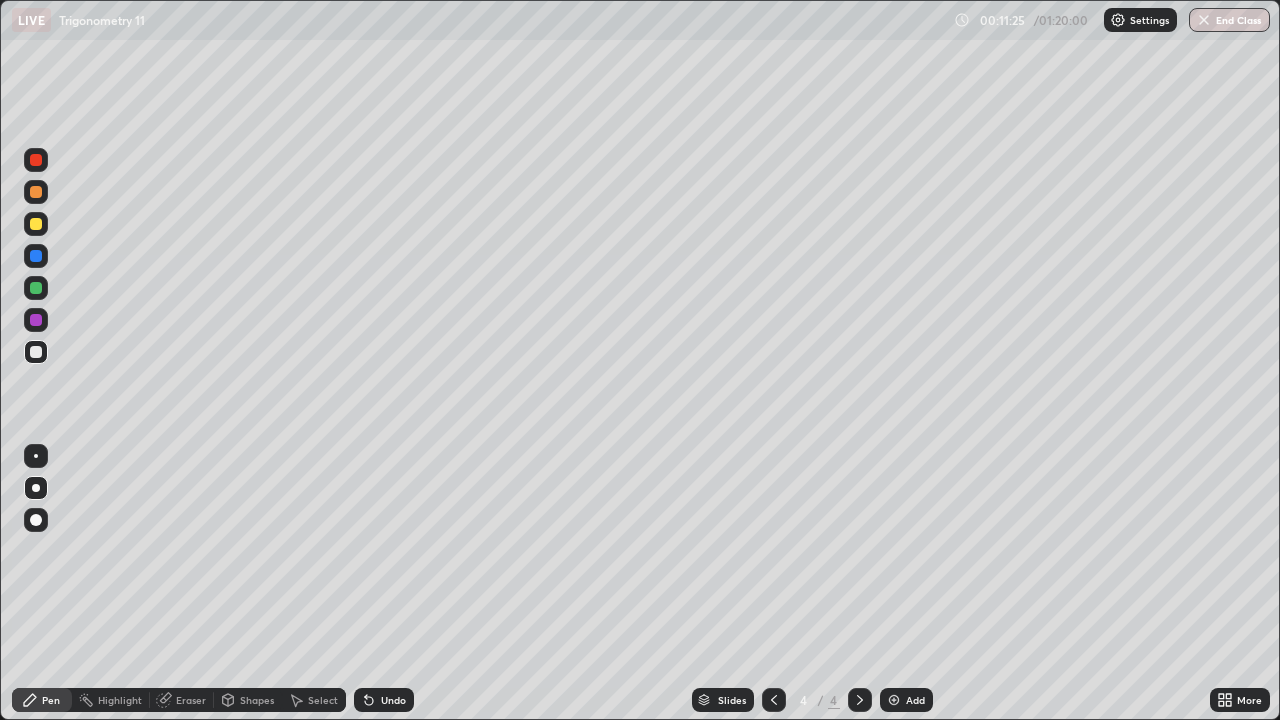 click on "Undo" at bounding box center (393, 700) 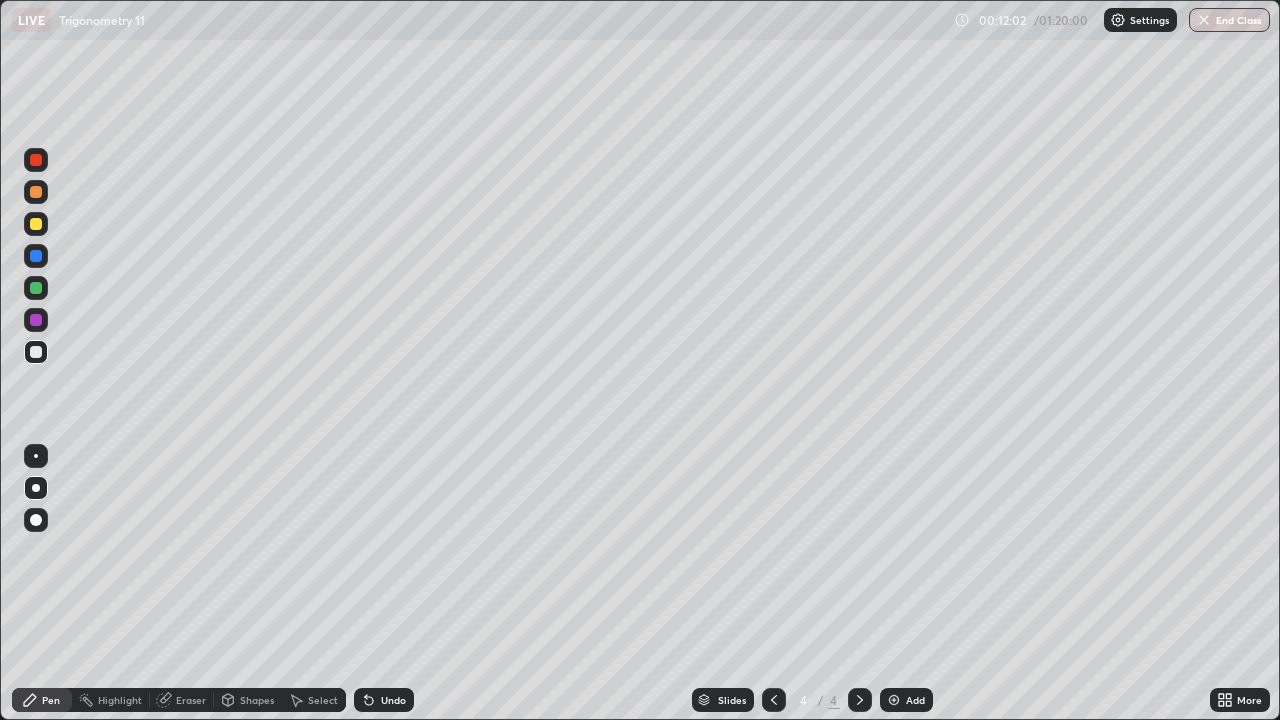 click at bounding box center (36, 224) 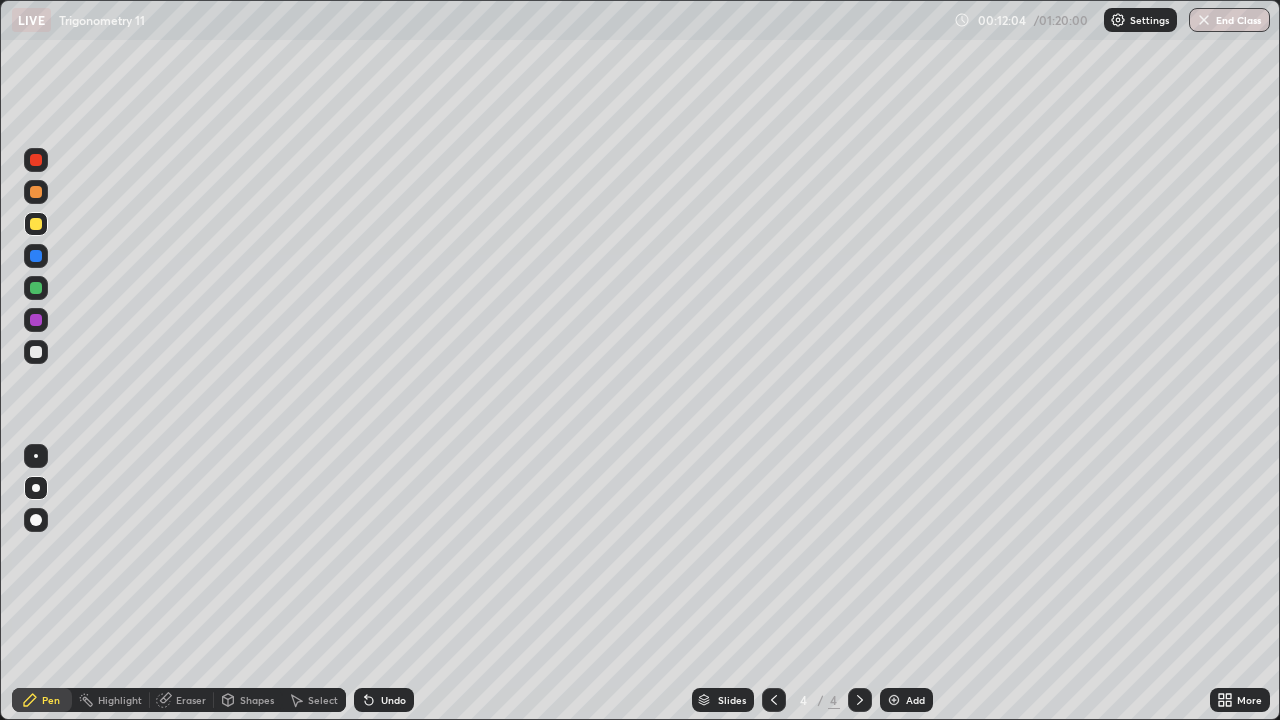 click 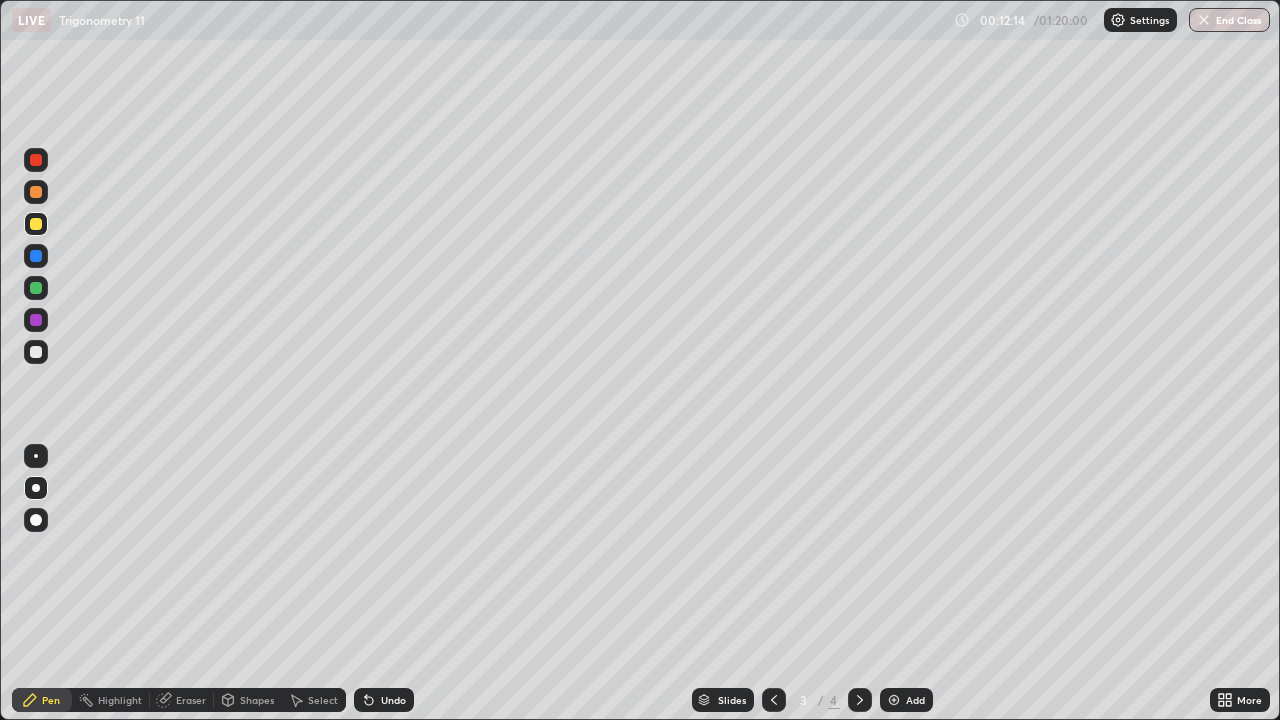 click 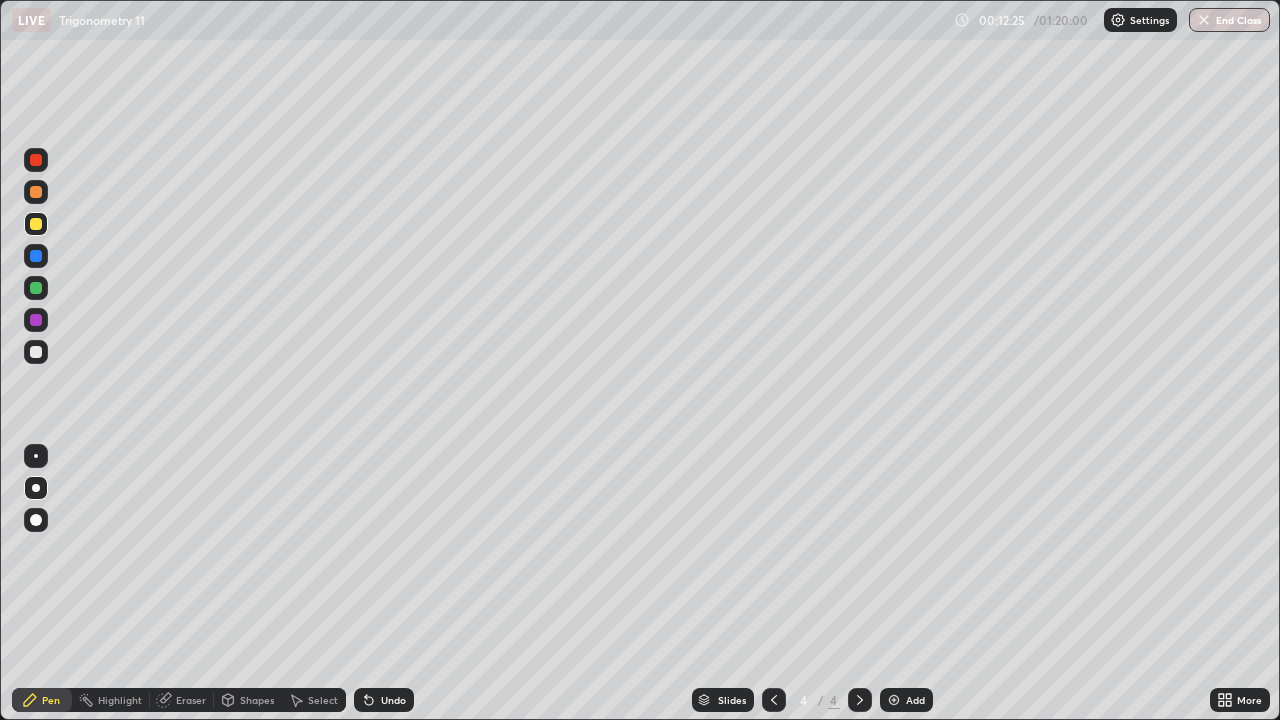 click at bounding box center (36, 320) 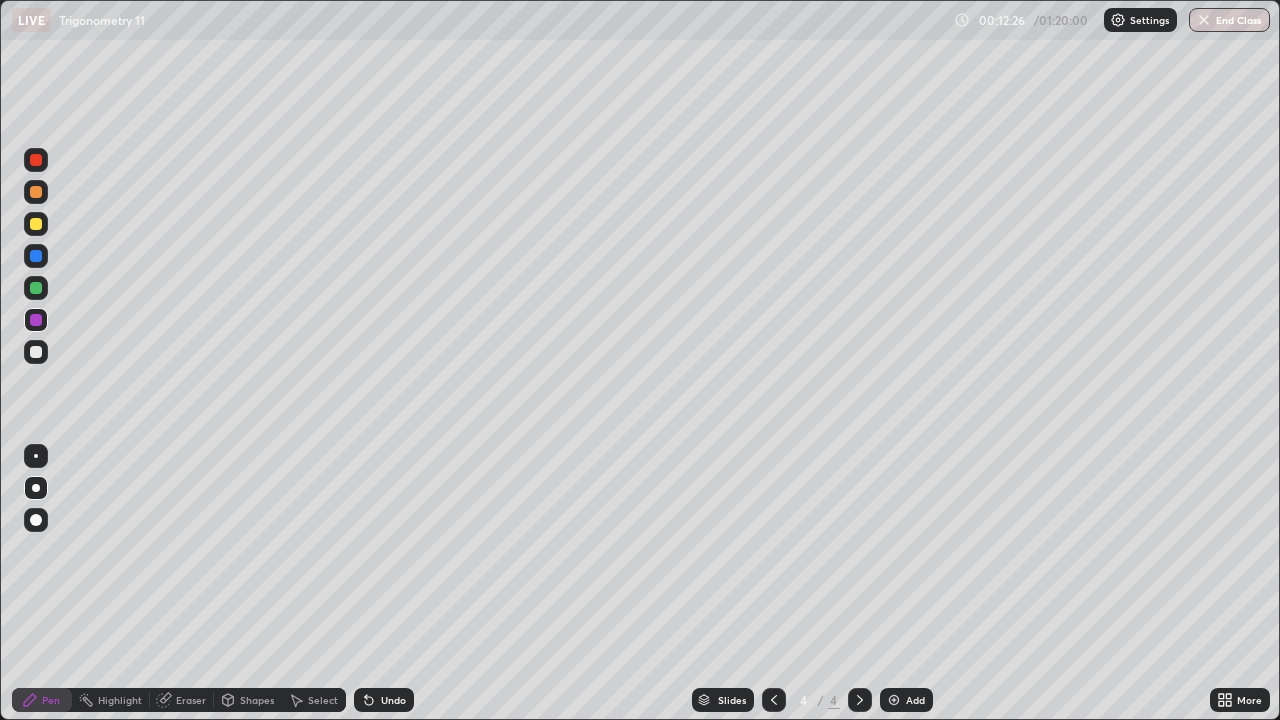 click at bounding box center [36, 160] 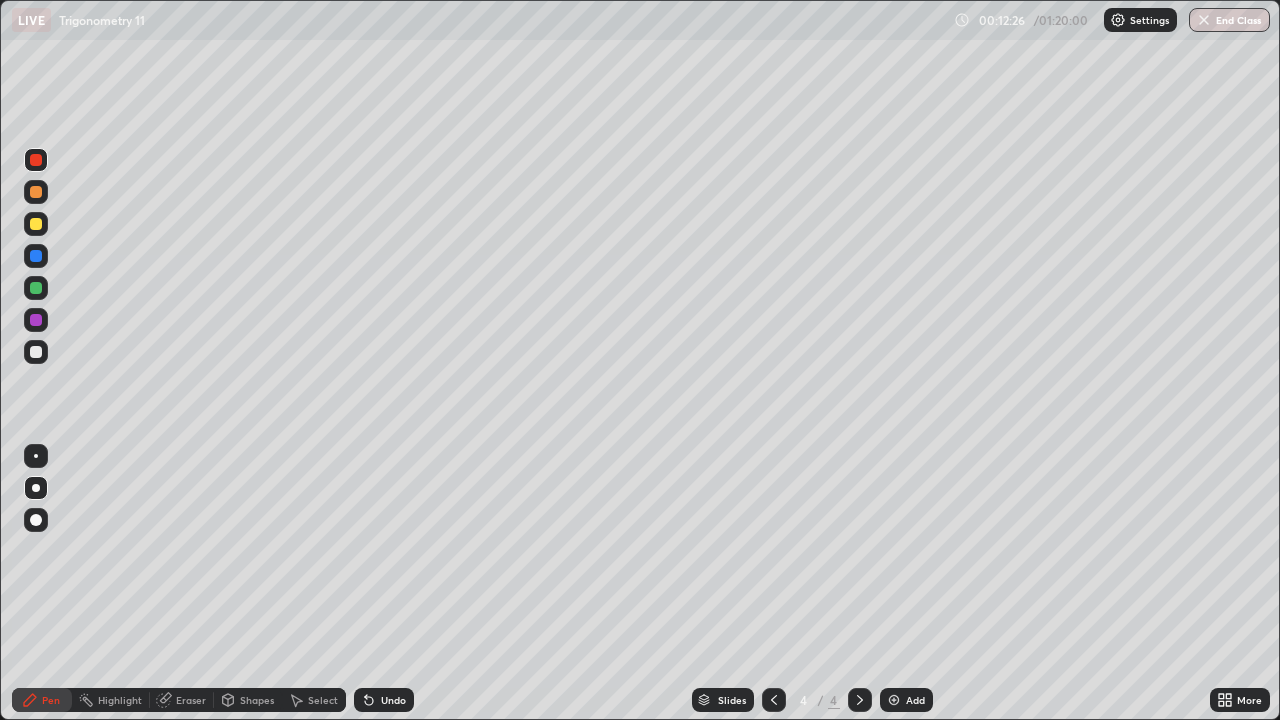 click at bounding box center (36, 520) 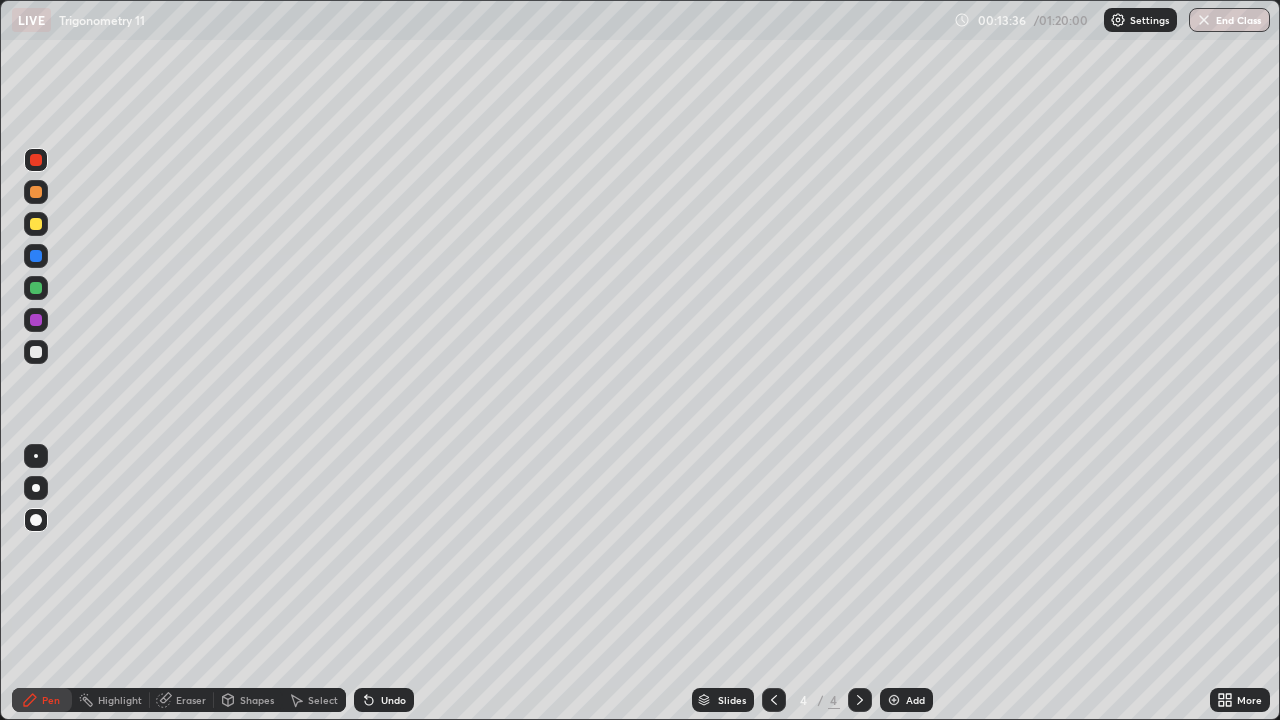 click 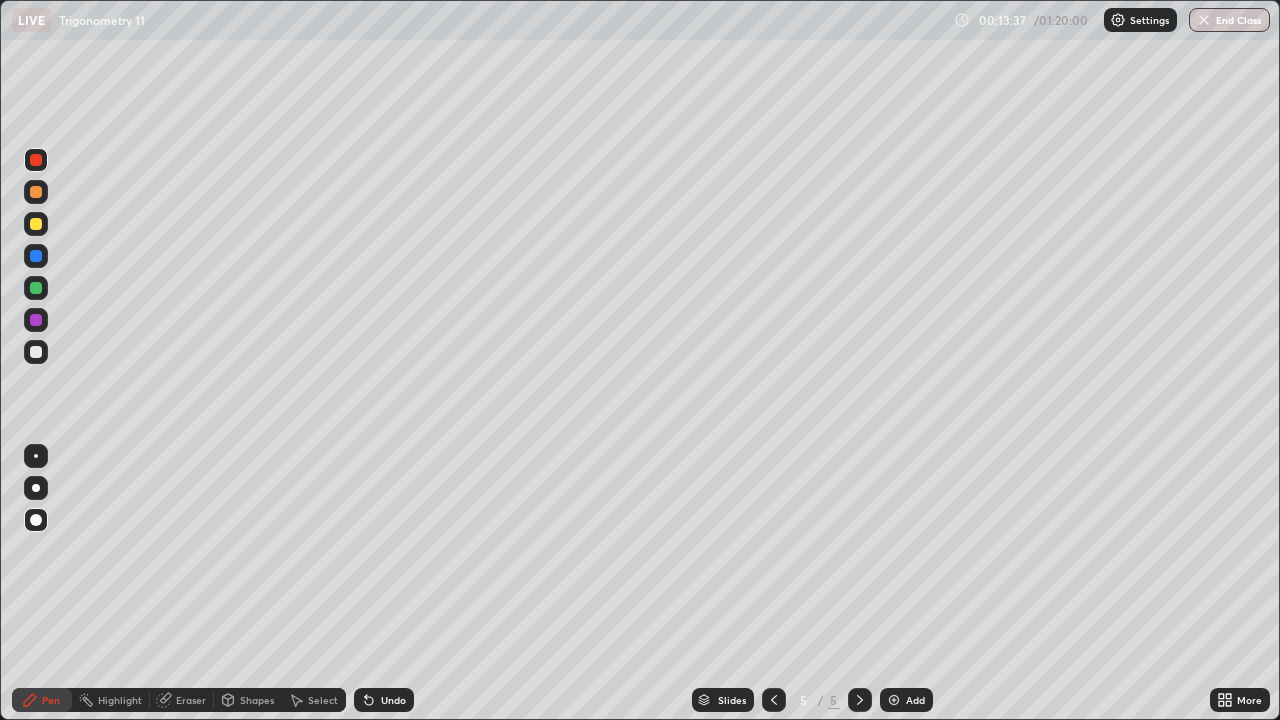 click at bounding box center [36, 224] 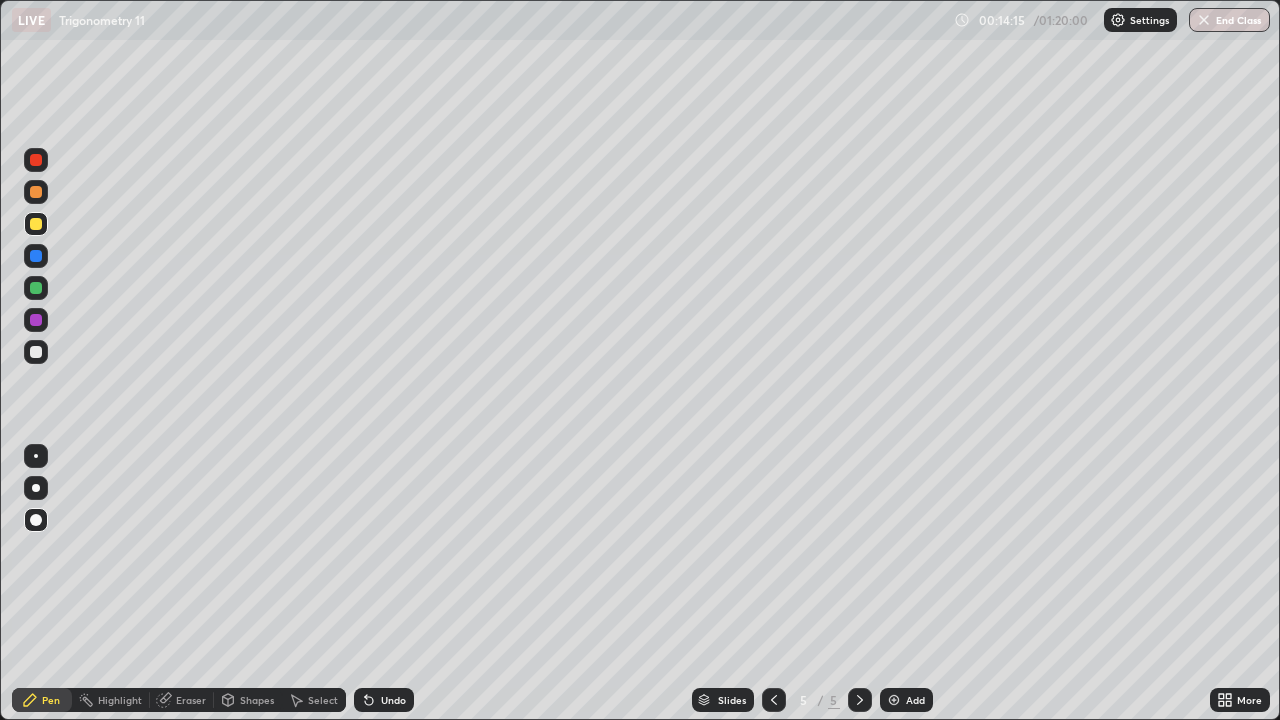 click at bounding box center [36, 320] 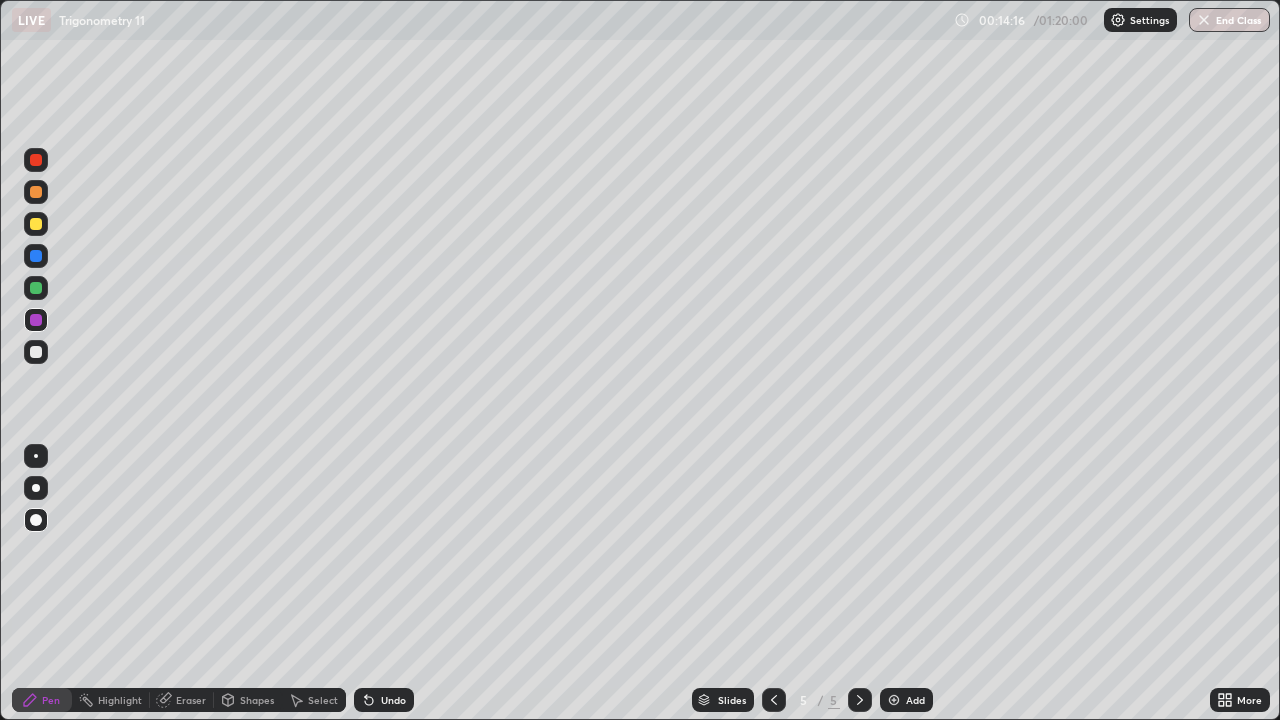 click at bounding box center (36, 352) 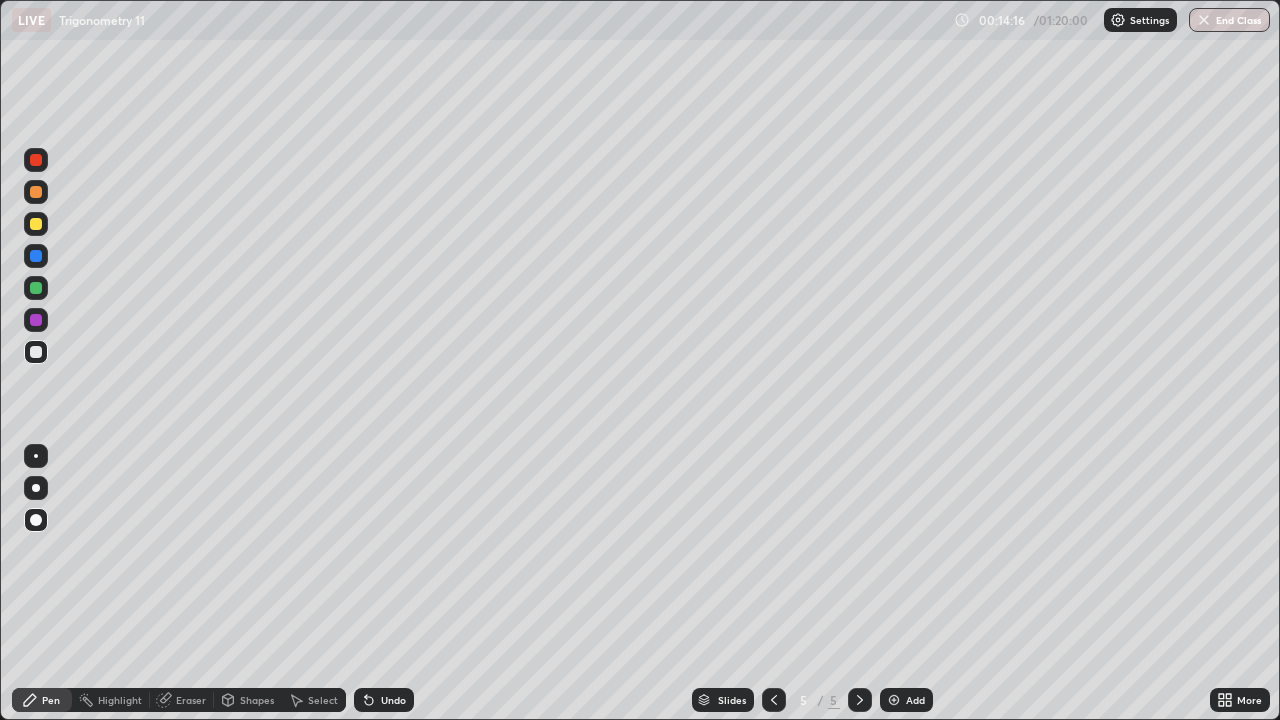 click at bounding box center [36, 488] 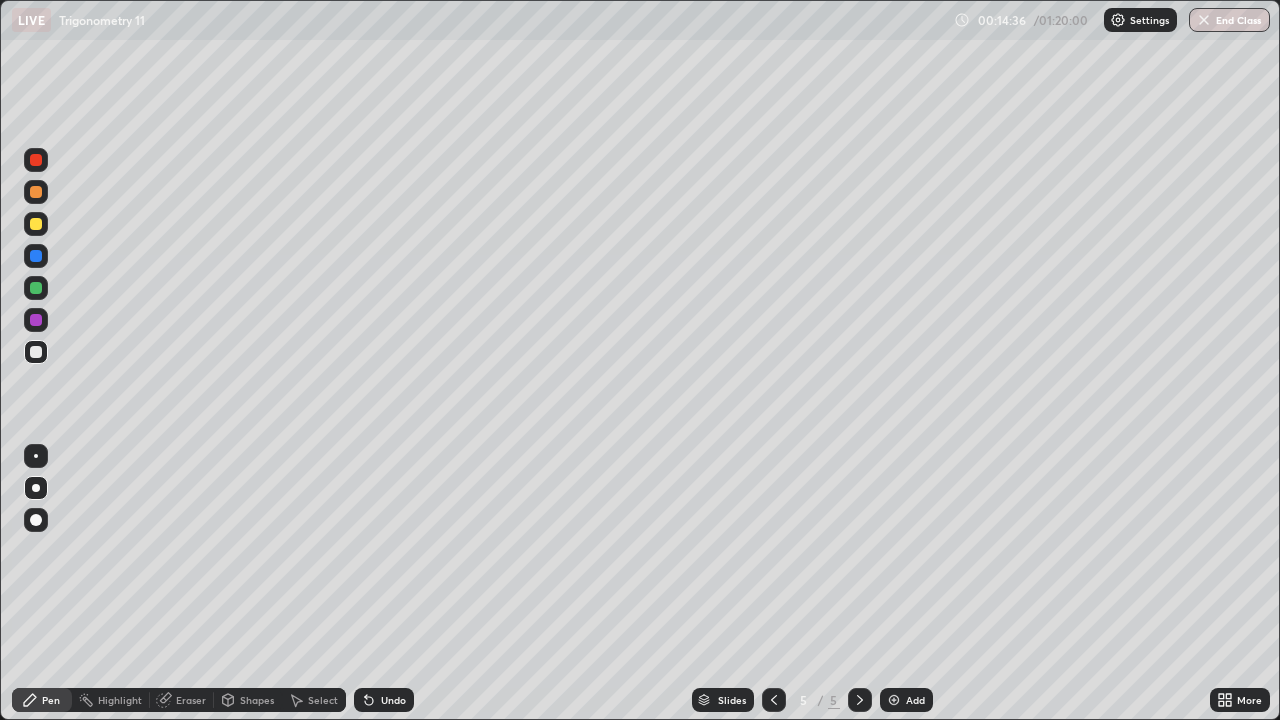 click 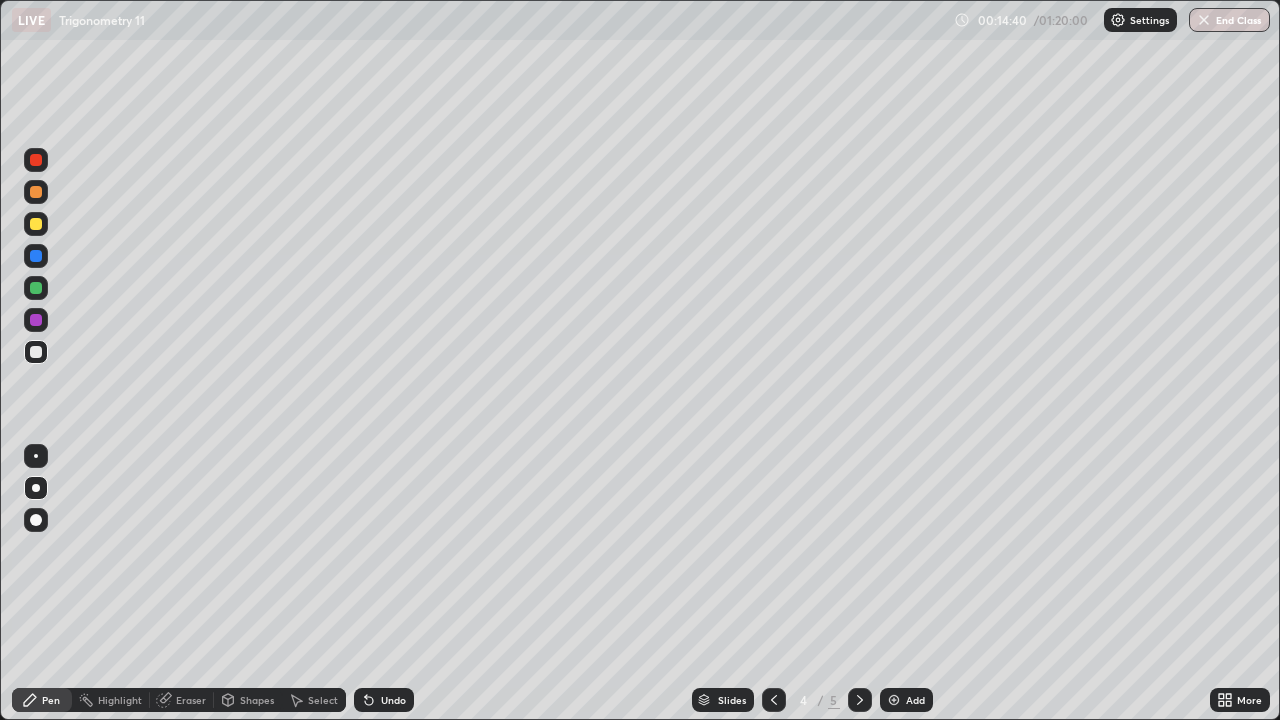 click 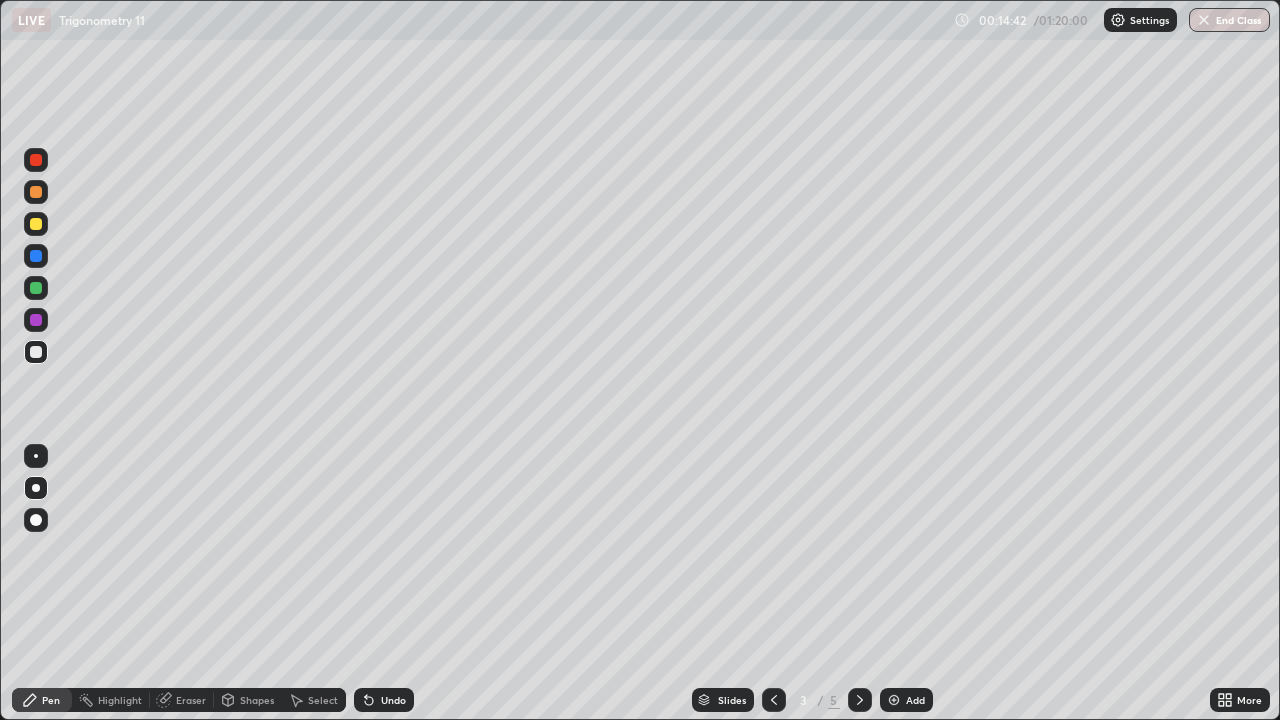 click at bounding box center (36, 256) 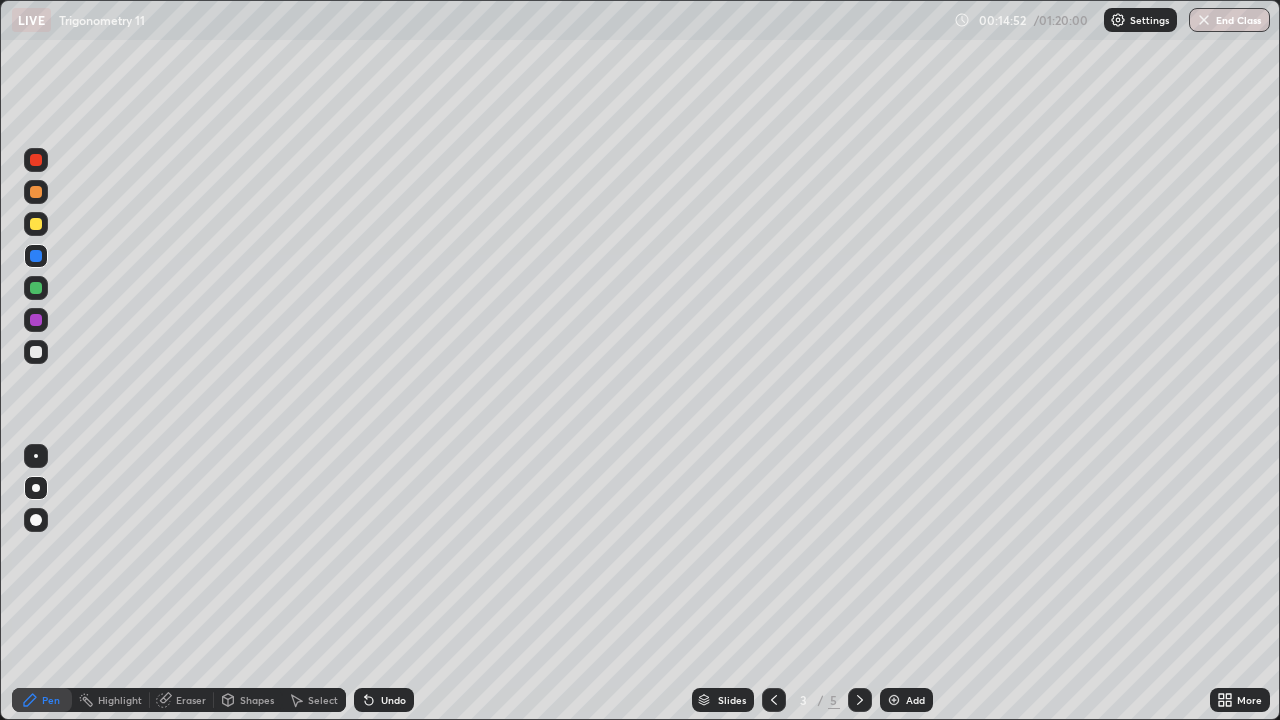 click 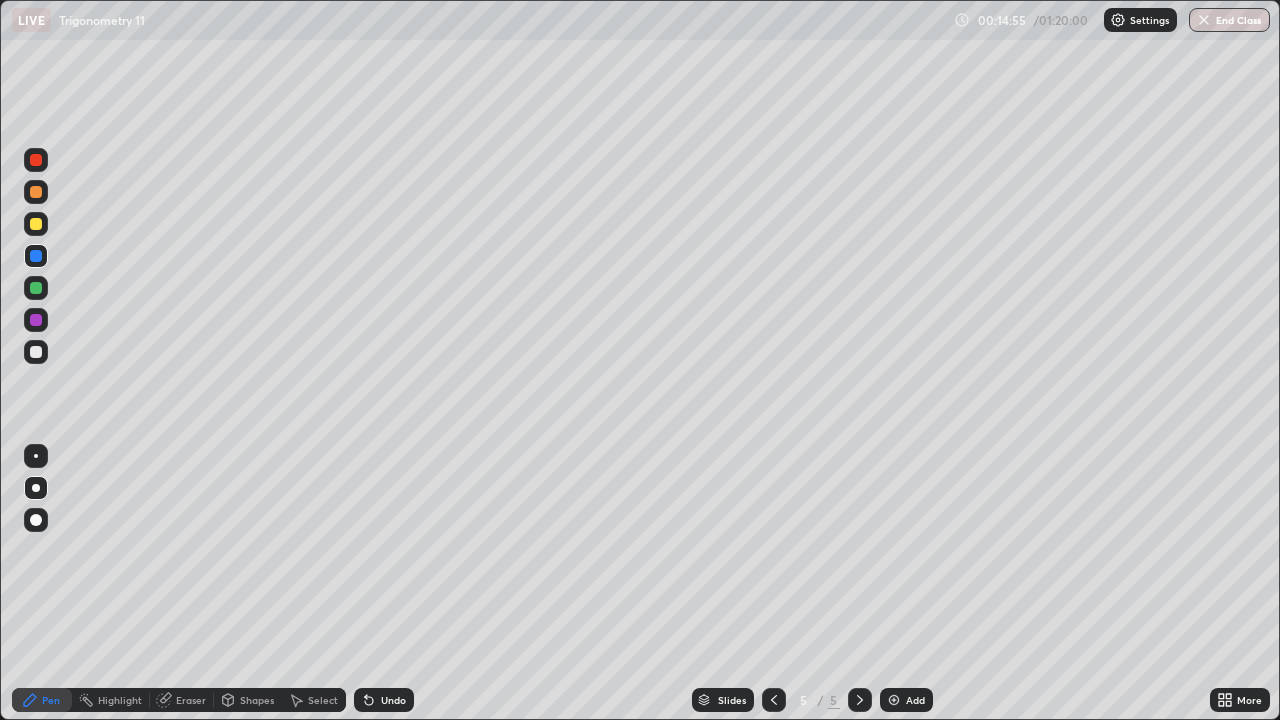 click at bounding box center [36, 352] 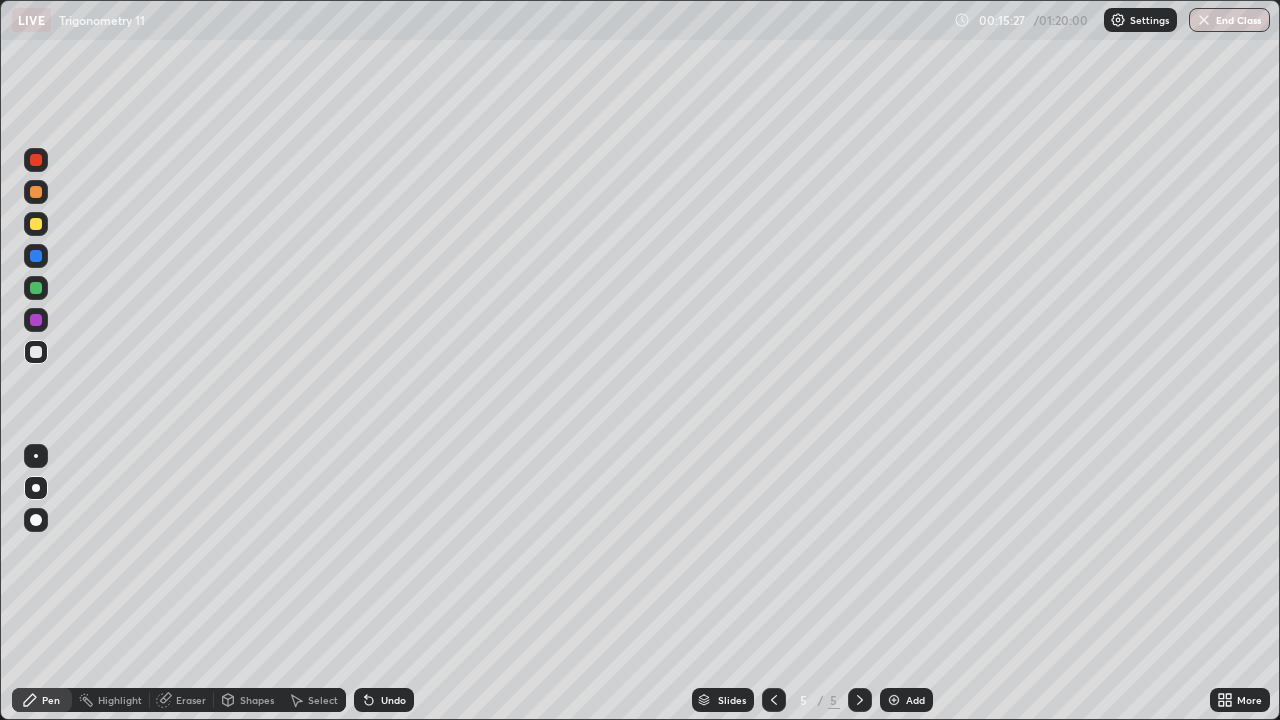 click at bounding box center [36, 160] 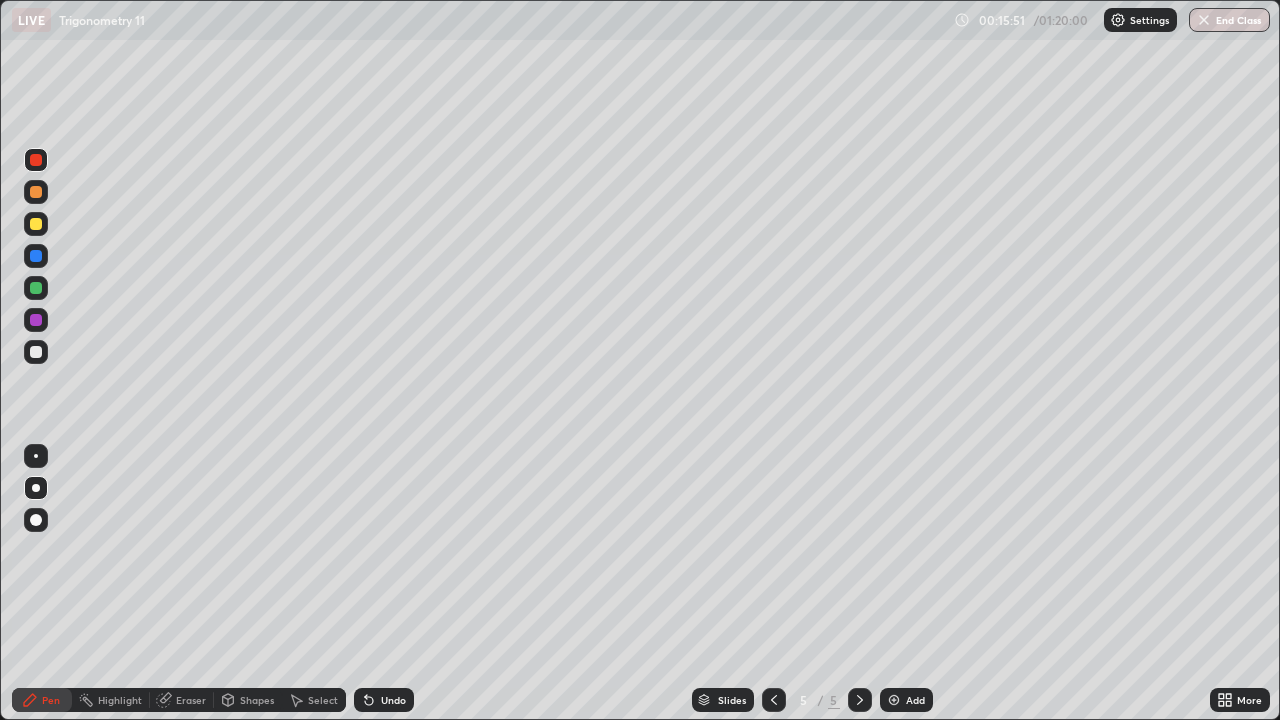 click at bounding box center (36, 288) 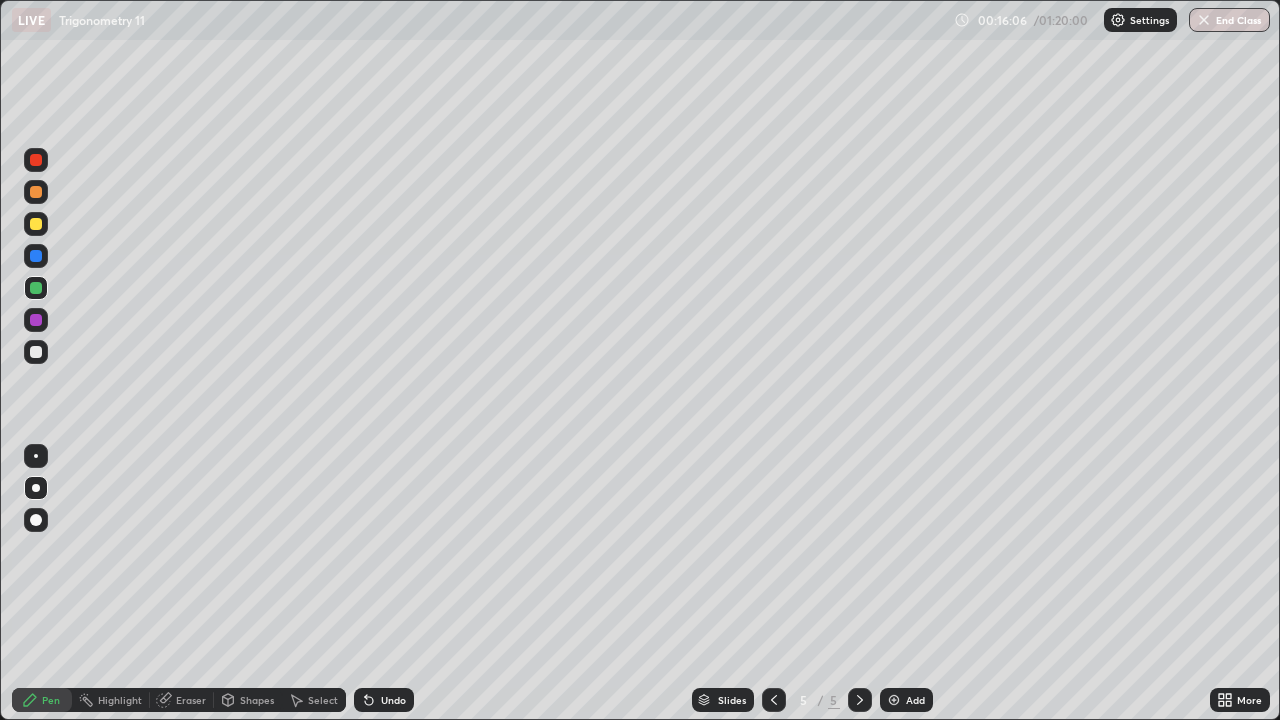 click at bounding box center (36, 352) 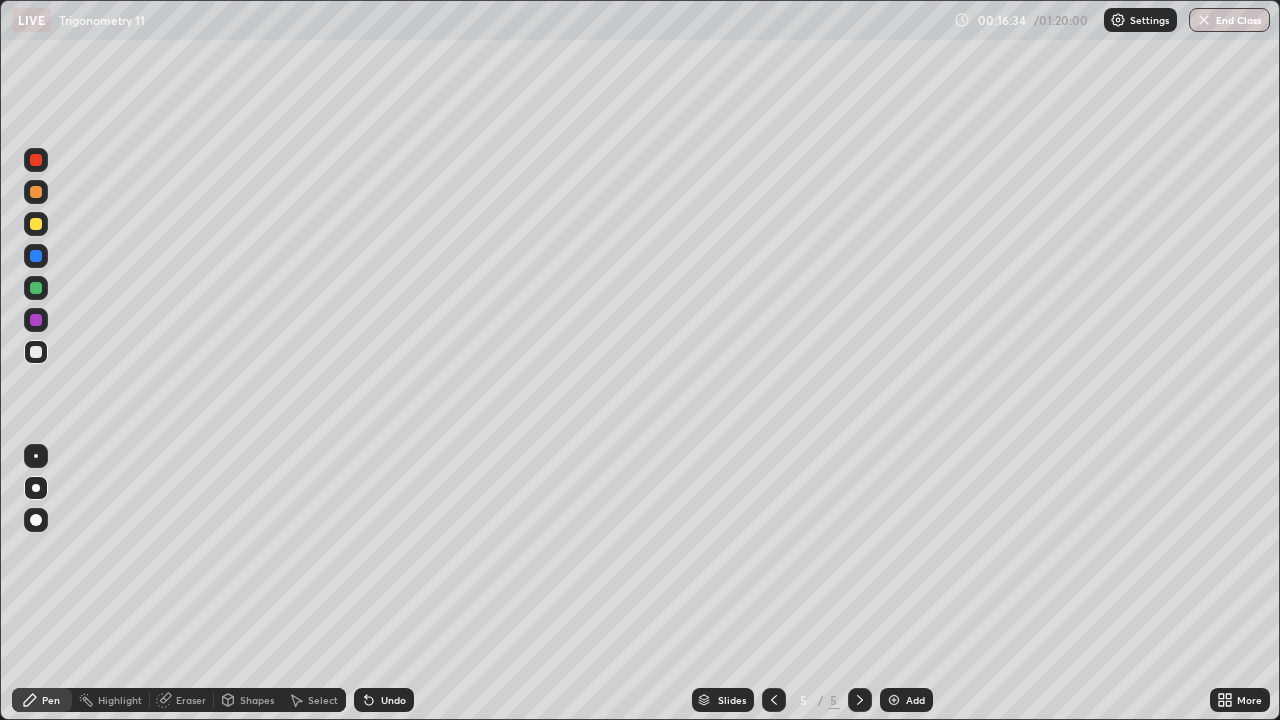 click at bounding box center [36, 320] 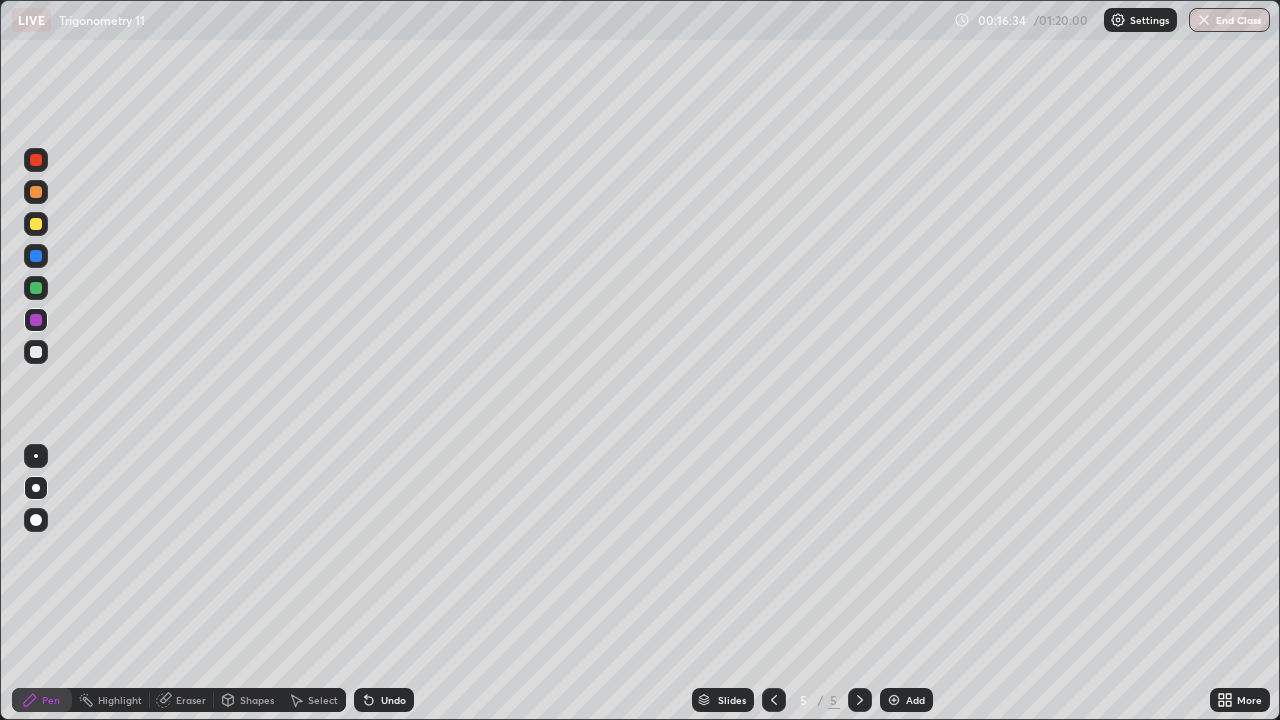 click at bounding box center (36, 288) 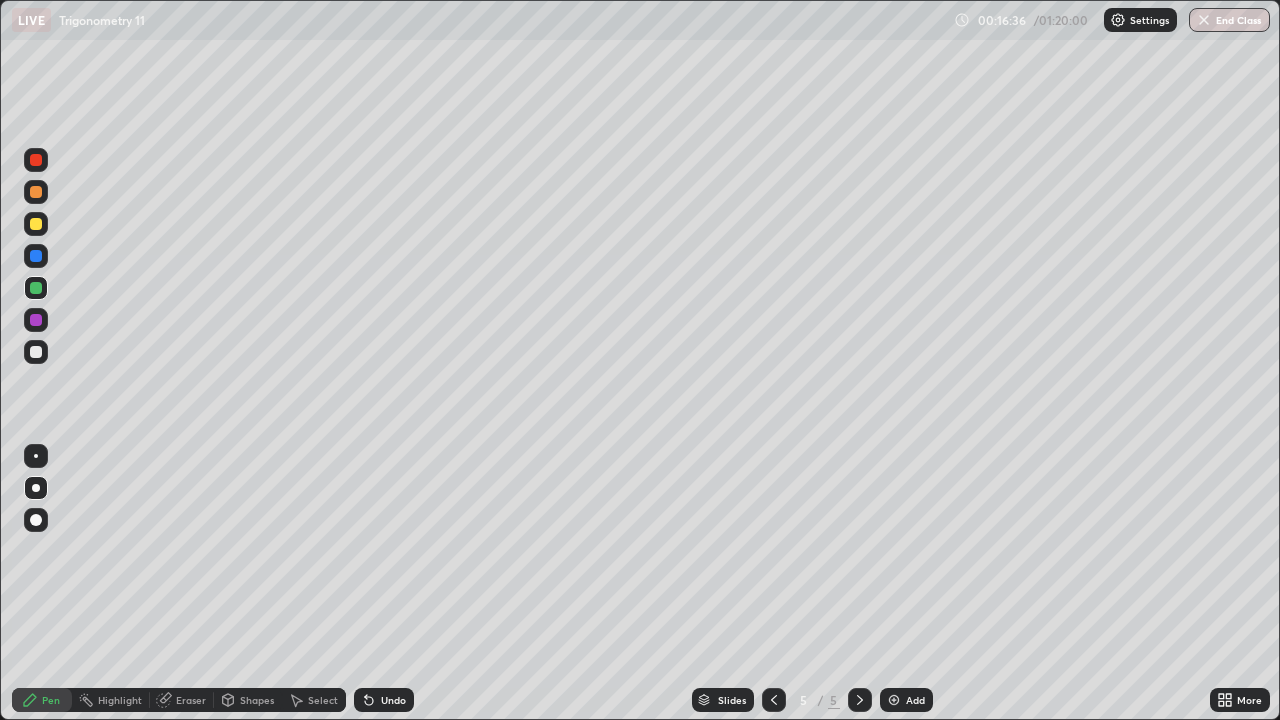 click at bounding box center [36, 192] 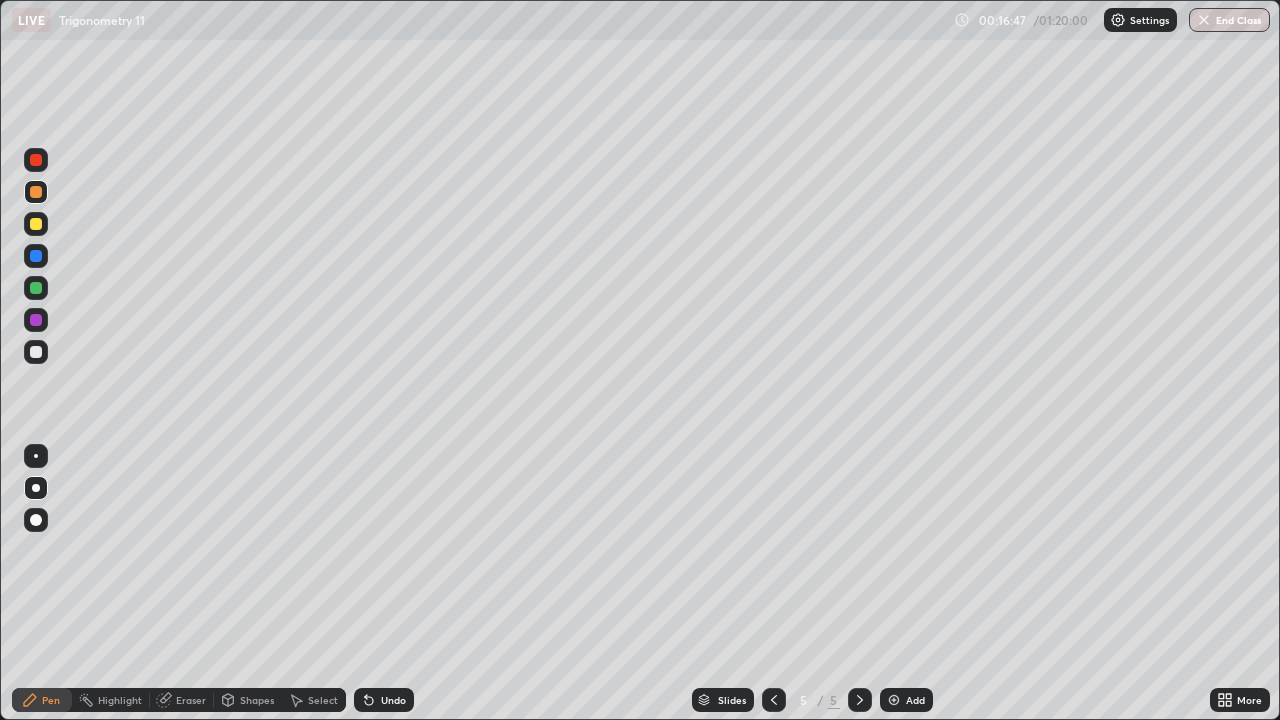 click at bounding box center [36, 320] 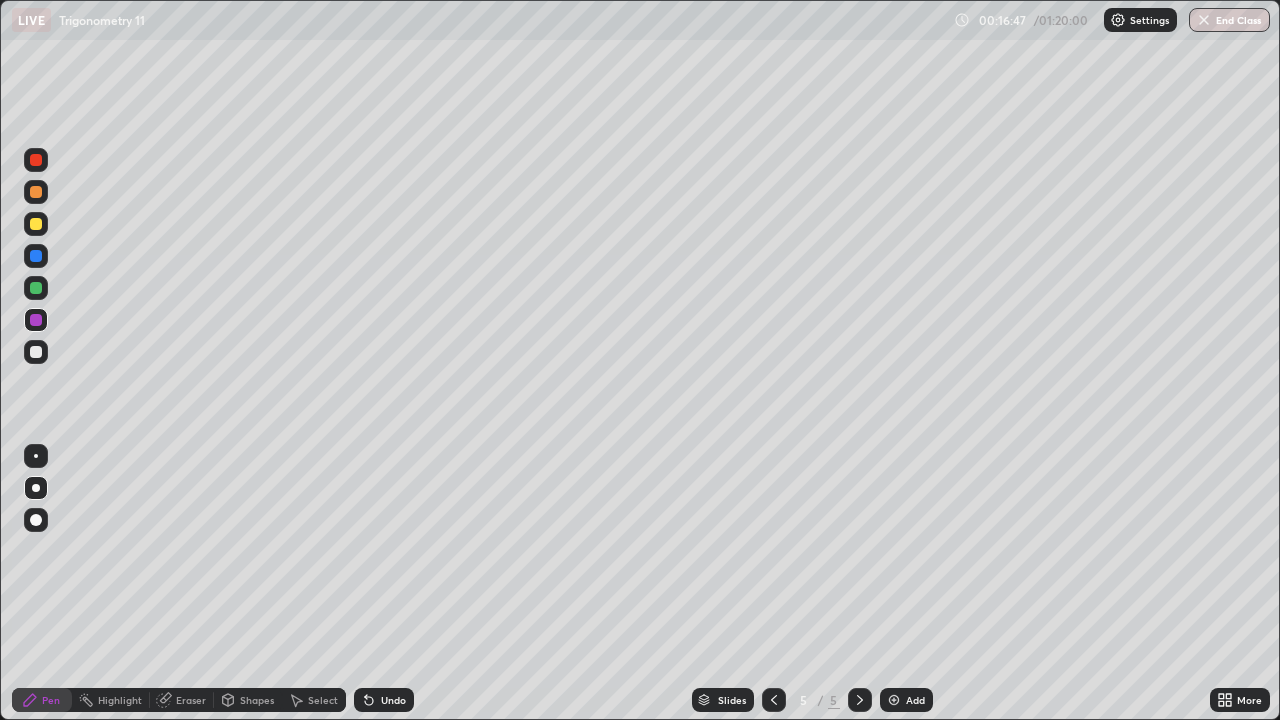 click at bounding box center [36, 288] 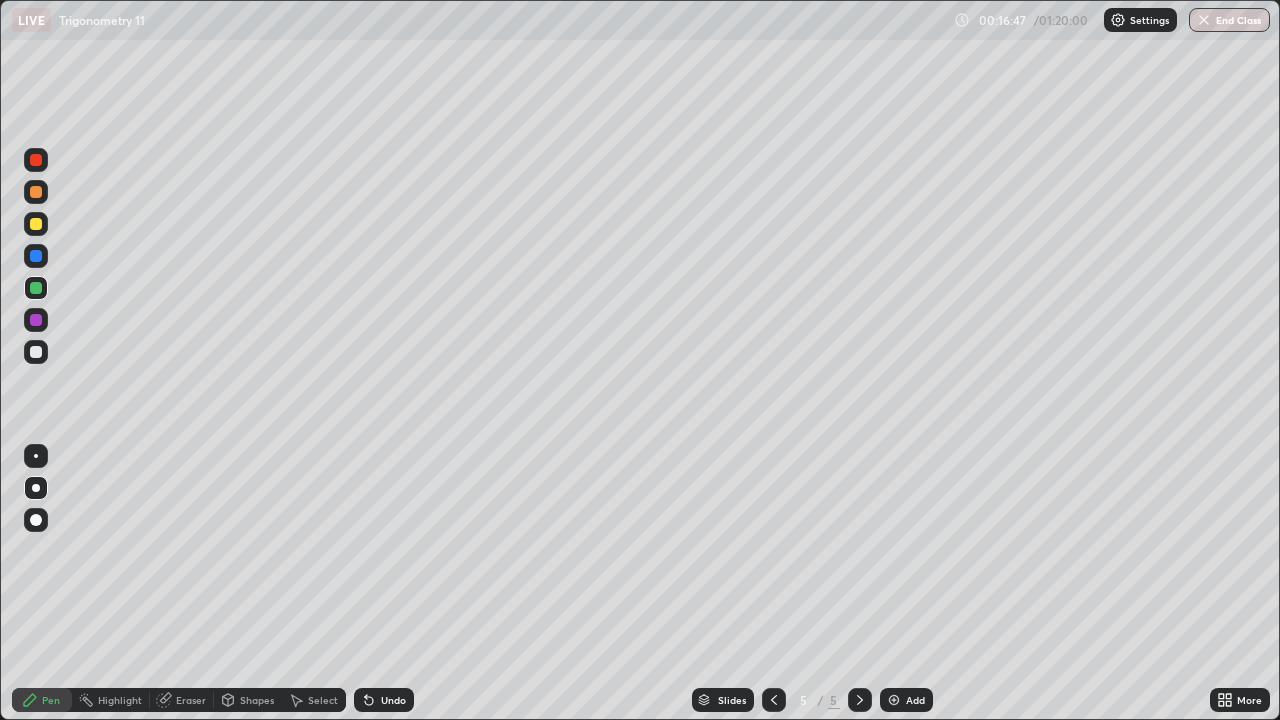 click at bounding box center (36, 256) 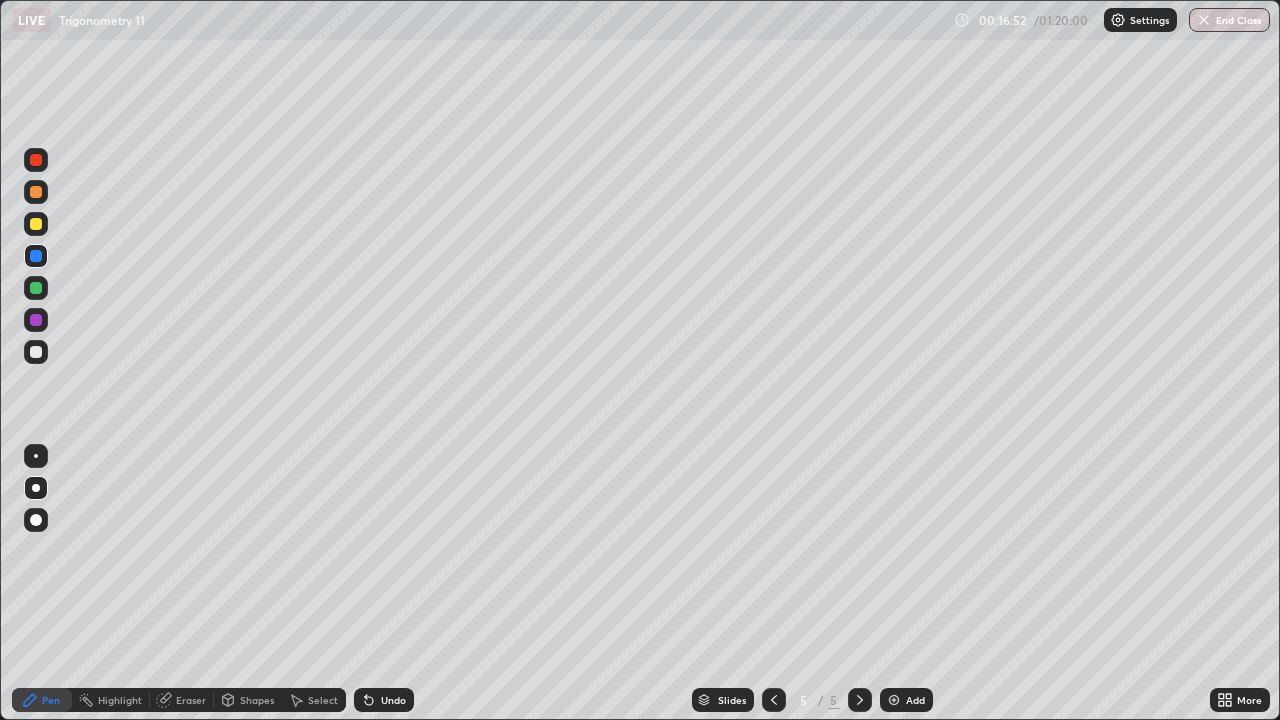 click at bounding box center (36, 192) 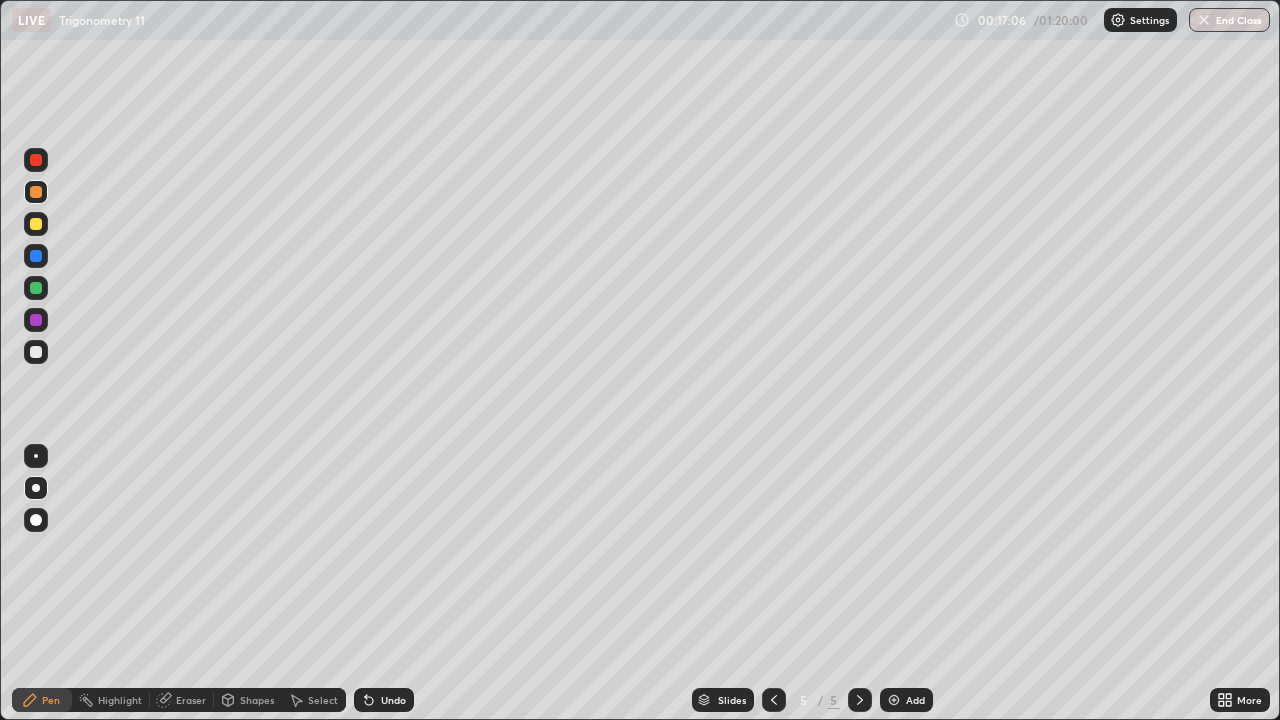 click at bounding box center (36, 352) 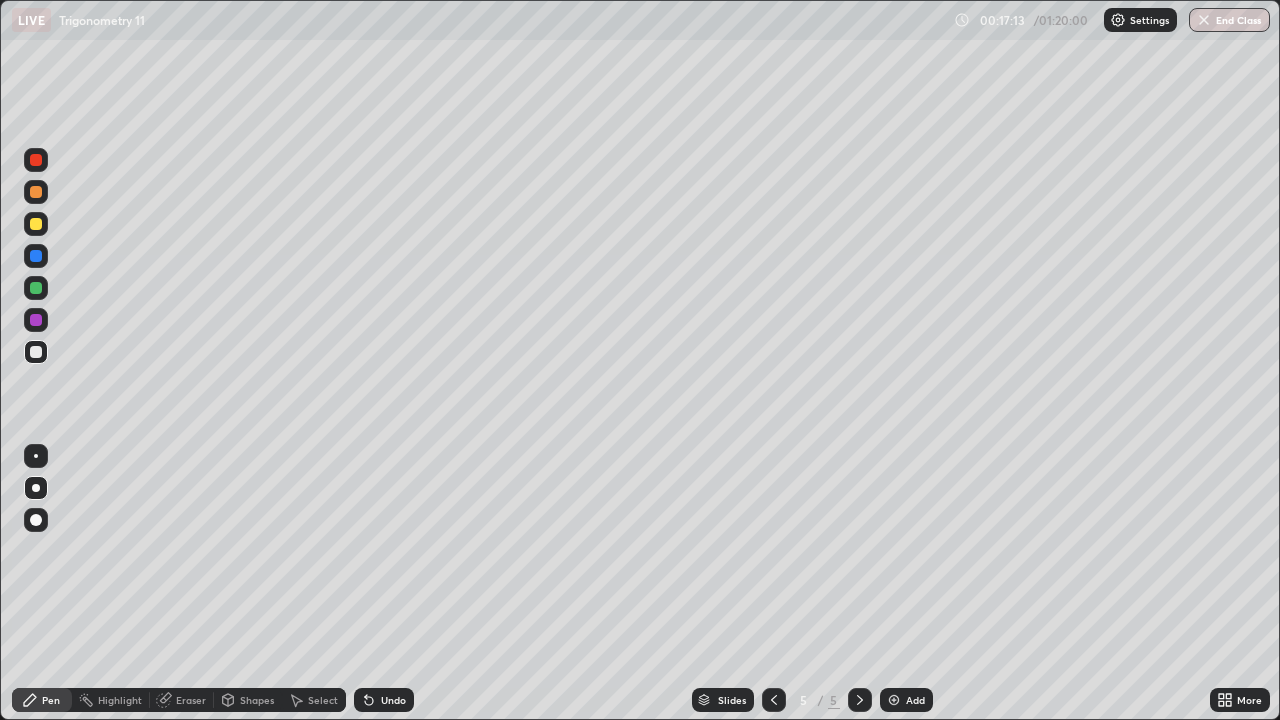 click on "Undo" at bounding box center [393, 700] 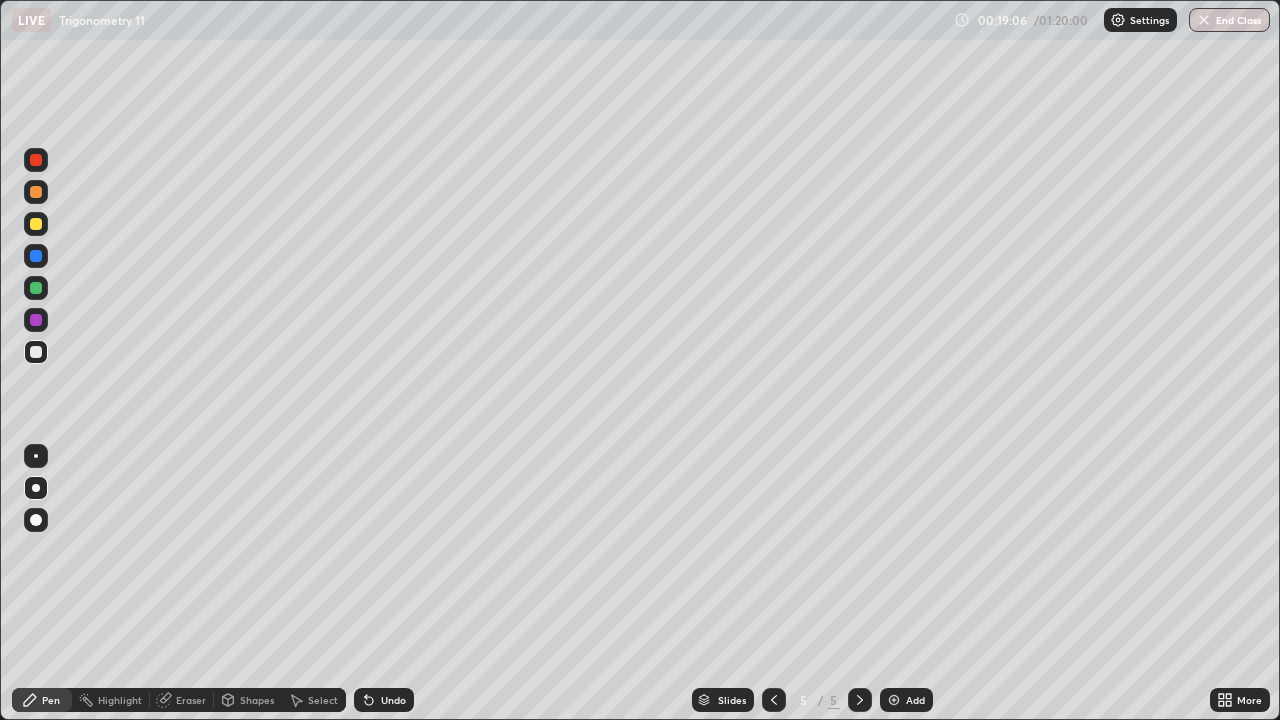 click at bounding box center [36, 224] 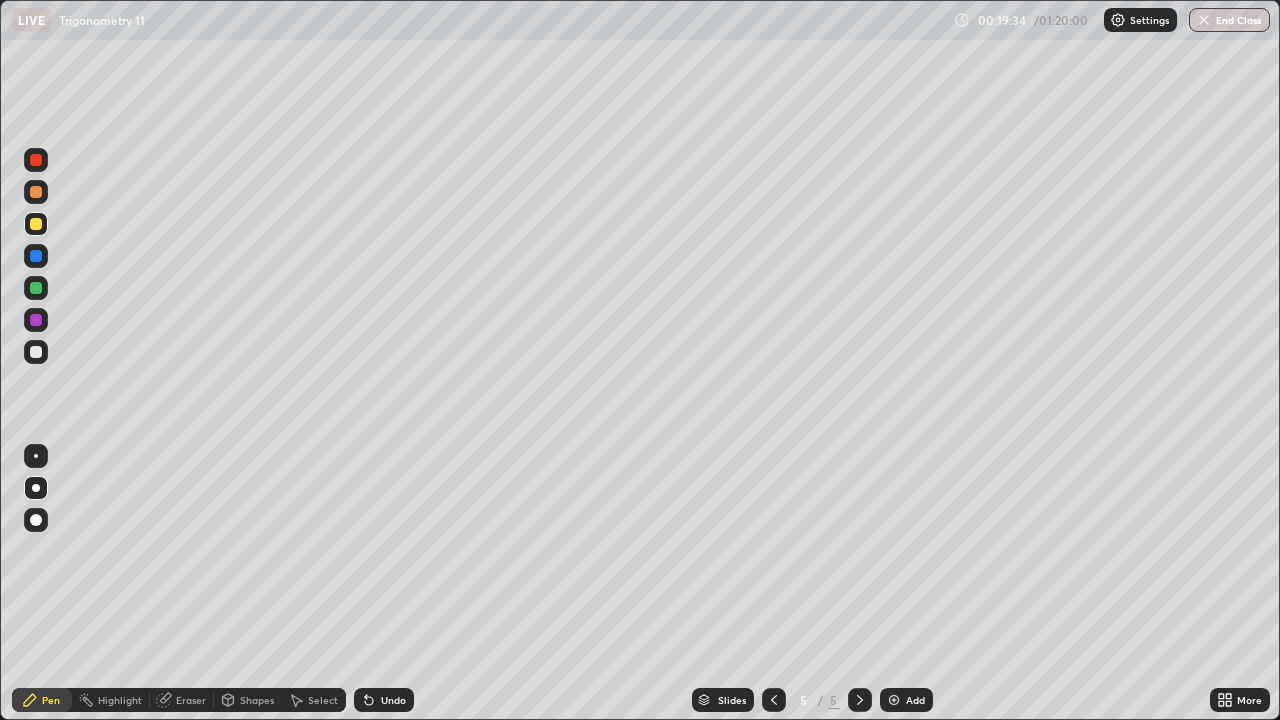click 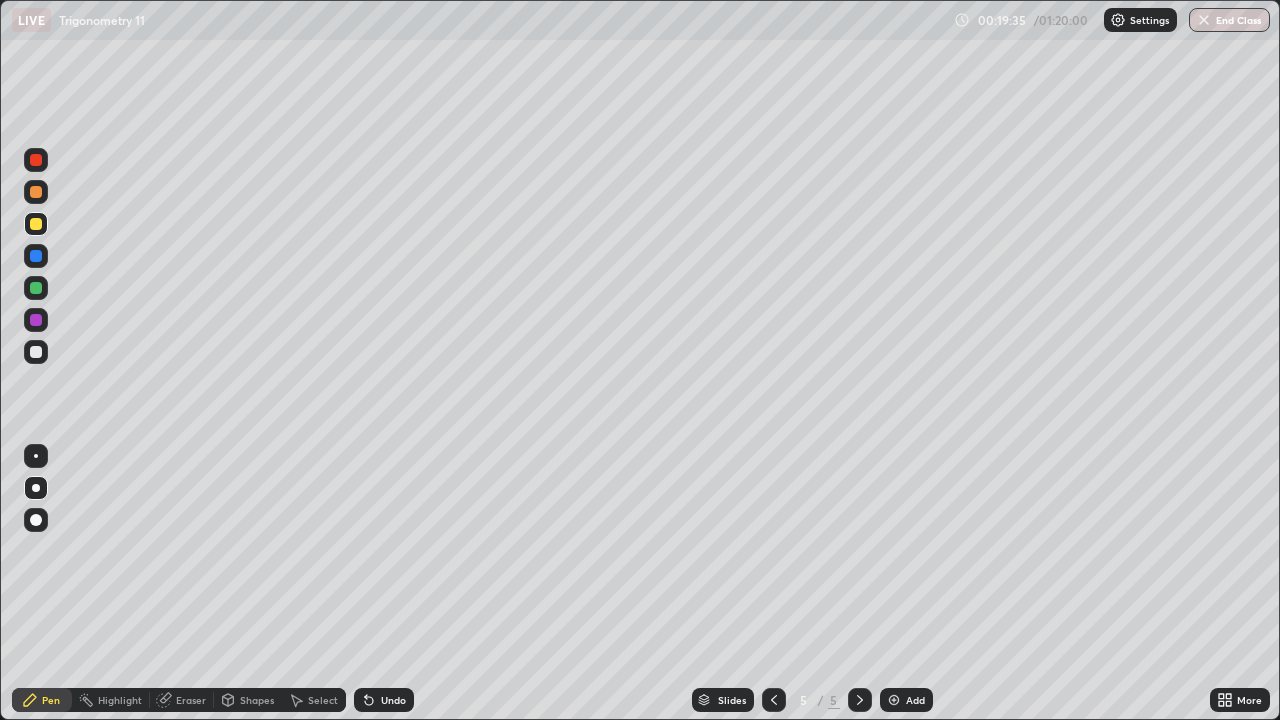 click on "Add" at bounding box center (915, 700) 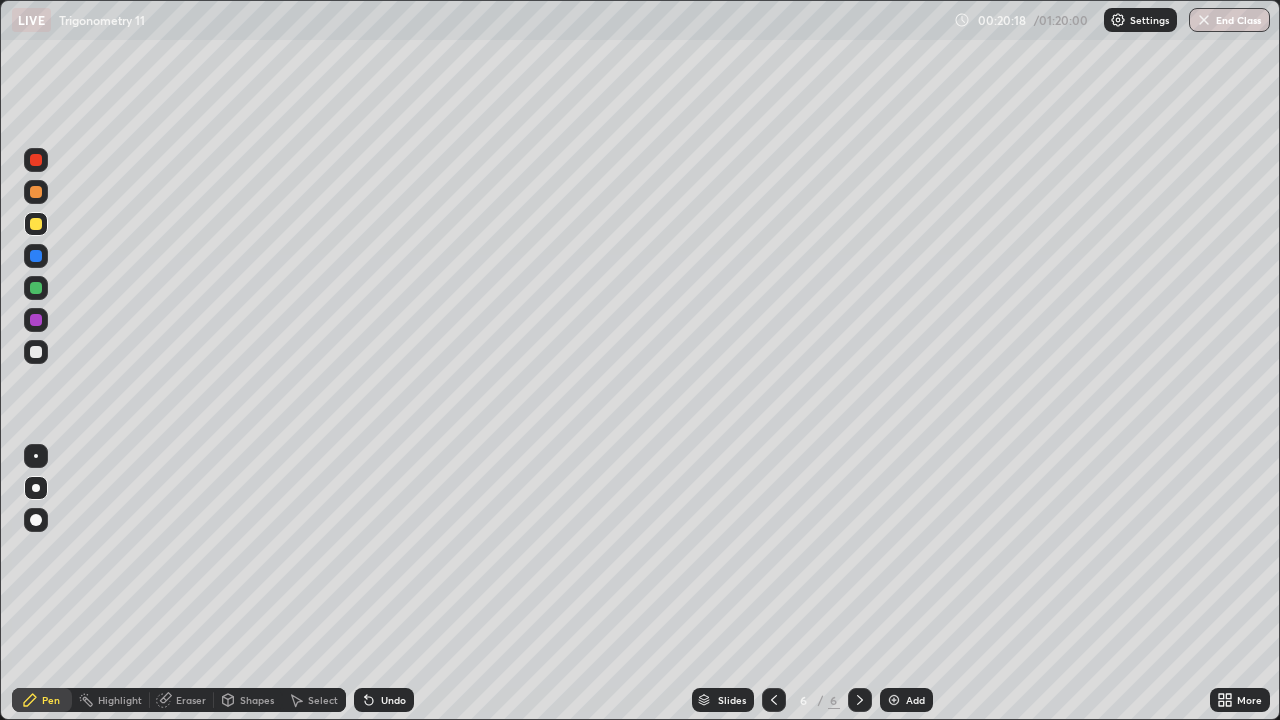 click at bounding box center (36, 320) 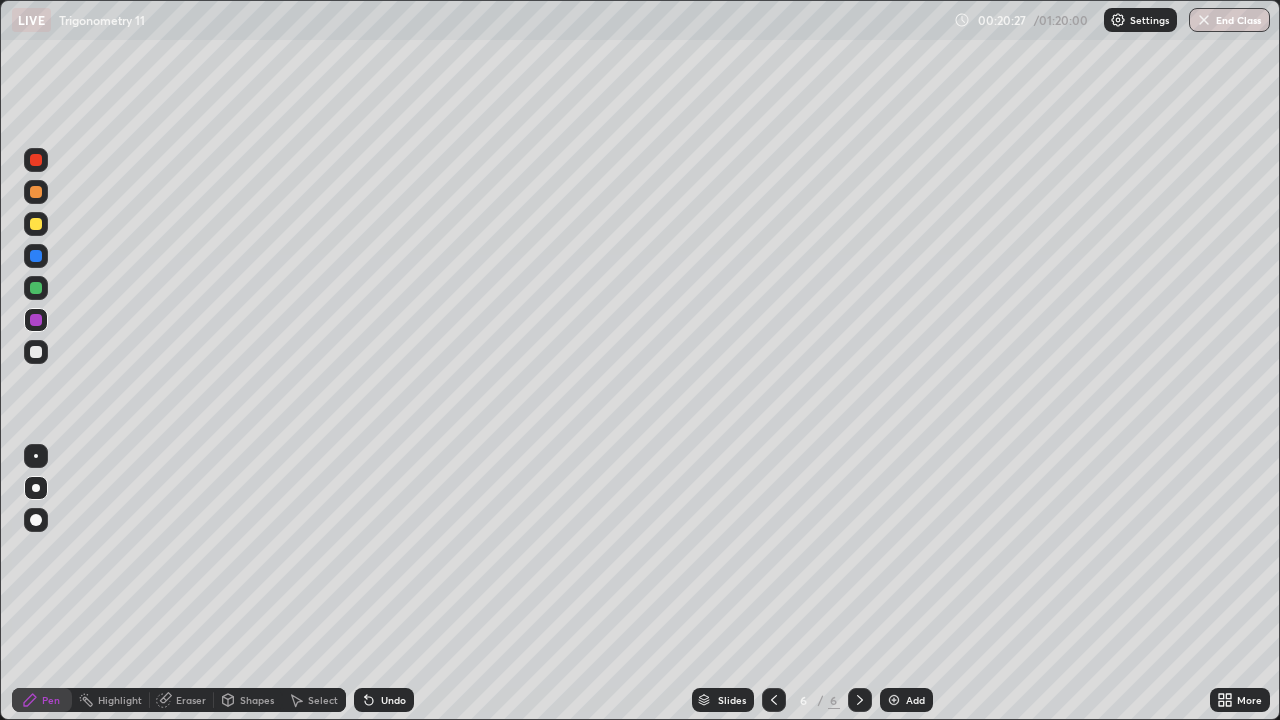 click on "Eraser" at bounding box center (191, 700) 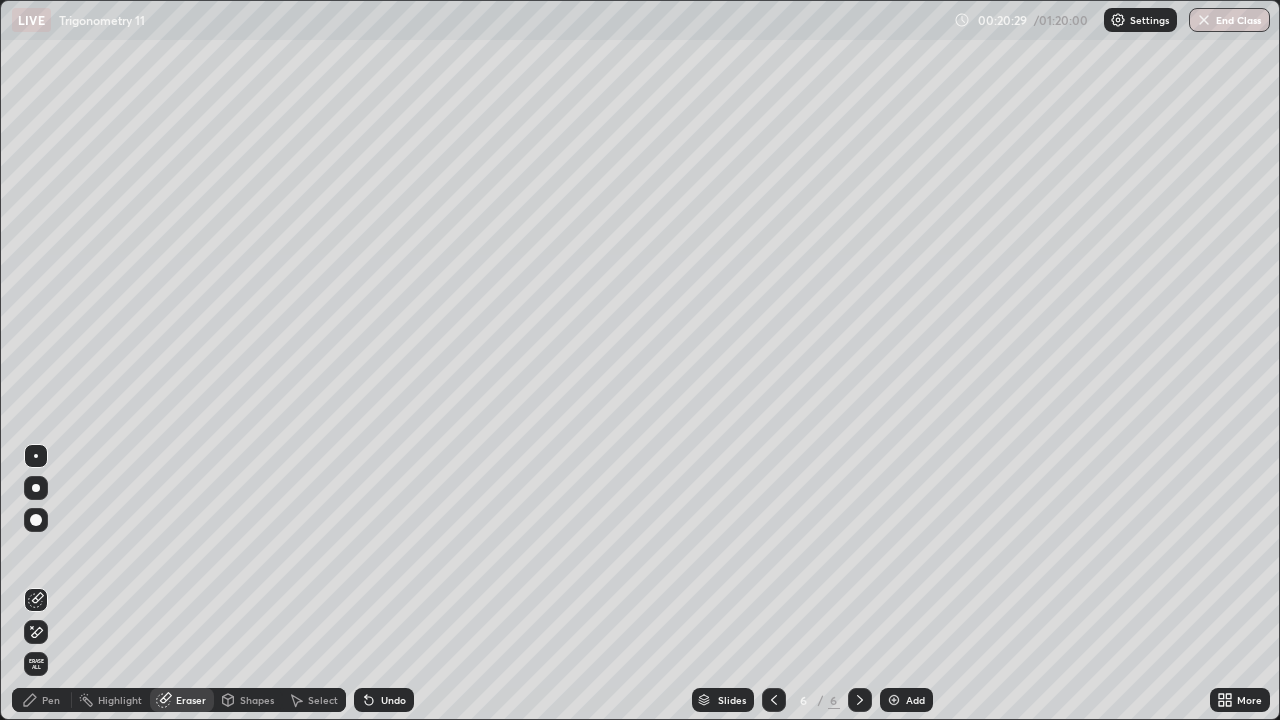 click on "Pen" at bounding box center (51, 700) 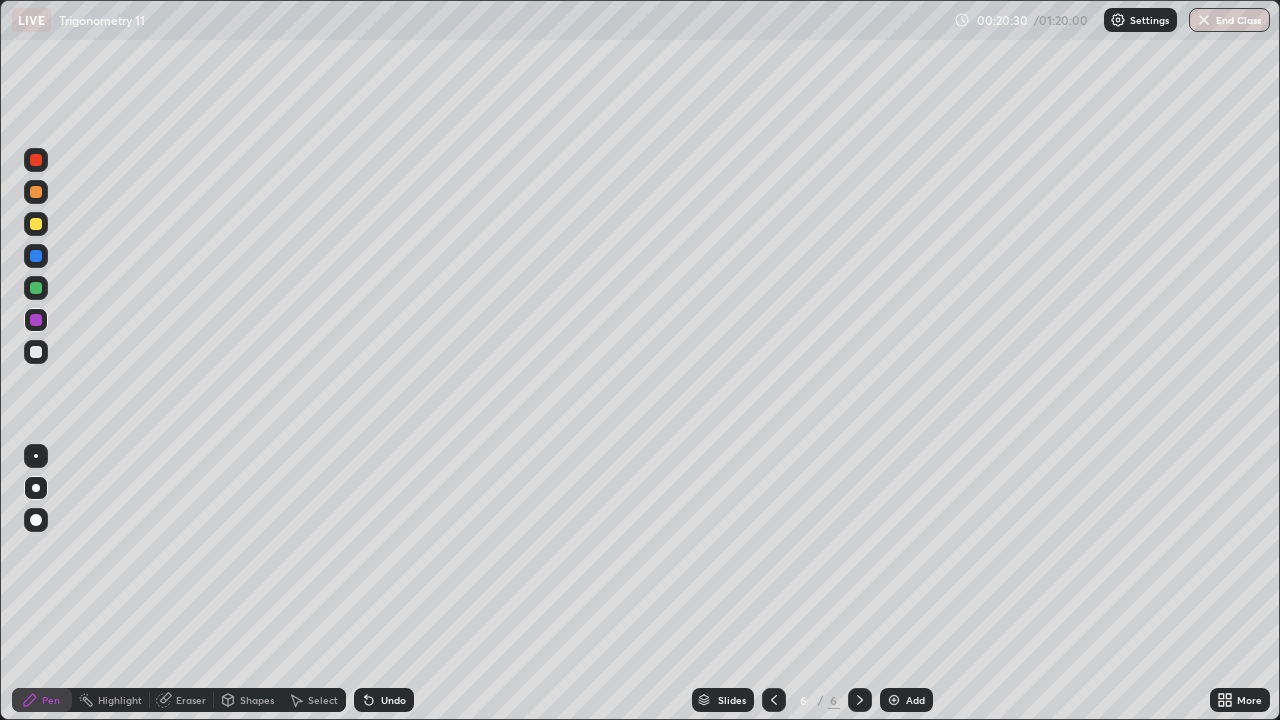 click at bounding box center [36, 224] 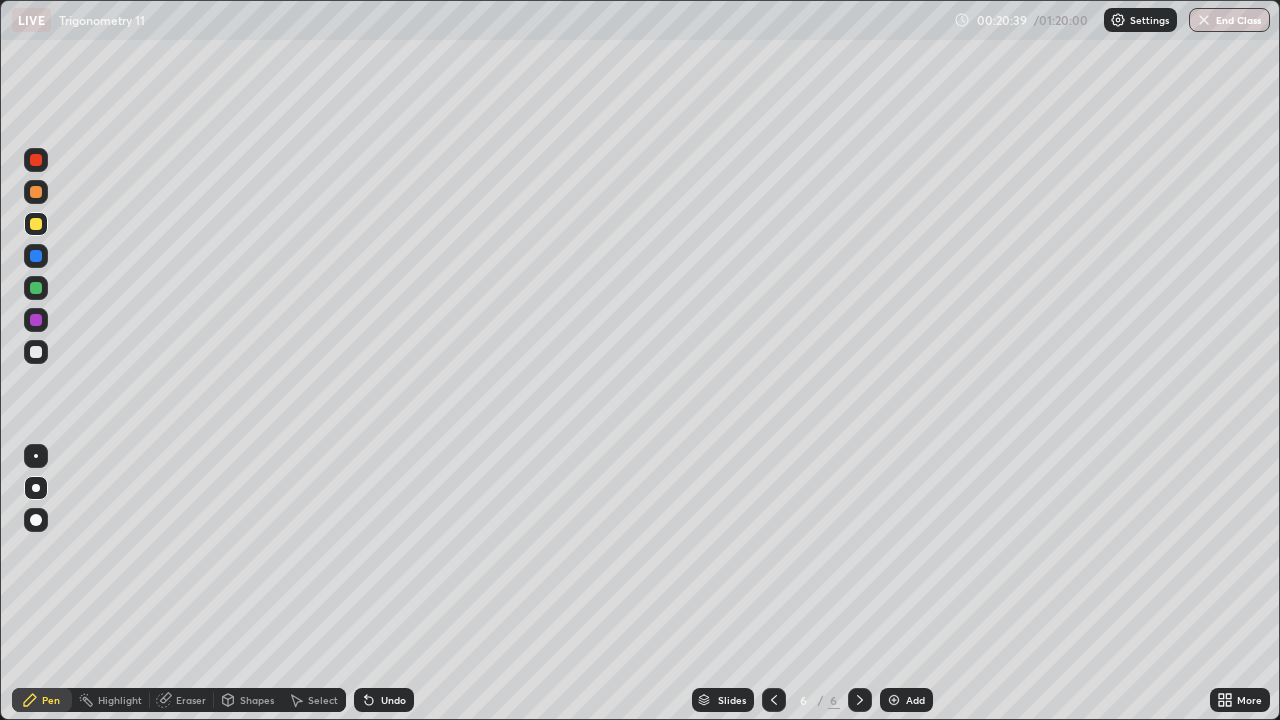 click at bounding box center (36, 320) 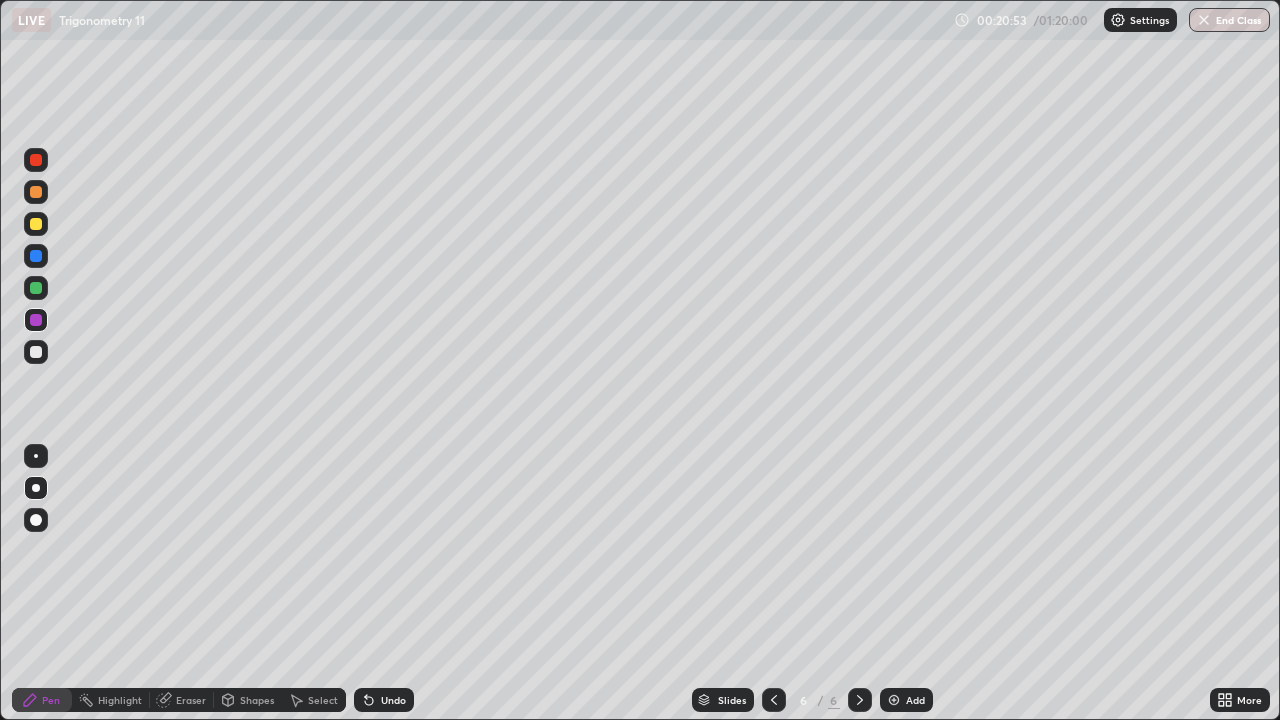 click 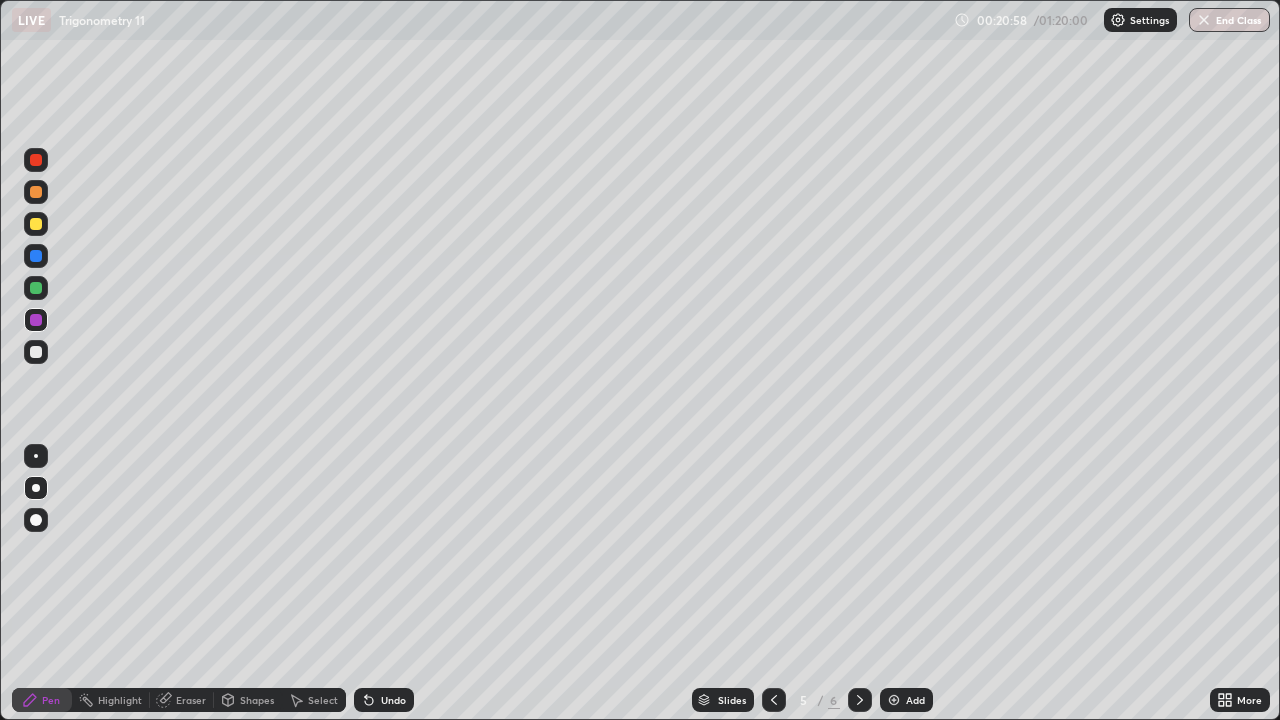 click 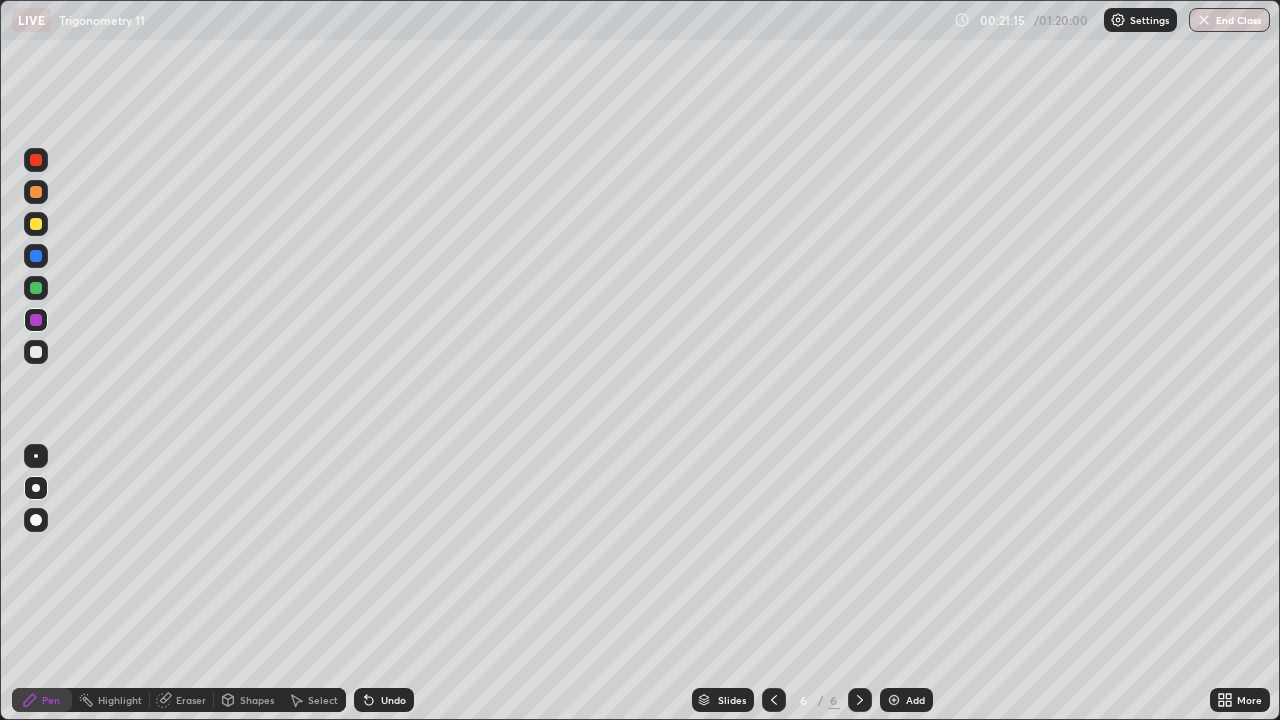 click on "Select" at bounding box center (323, 700) 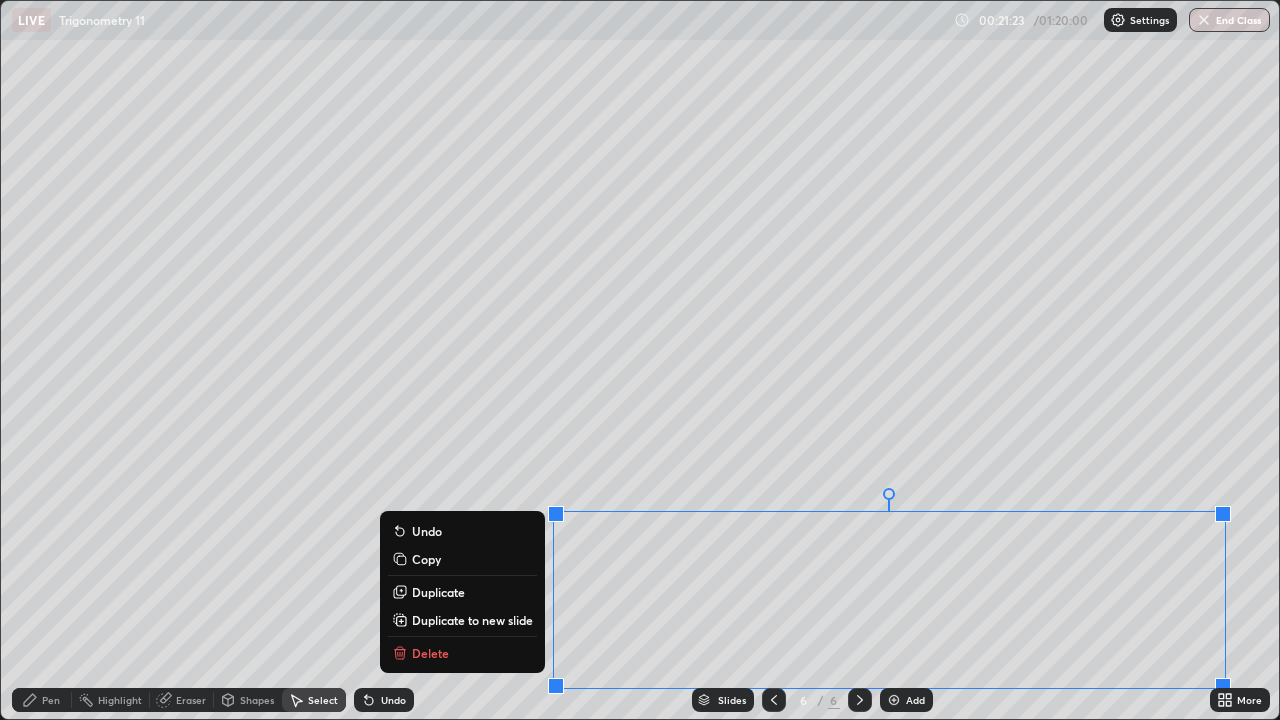 click on "0 ° Undo Copy Duplicate Duplicate to new slide Delete" at bounding box center (640, 360) 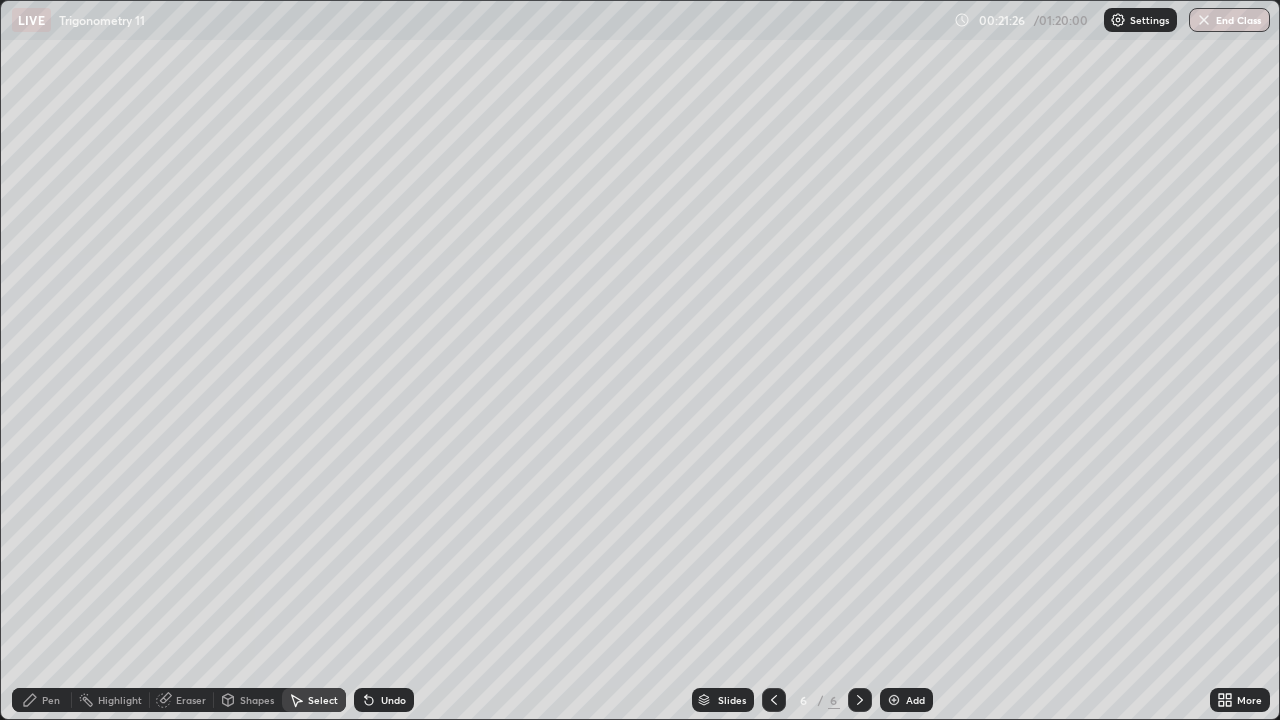 click on "Pen" at bounding box center (51, 700) 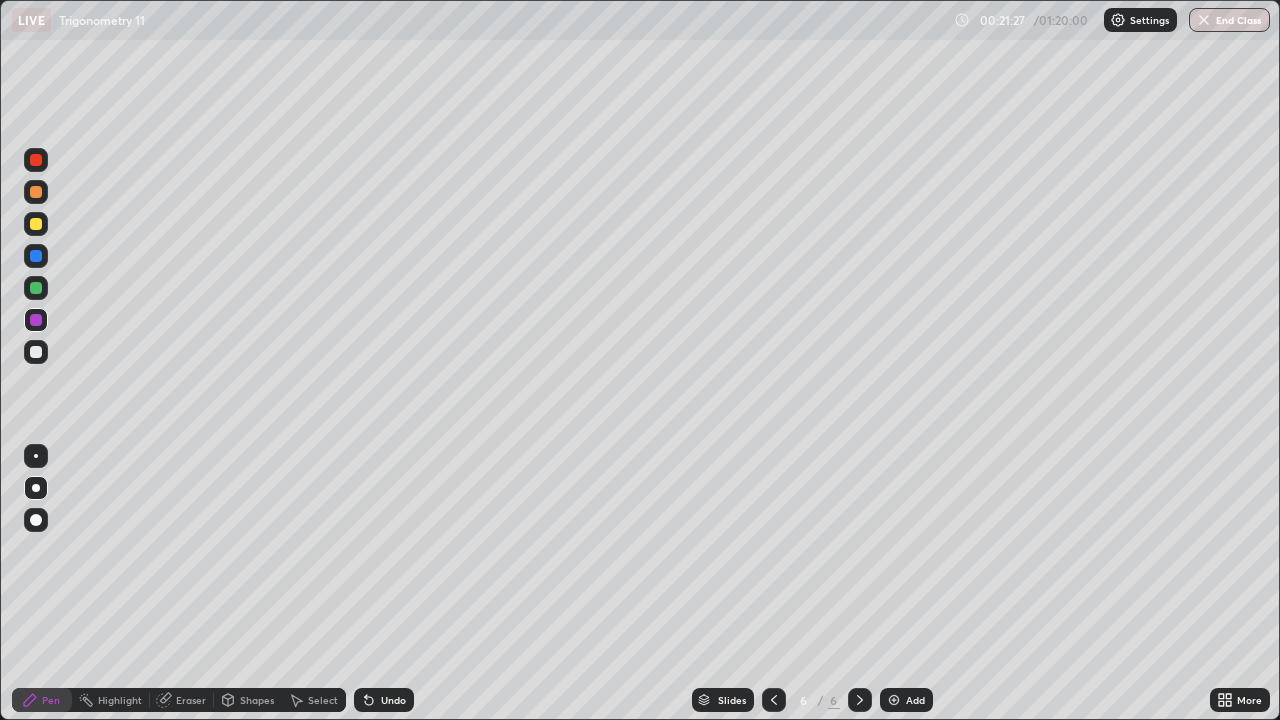 click at bounding box center (36, 224) 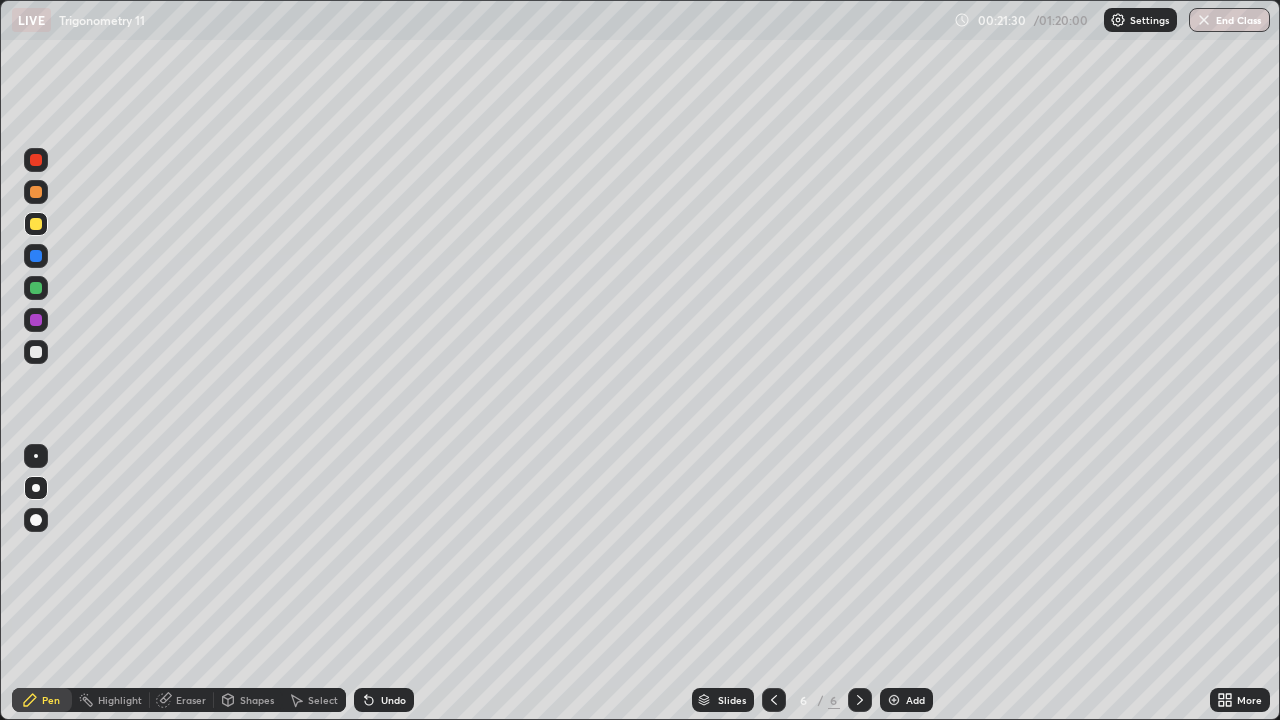 click on "Eraser" at bounding box center [191, 700] 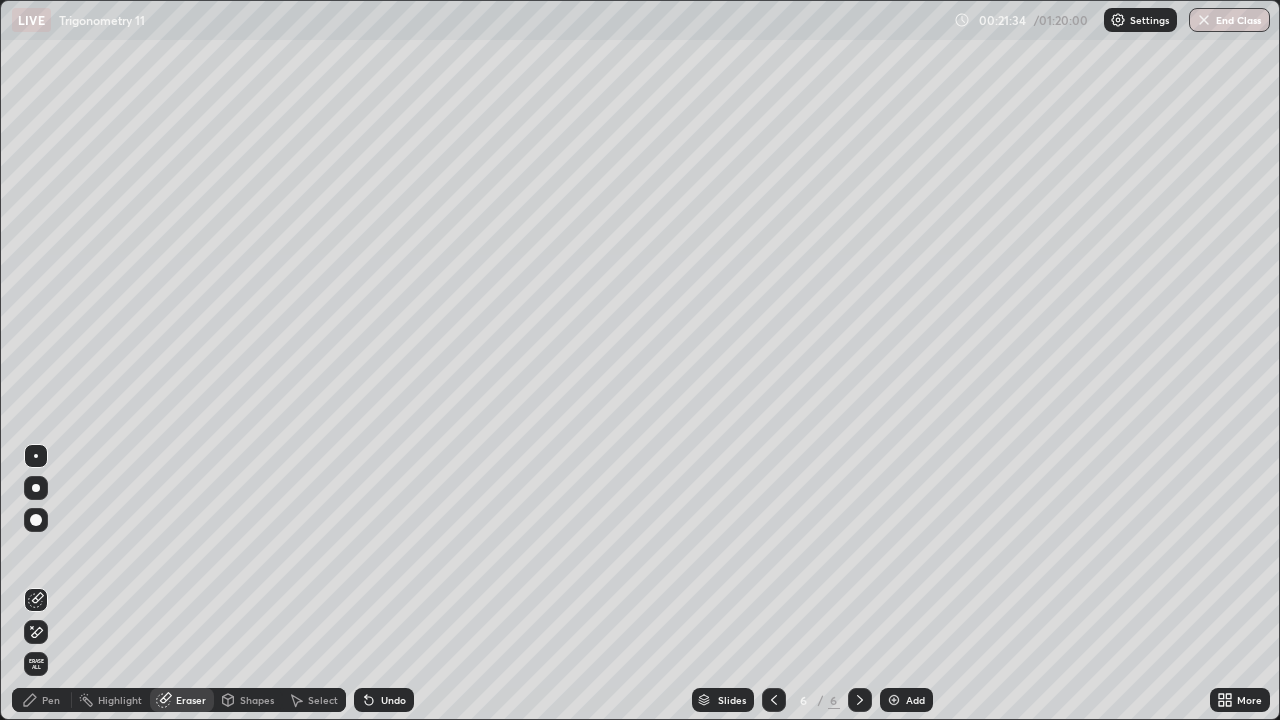 click on "Pen" at bounding box center (51, 700) 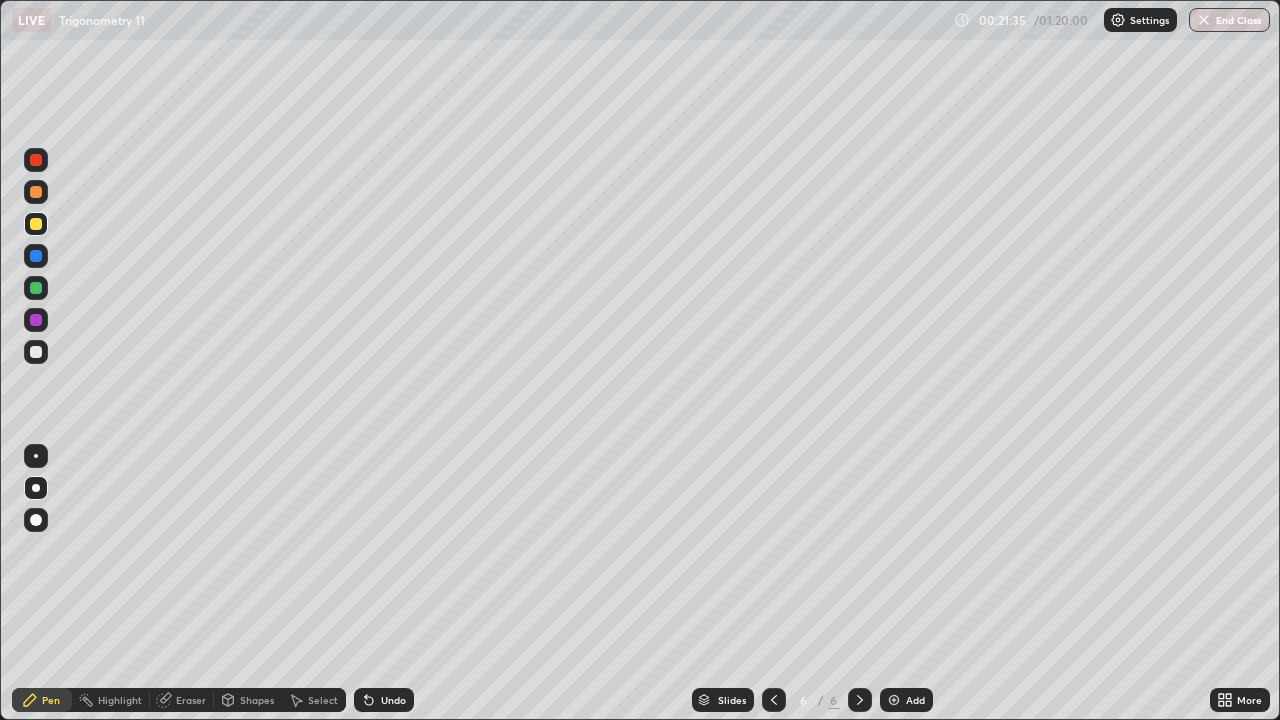 click at bounding box center (36, 352) 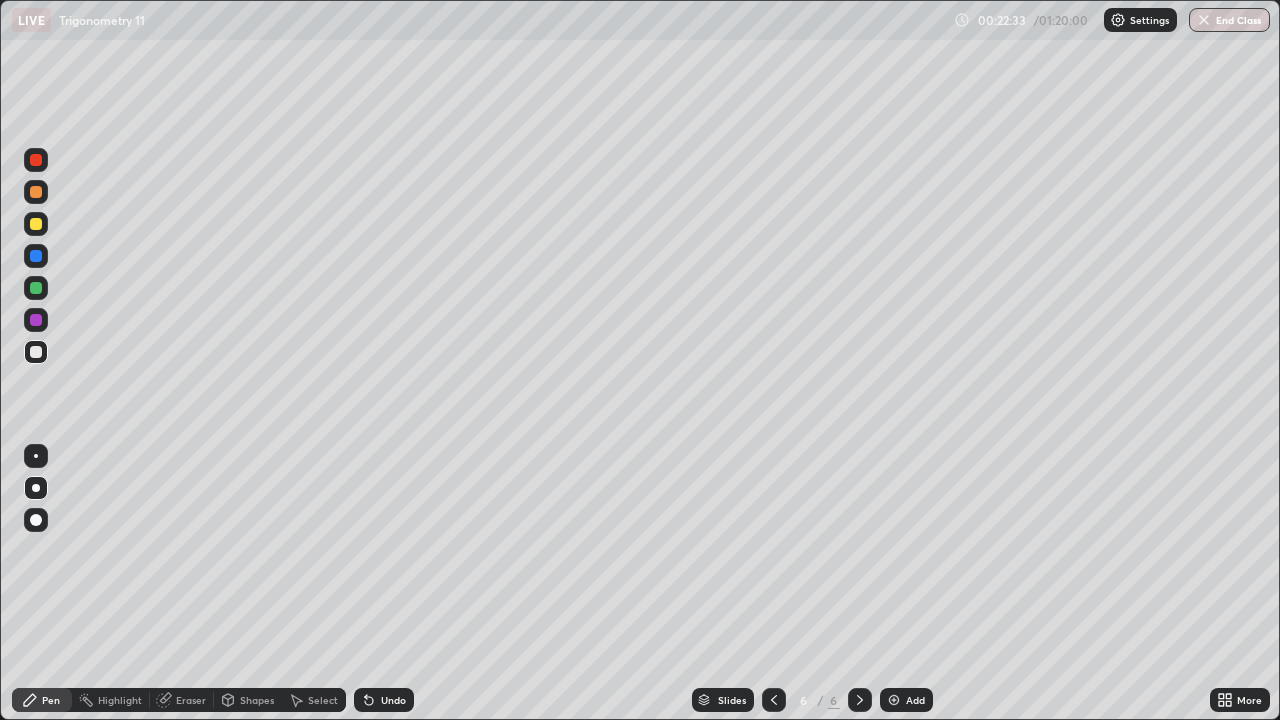 click on "Undo" at bounding box center (393, 700) 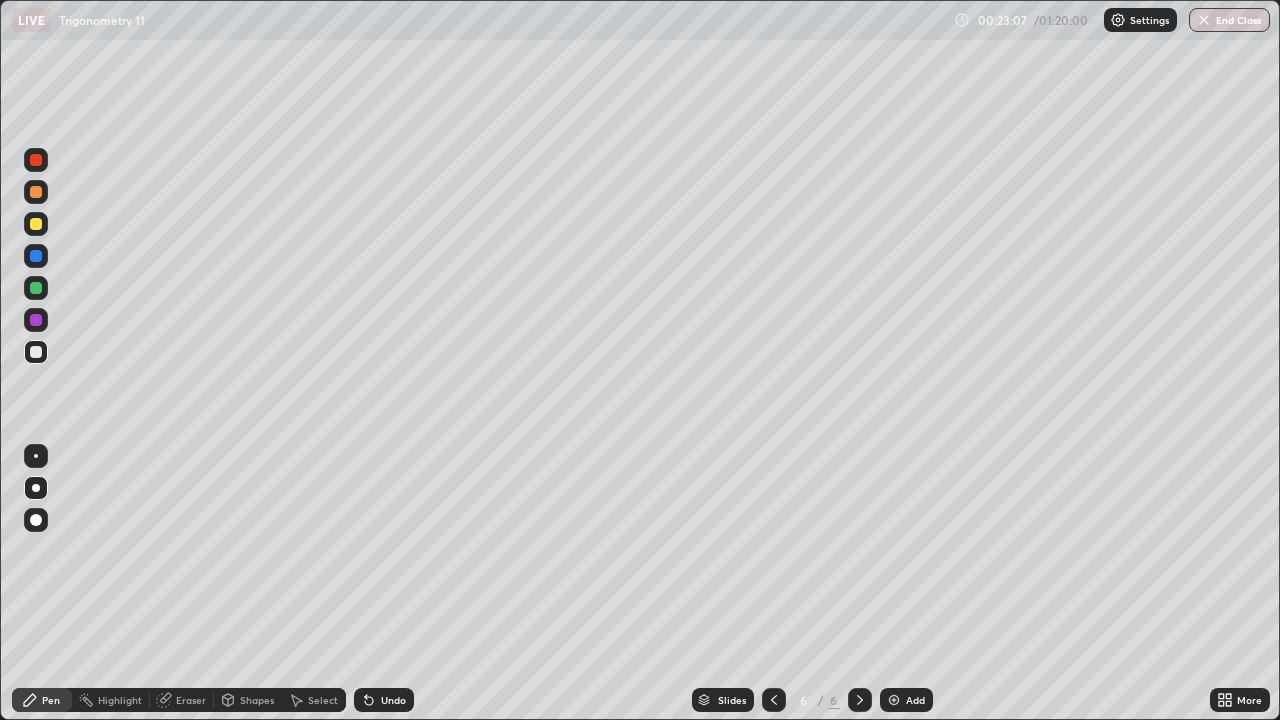 click on "Select" at bounding box center [323, 700] 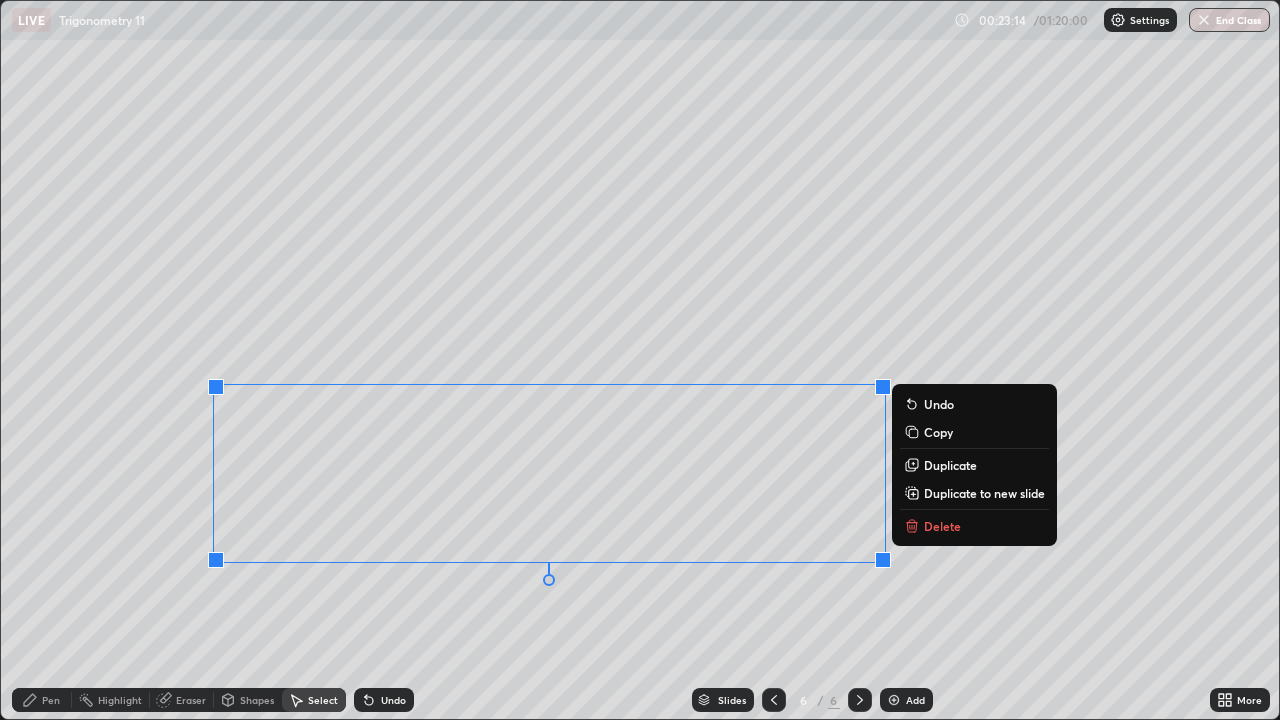 click on "0 ° Undo Copy Duplicate Duplicate to new slide Delete" at bounding box center [640, 360] 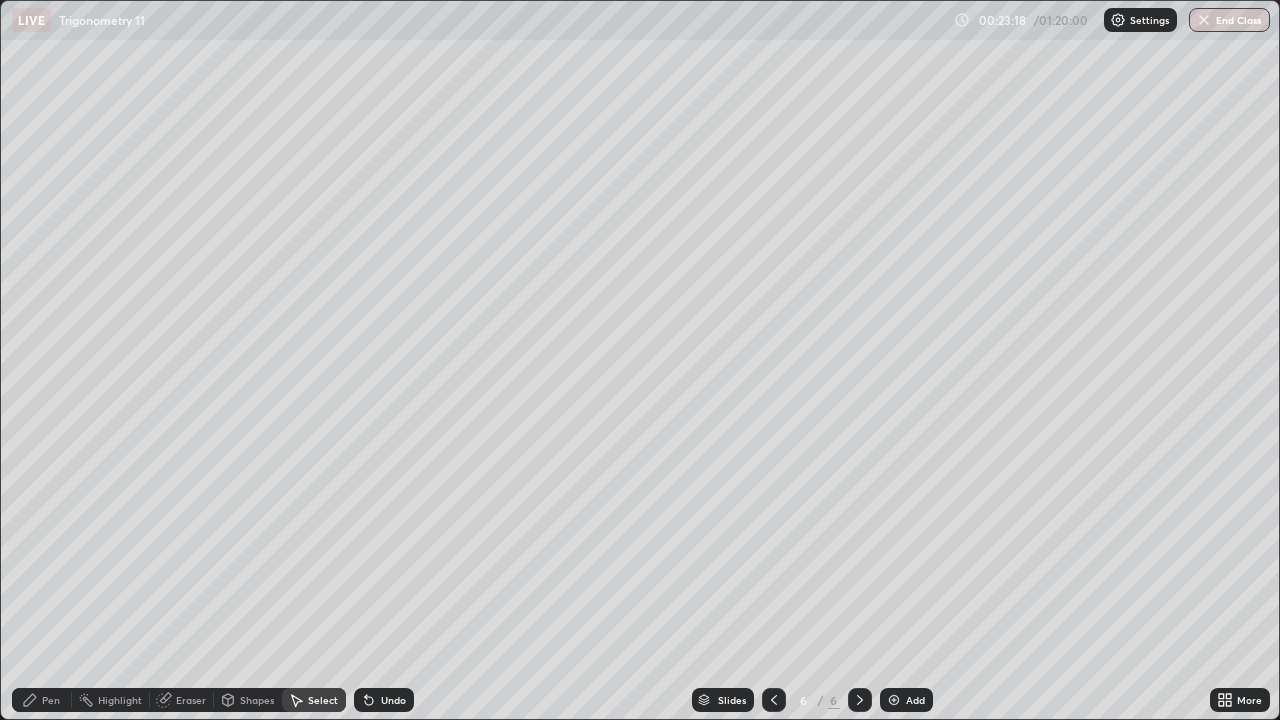 click on "Pen" at bounding box center (51, 700) 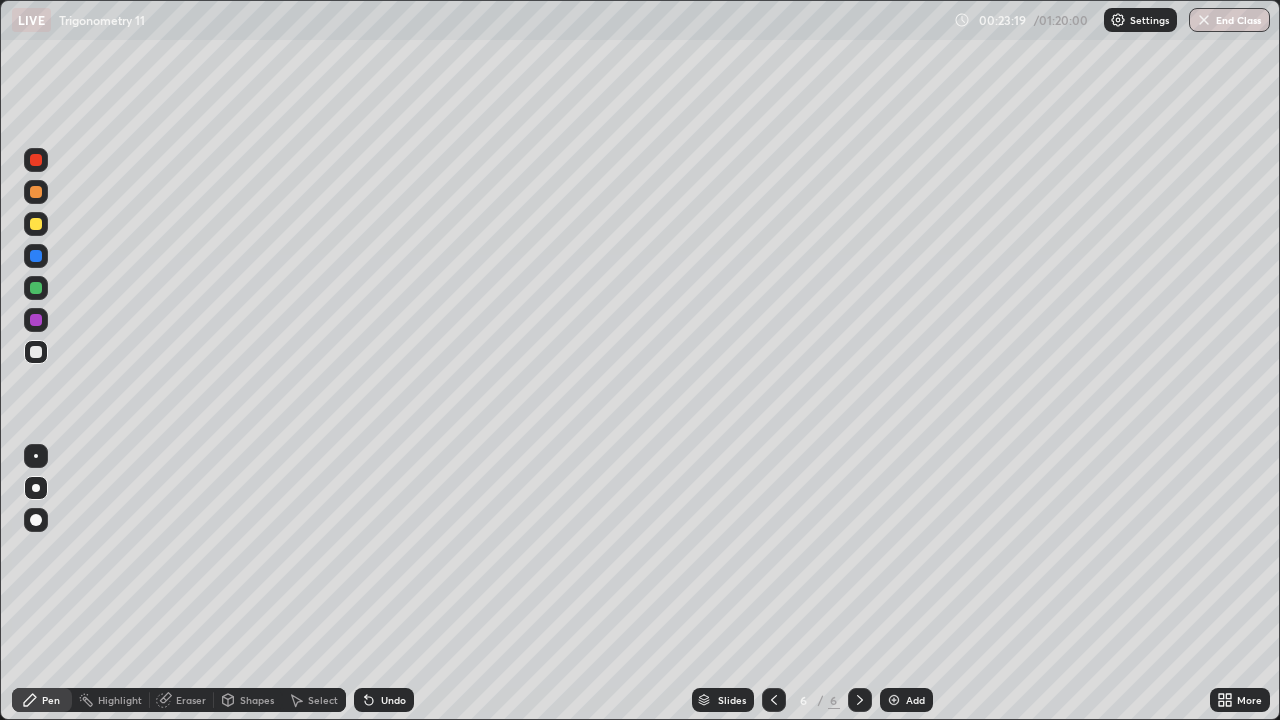 click at bounding box center [36, 352] 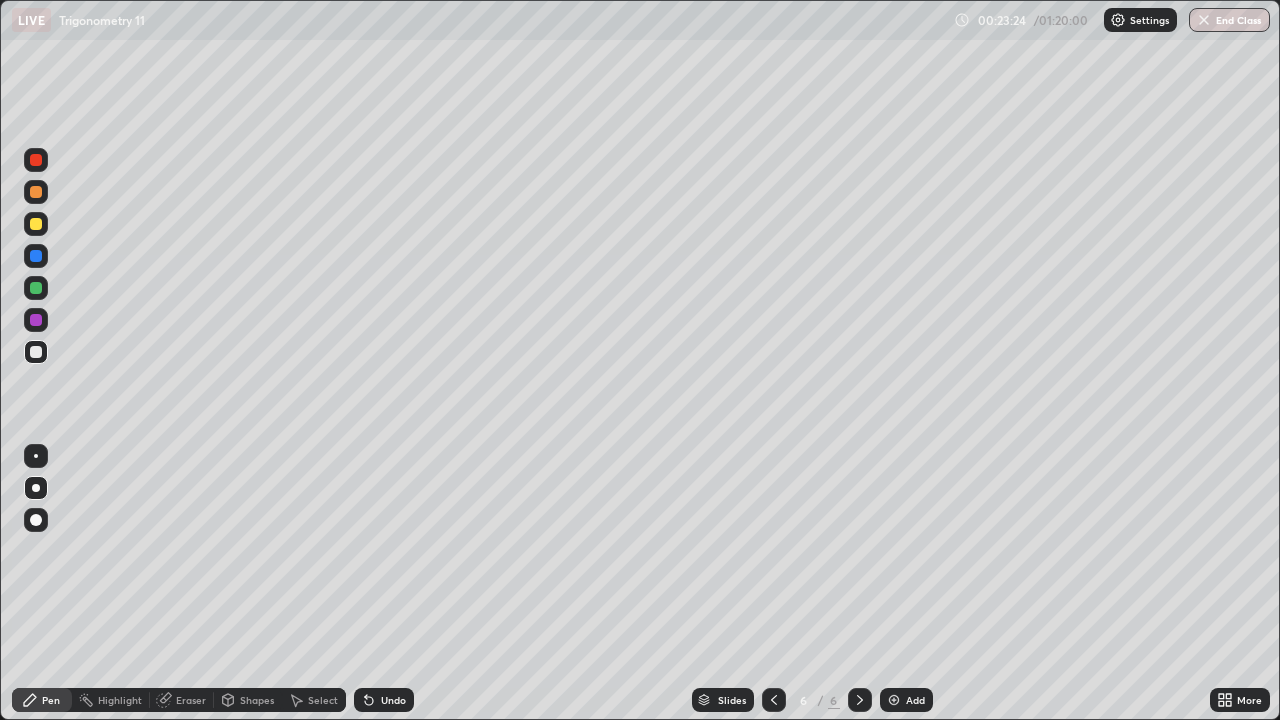 click at bounding box center (36, 288) 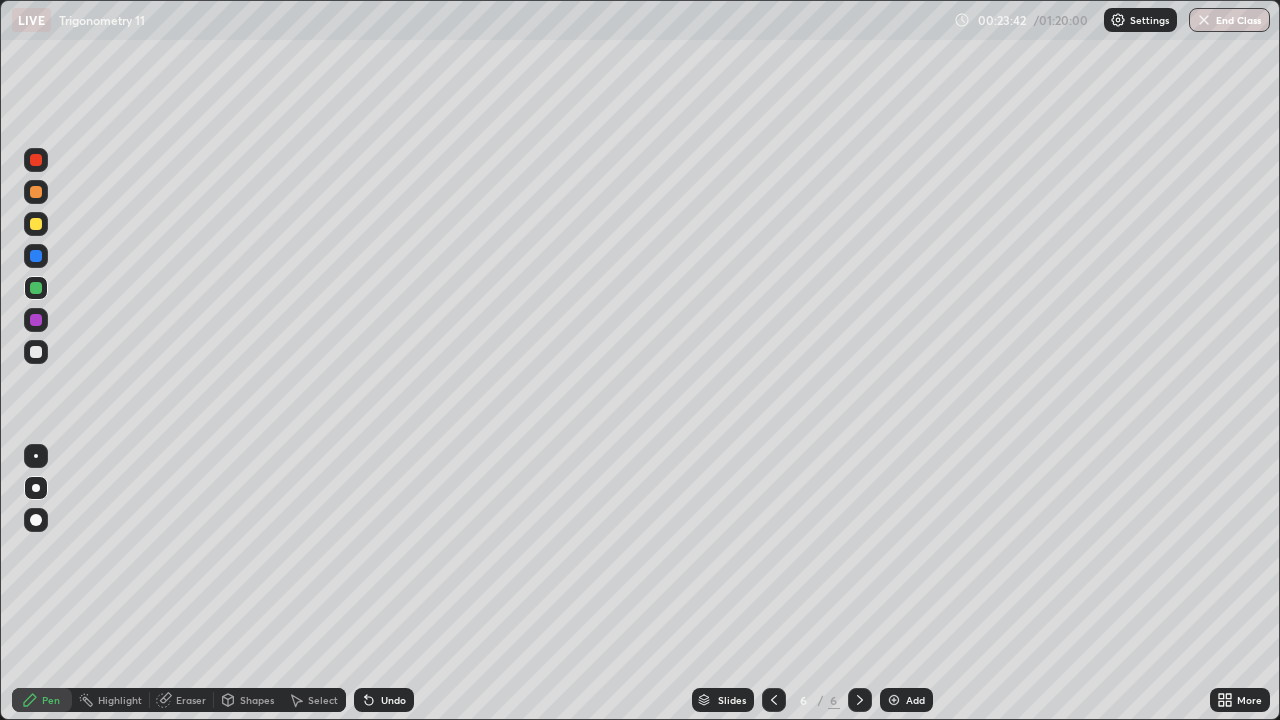 click at bounding box center (36, 288) 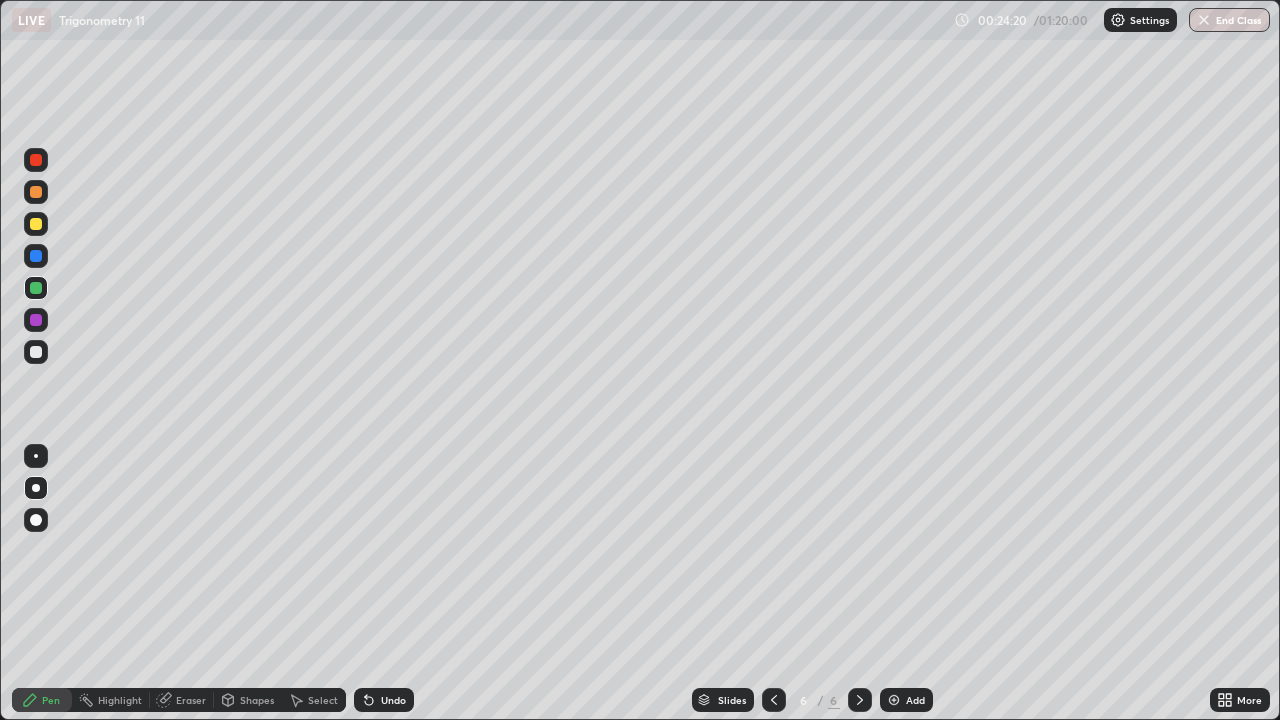 click on "Eraser" at bounding box center (191, 700) 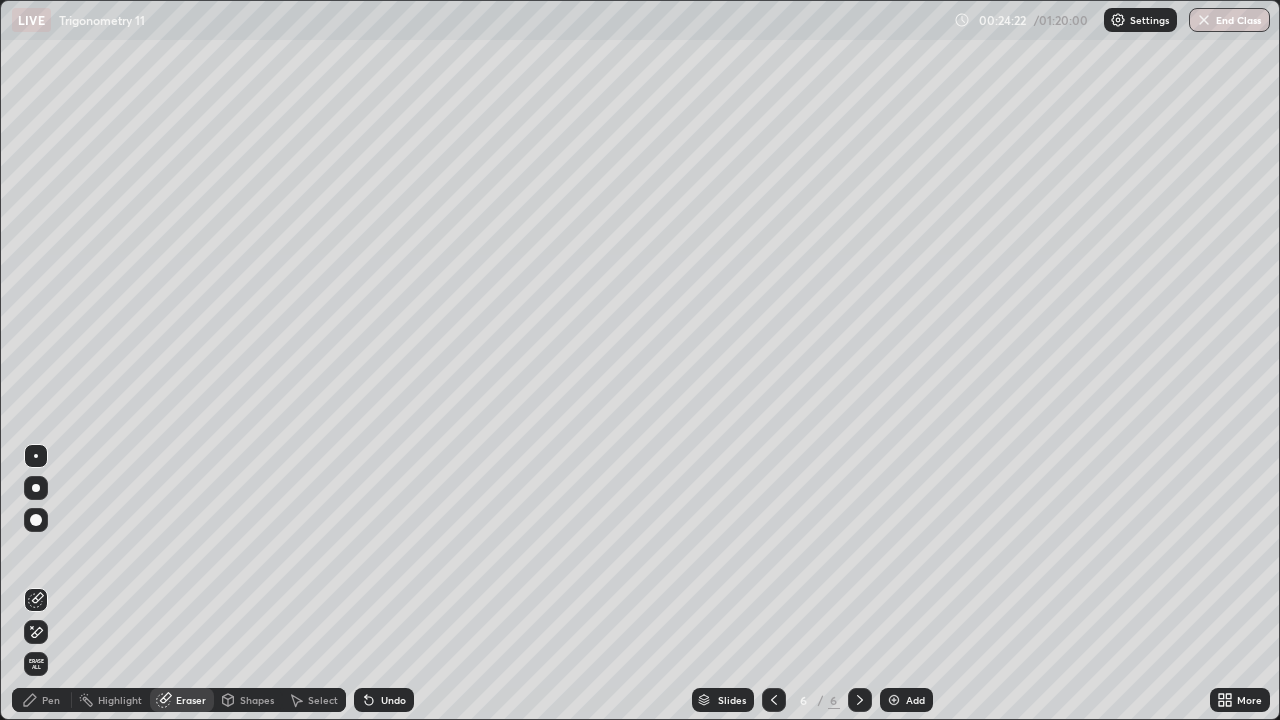 click on "Pen" at bounding box center (51, 700) 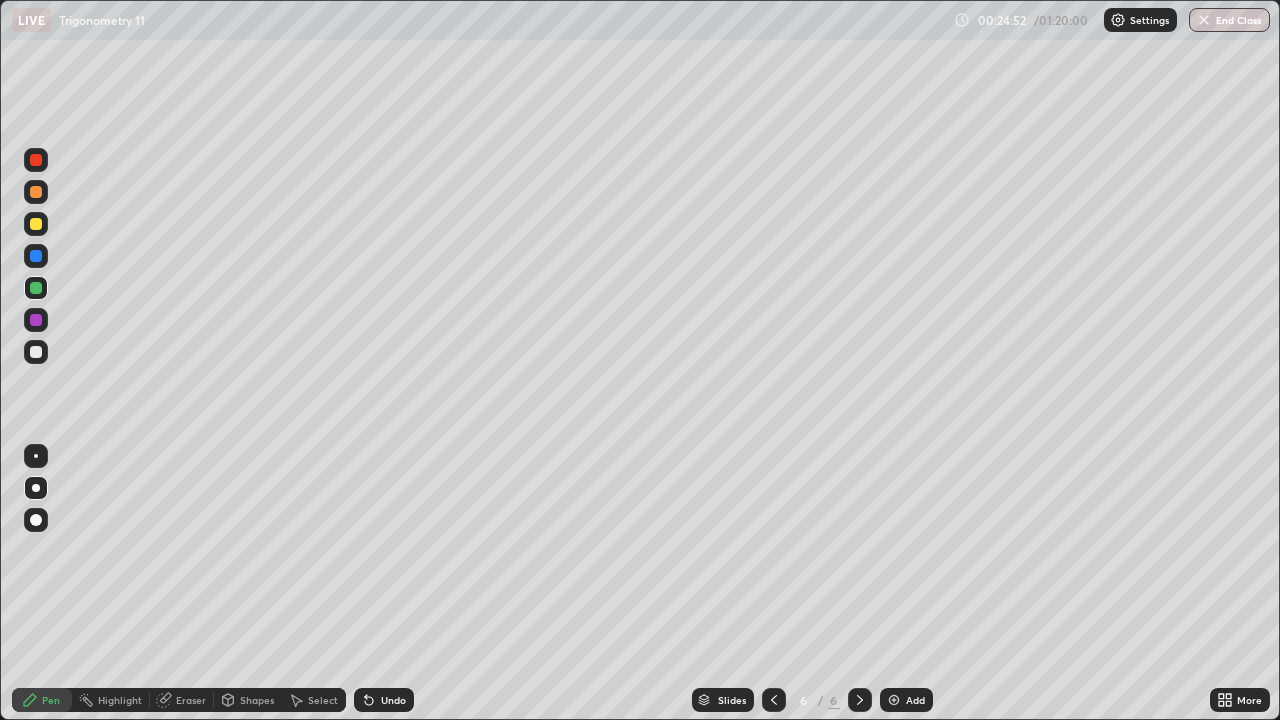 click 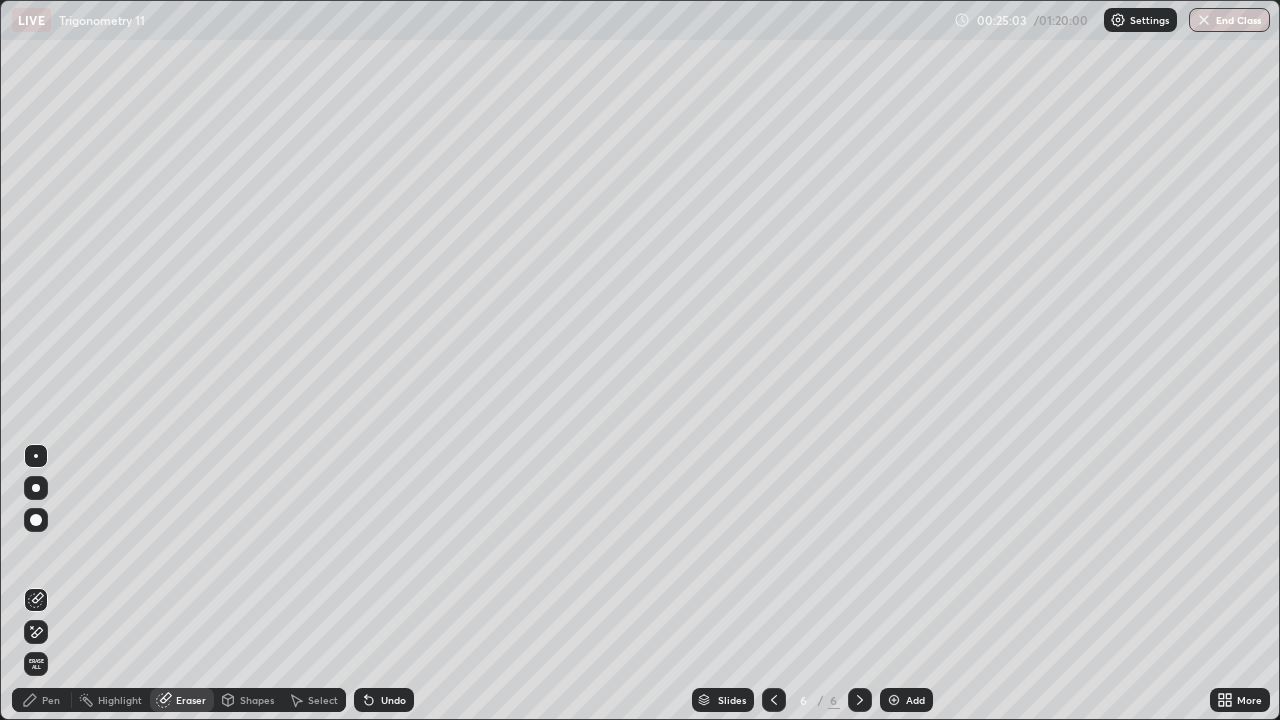 click on "Pen" at bounding box center [42, 700] 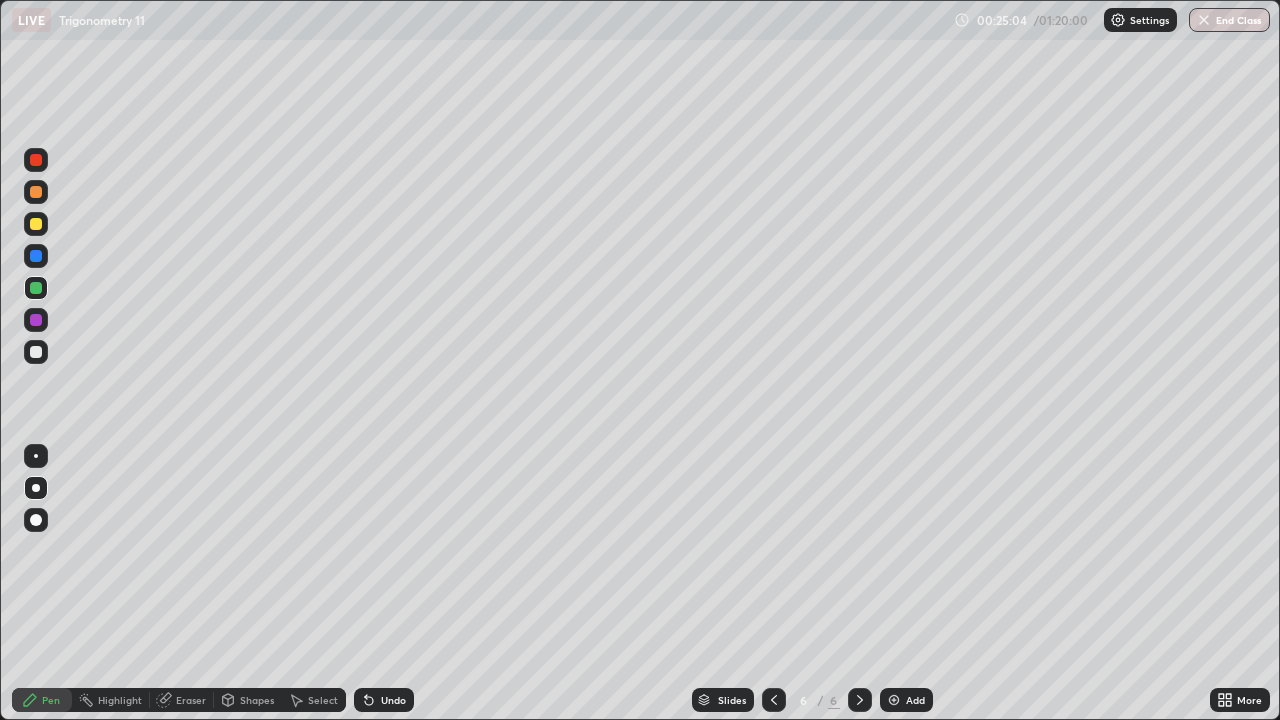 click at bounding box center (36, 352) 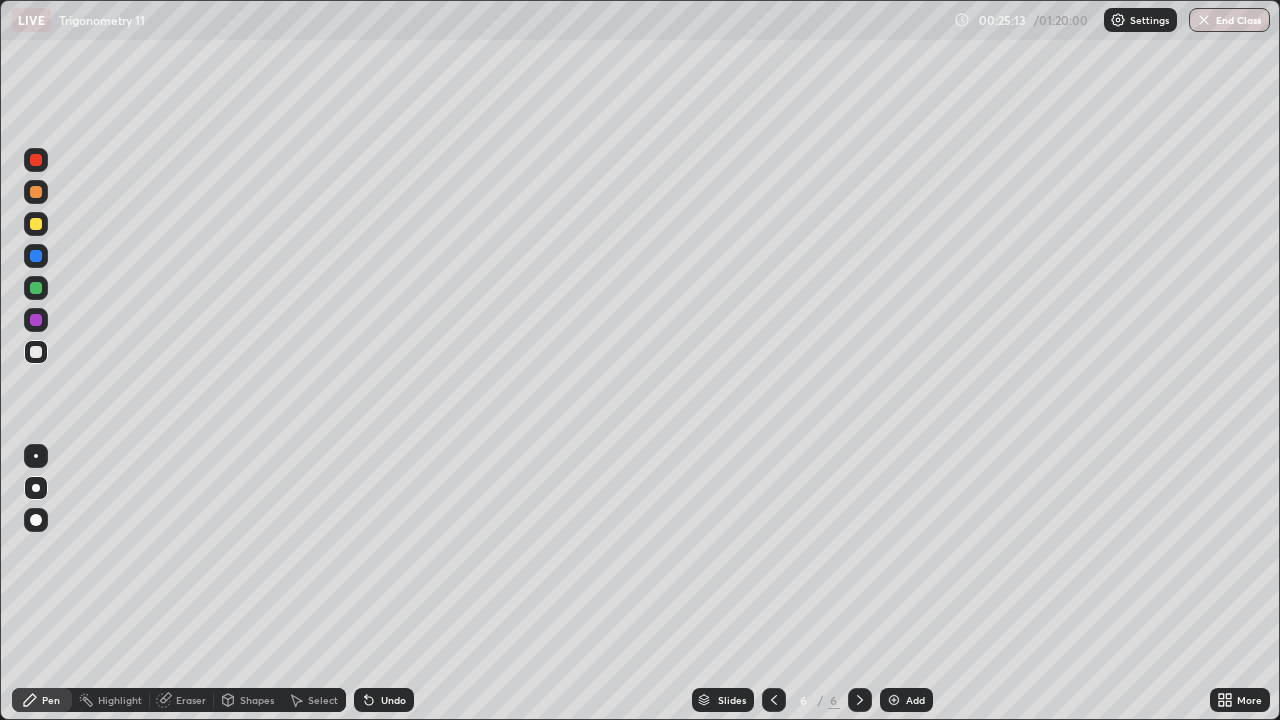click on "Eraser" at bounding box center (191, 700) 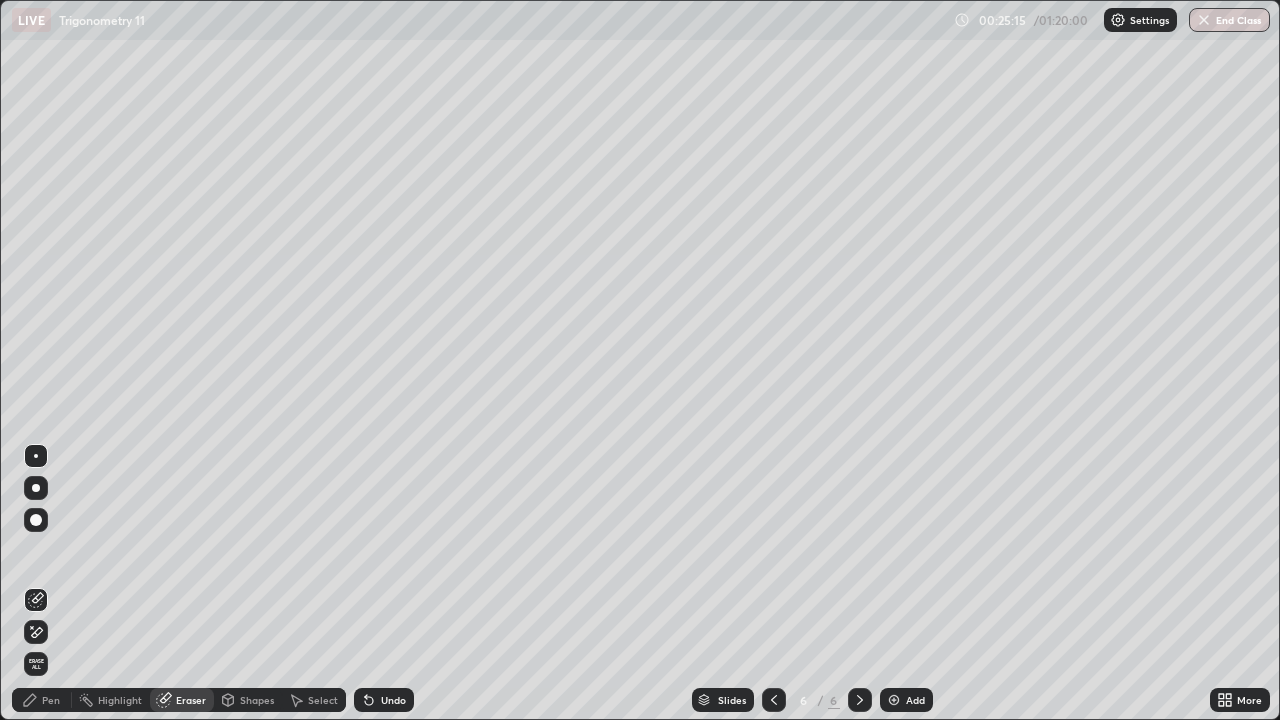 click on "Pen" at bounding box center [42, 700] 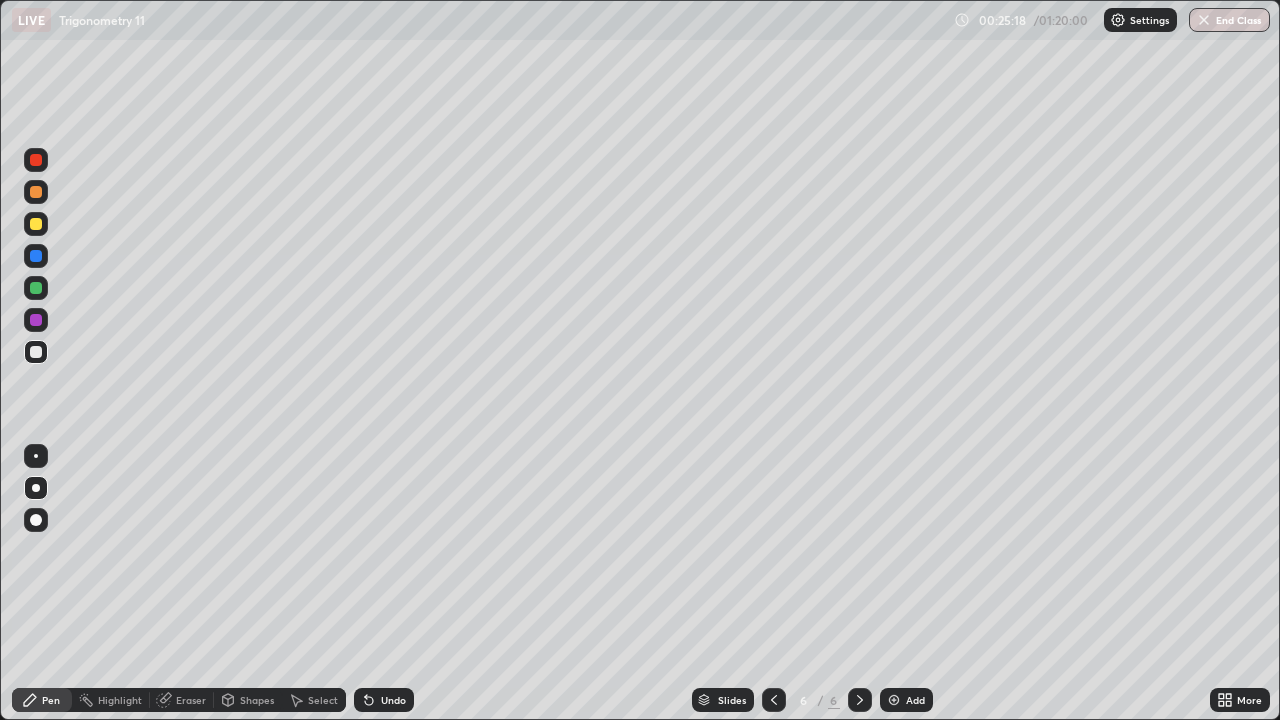 click on "Eraser" at bounding box center (191, 700) 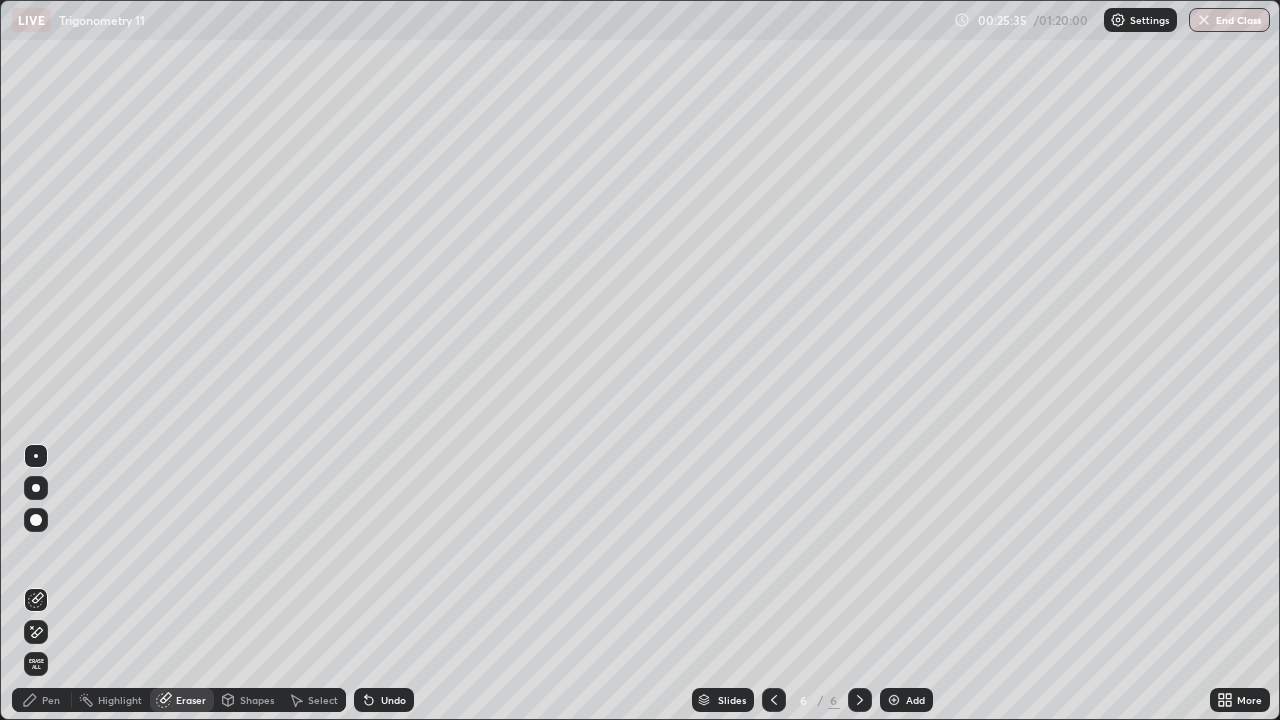 click on "Pen" at bounding box center [42, 700] 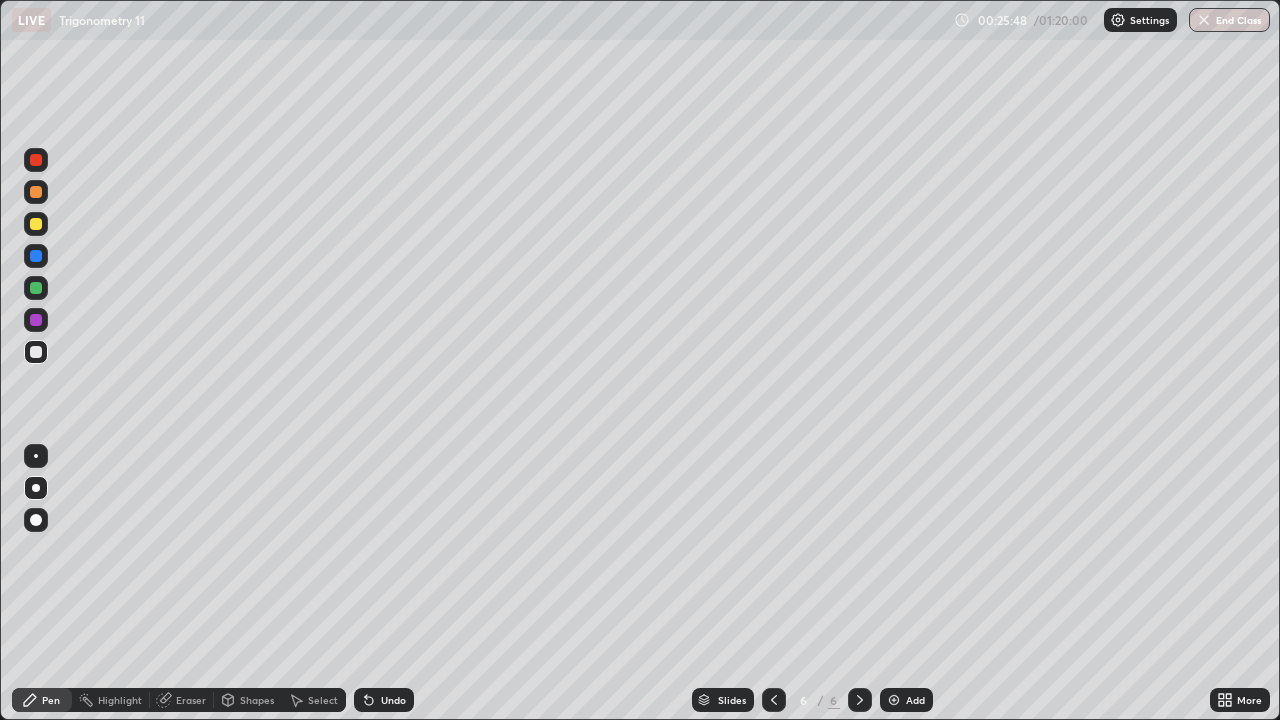 click on "Eraser" at bounding box center (191, 700) 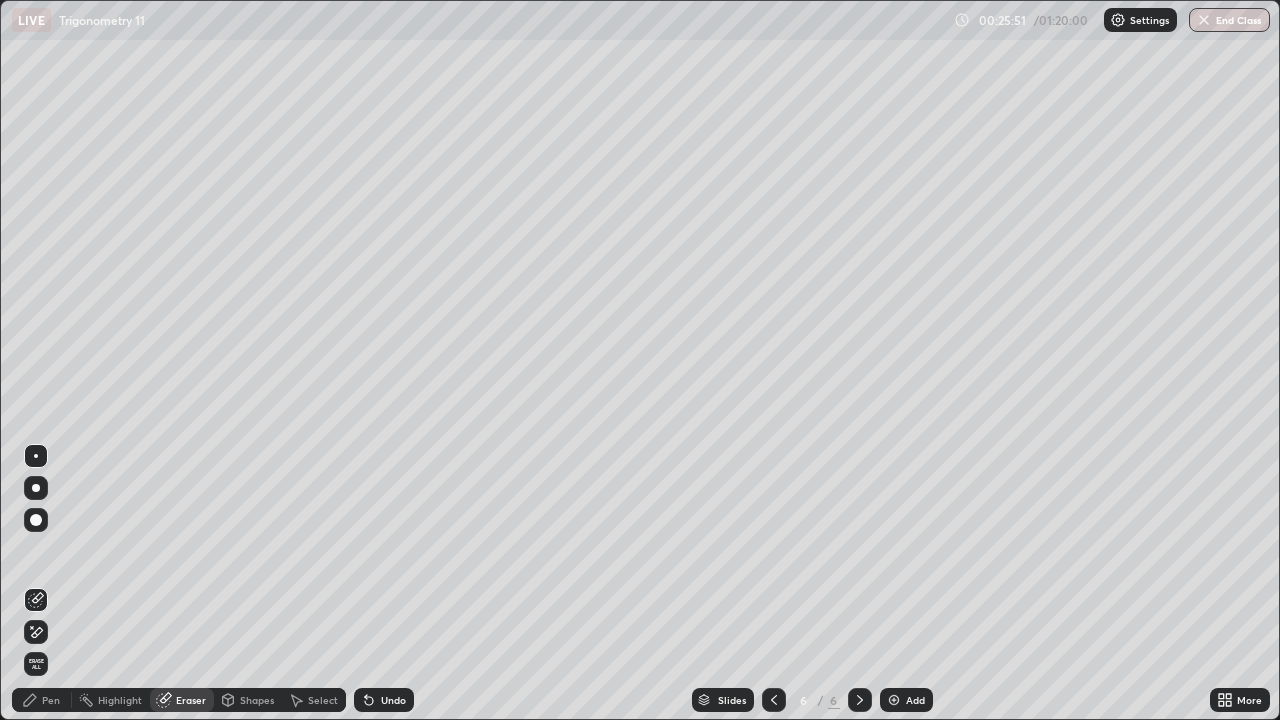 click on "Pen" at bounding box center [51, 700] 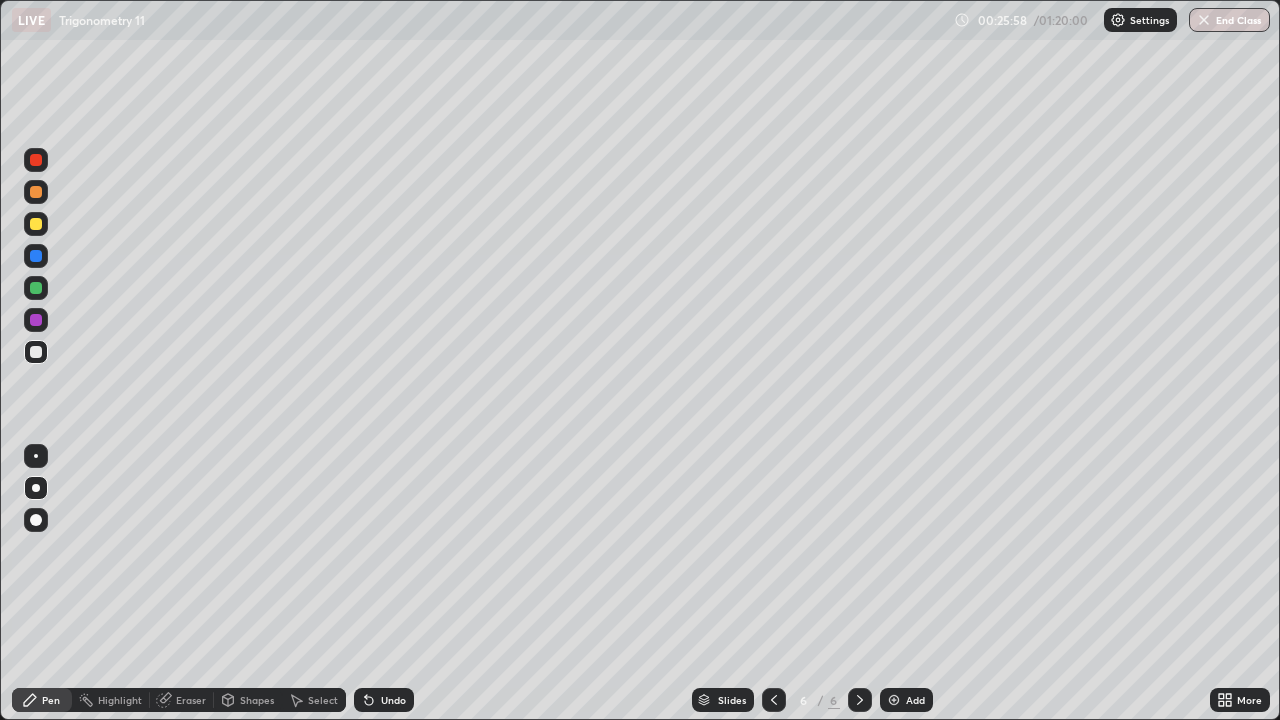 click on "Eraser" at bounding box center [191, 700] 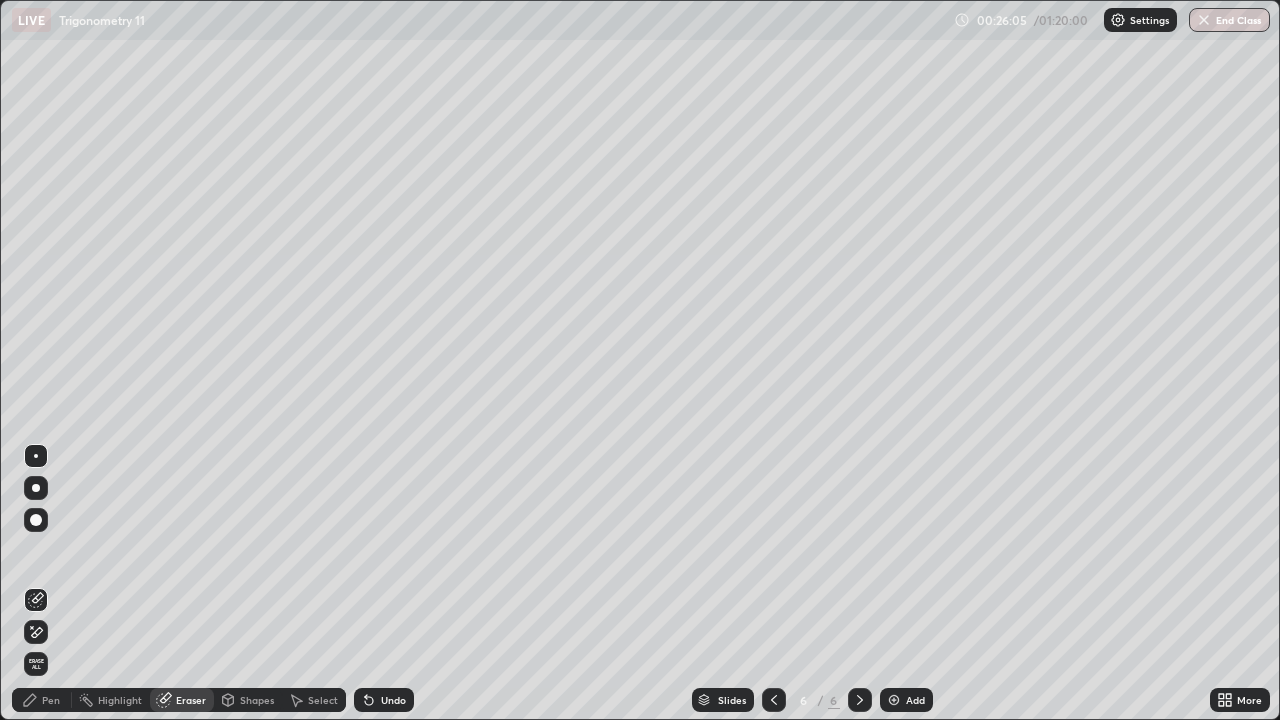 click 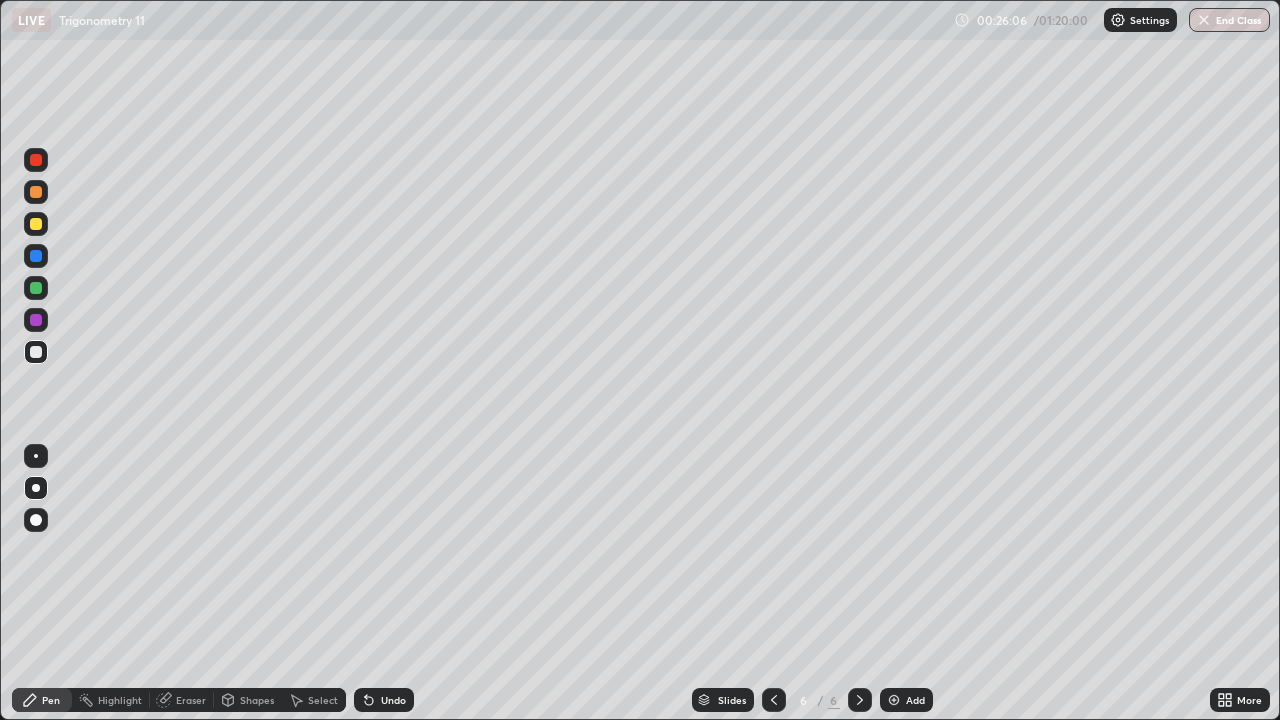 click at bounding box center [36, 320] 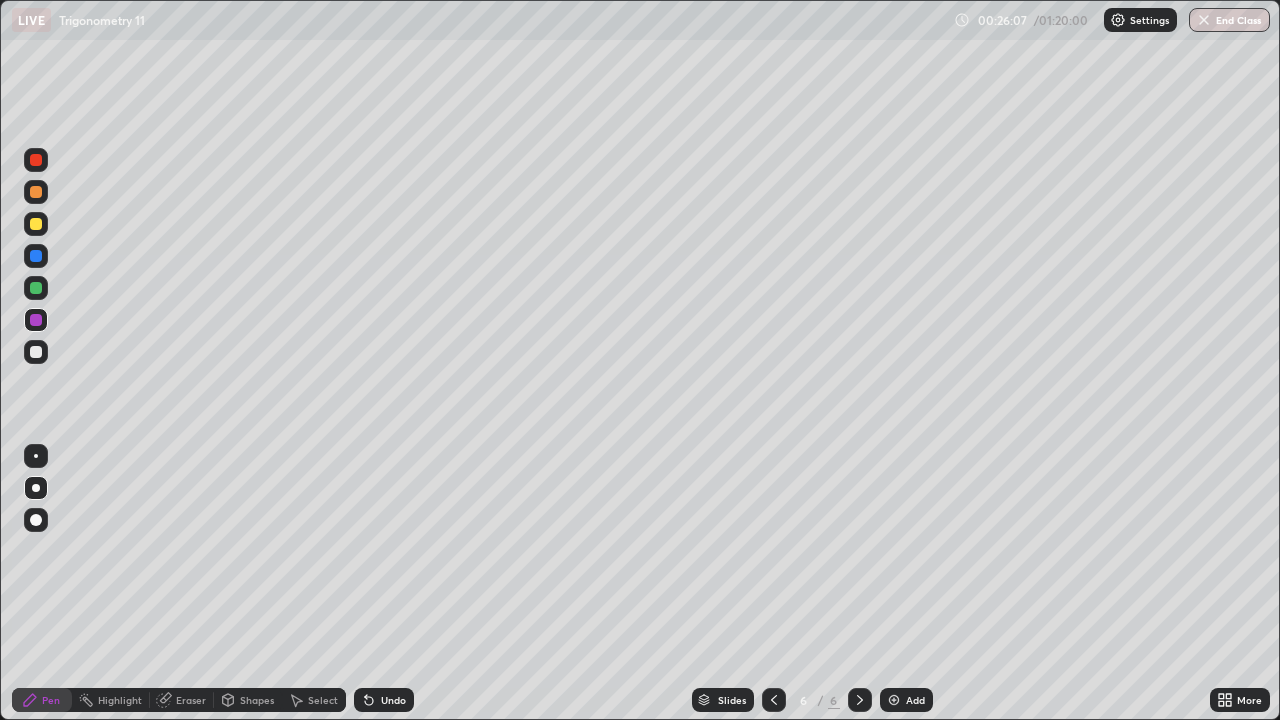 click at bounding box center [36, 288] 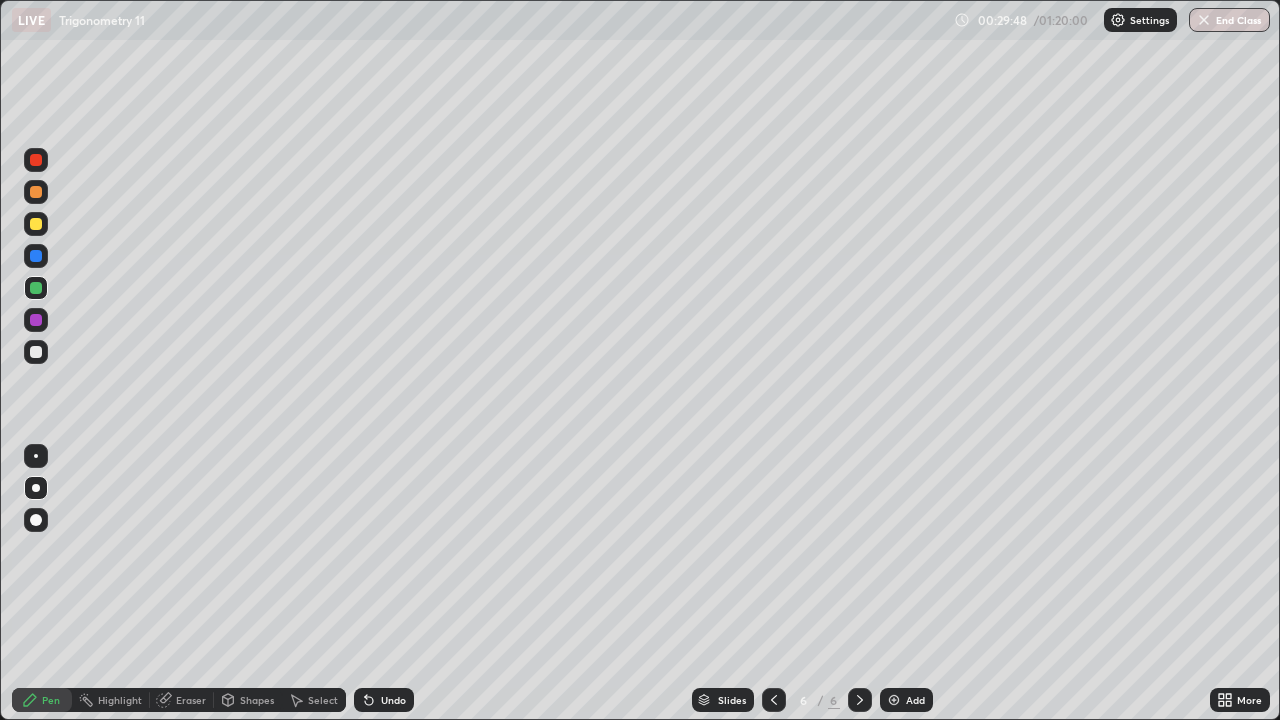 click 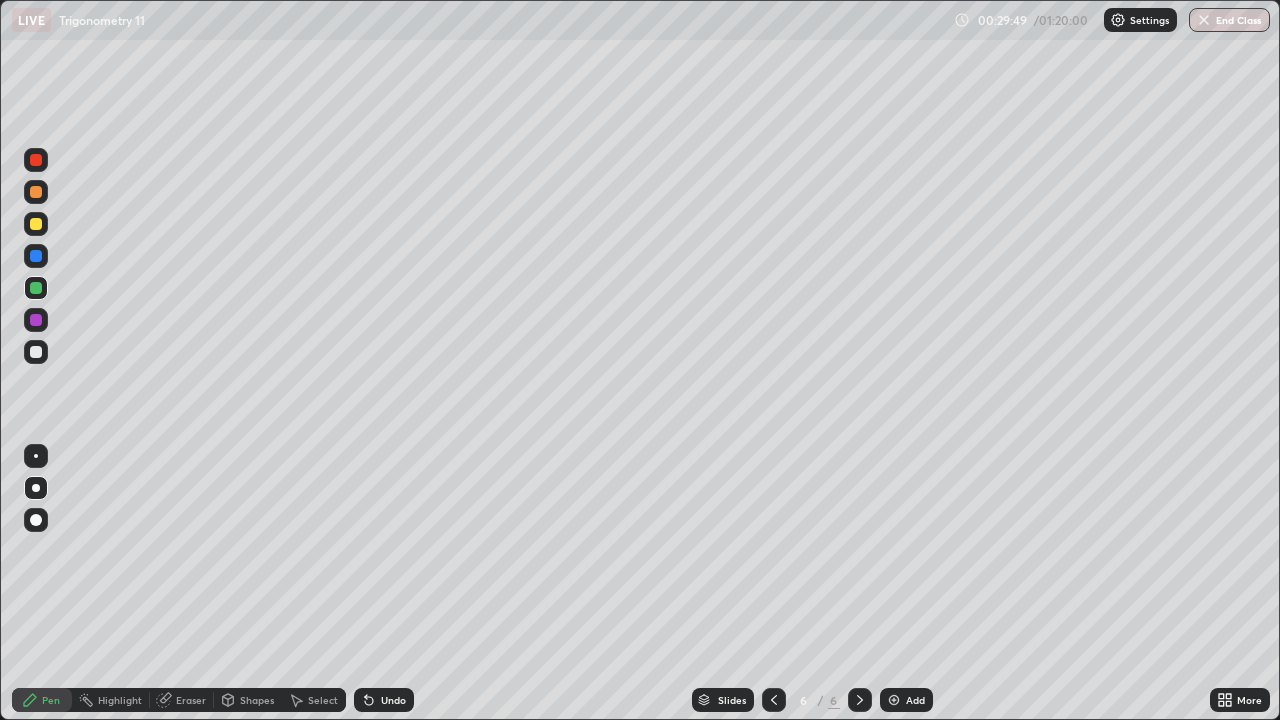 click on "Add" at bounding box center (915, 700) 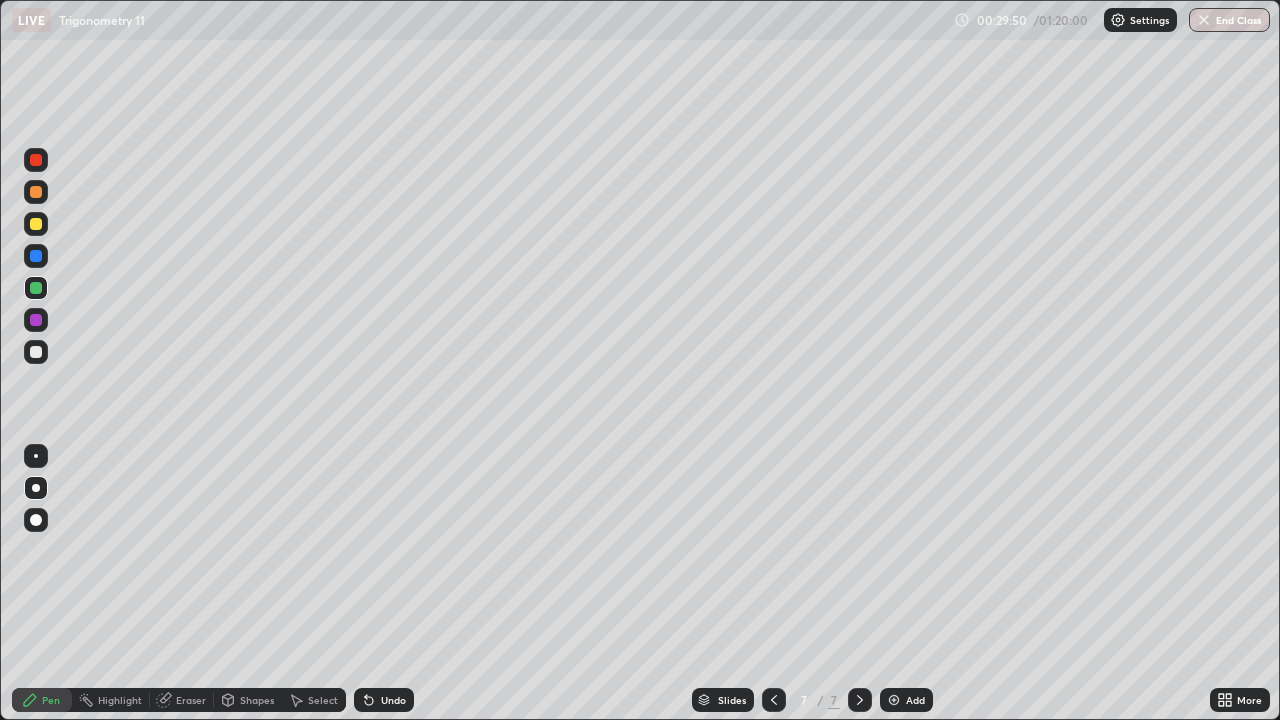 click at bounding box center [36, 224] 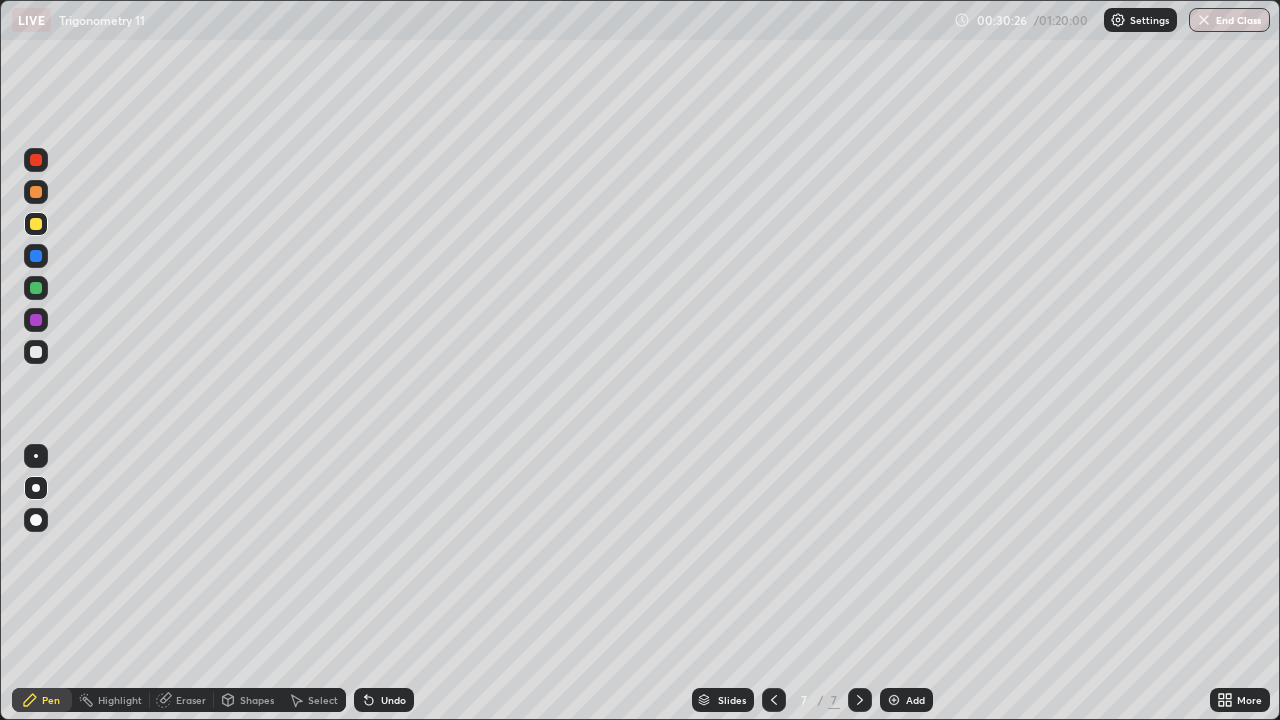 click on "Undo" at bounding box center [384, 700] 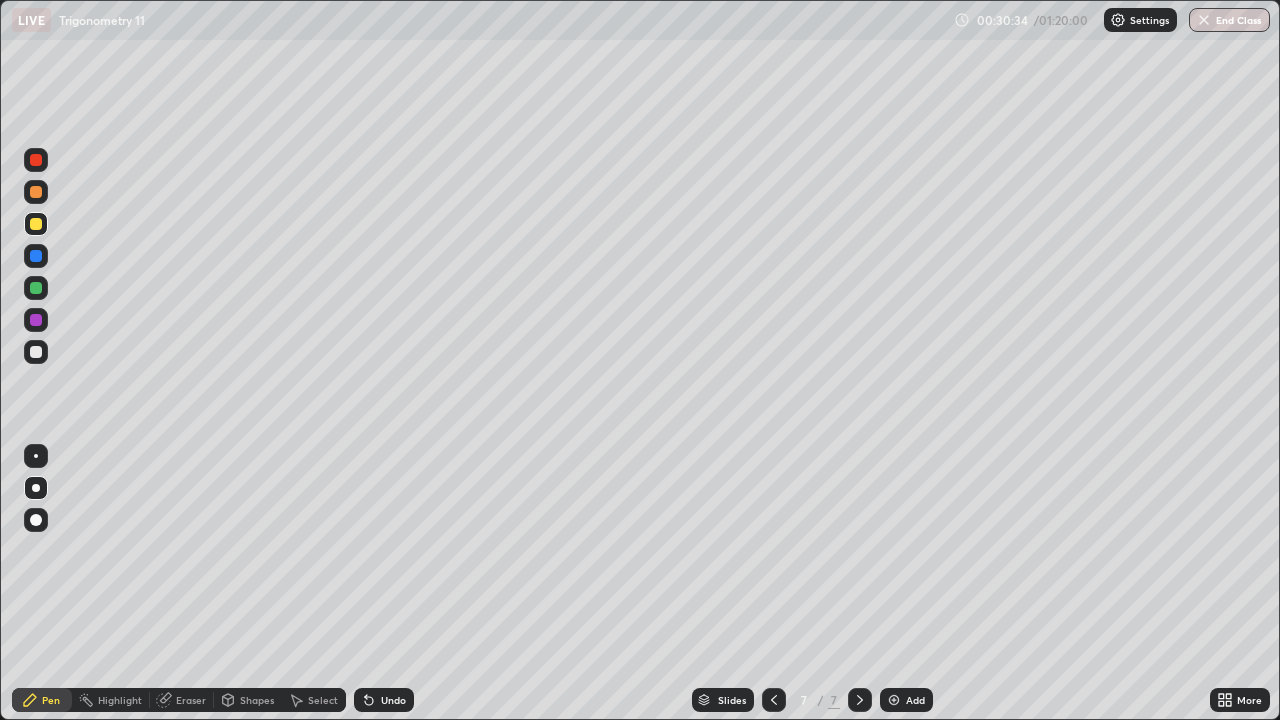 click at bounding box center (36, 352) 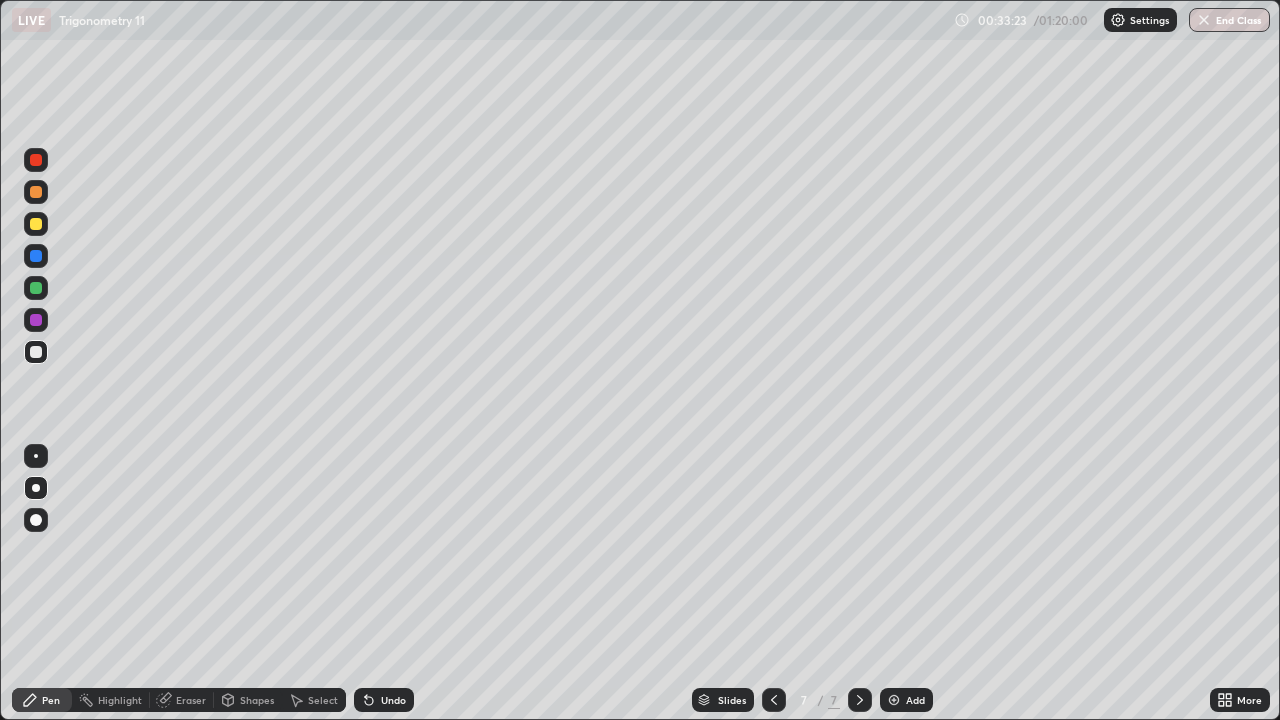 click at bounding box center (36, 352) 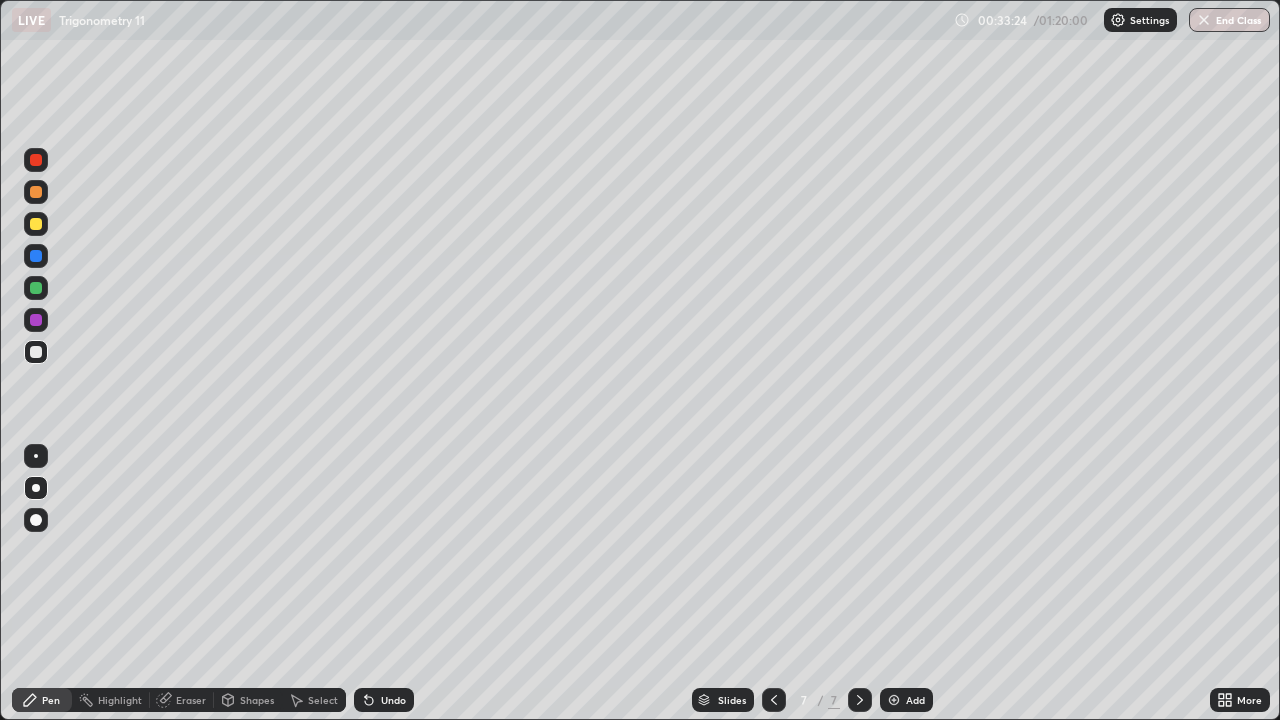 click at bounding box center [36, 488] 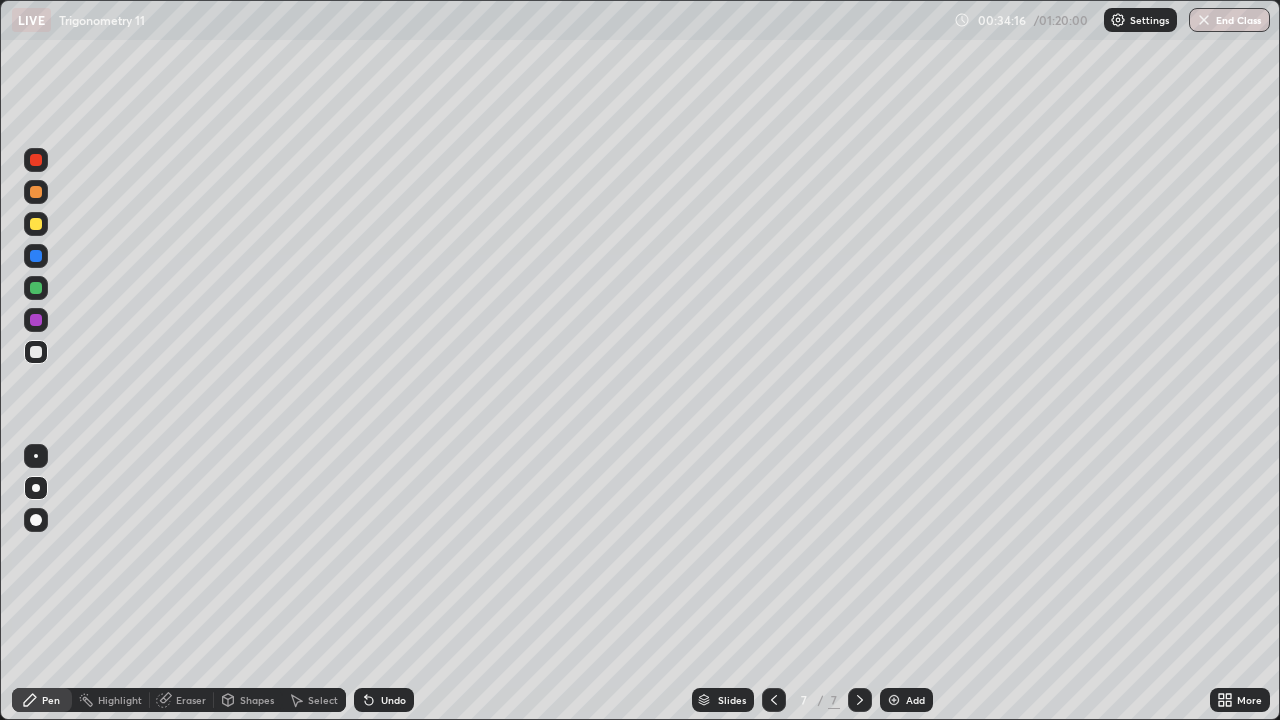 click on "Eraser" at bounding box center [182, 700] 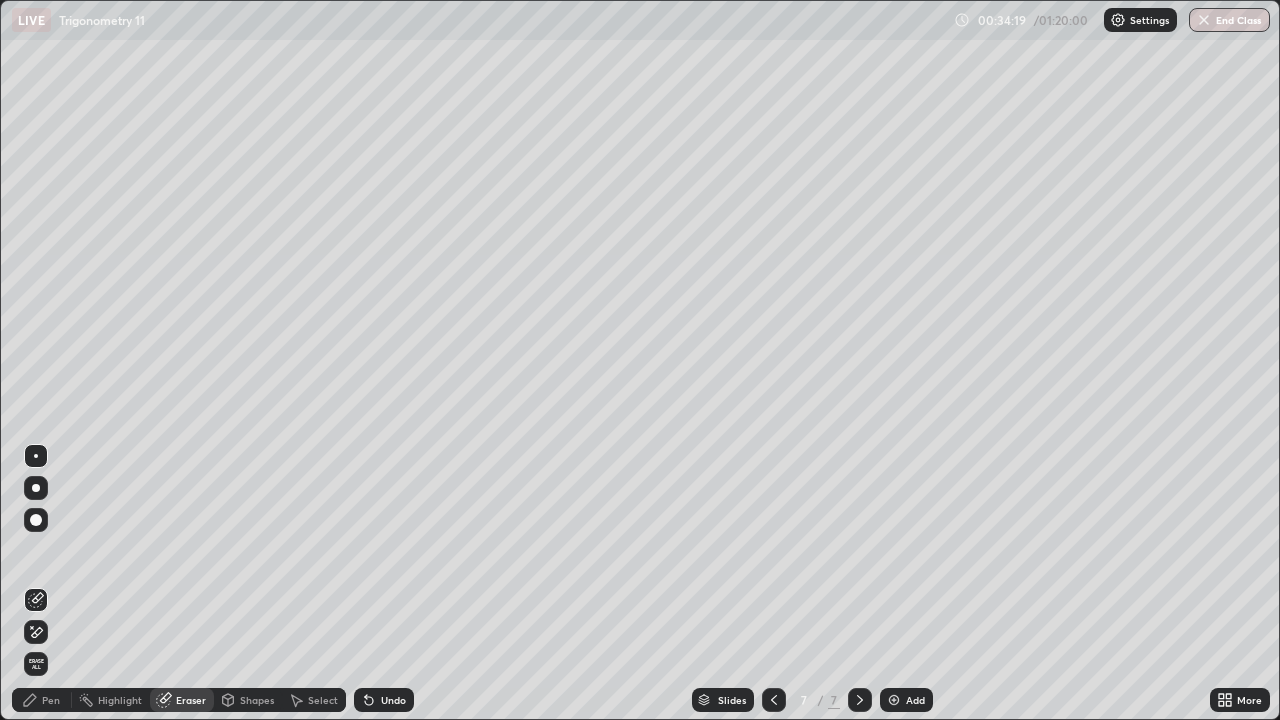 click on "Pen" at bounding box center [51, 700] 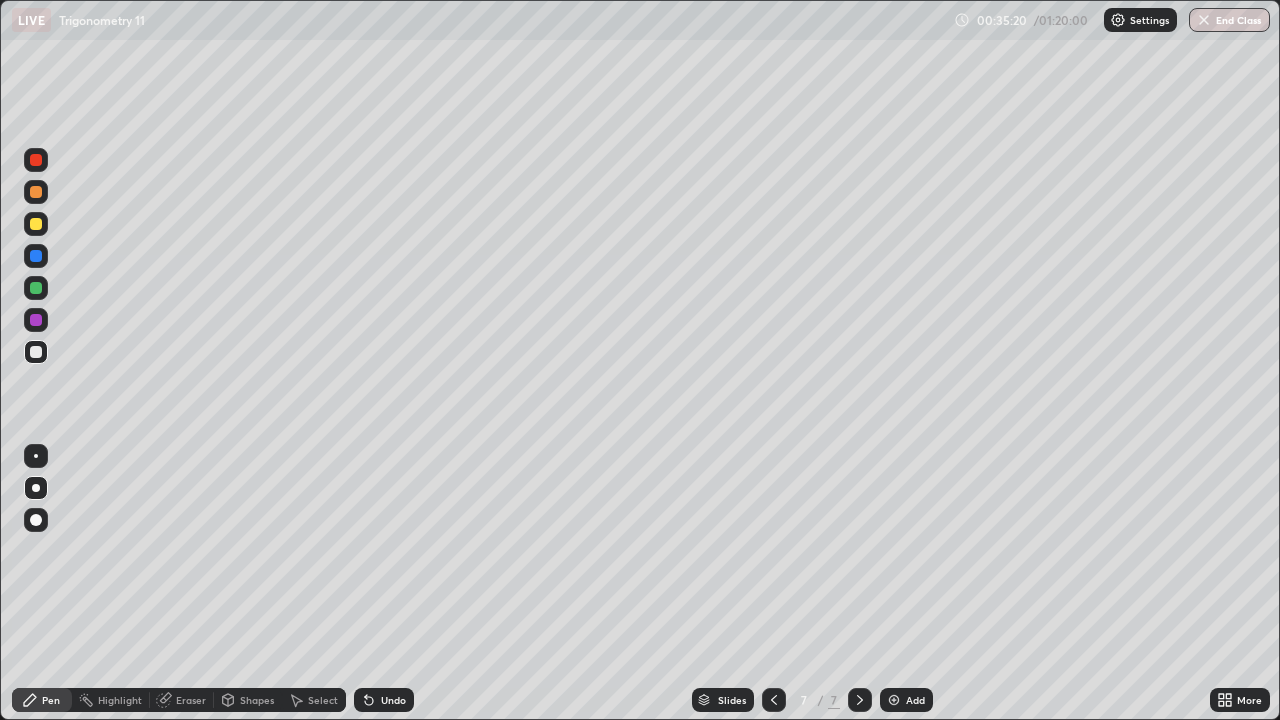 click on "Undo" at bounding box center (393, 700) 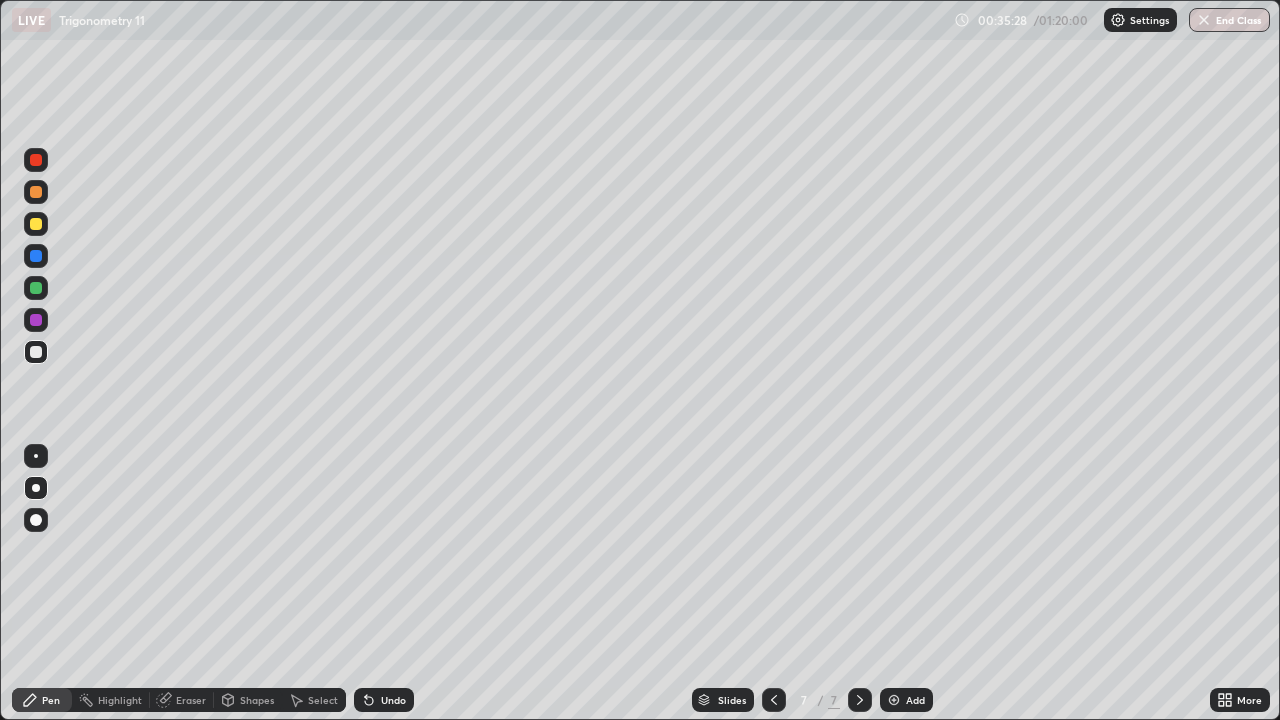 click on "Undo" at bounding box center (393, 700) 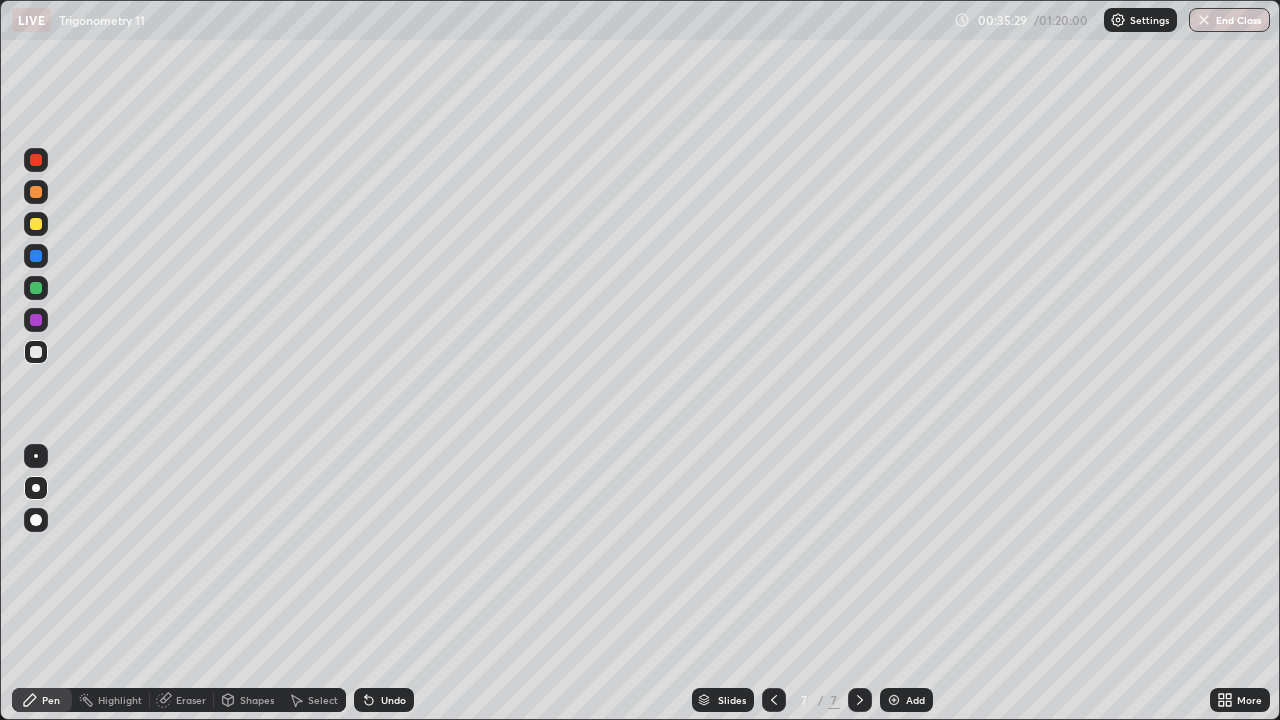 click on "Undo" at bounding box center [393, 700] 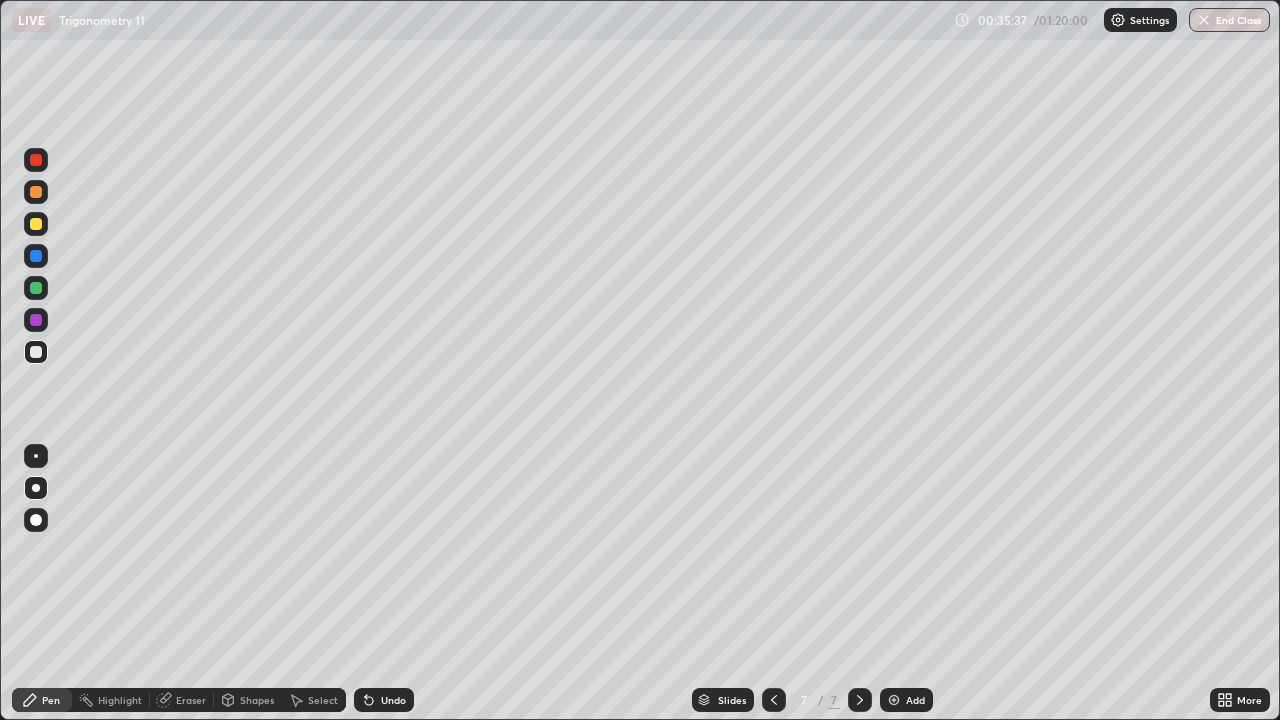 click at bounding box center [36, 160] 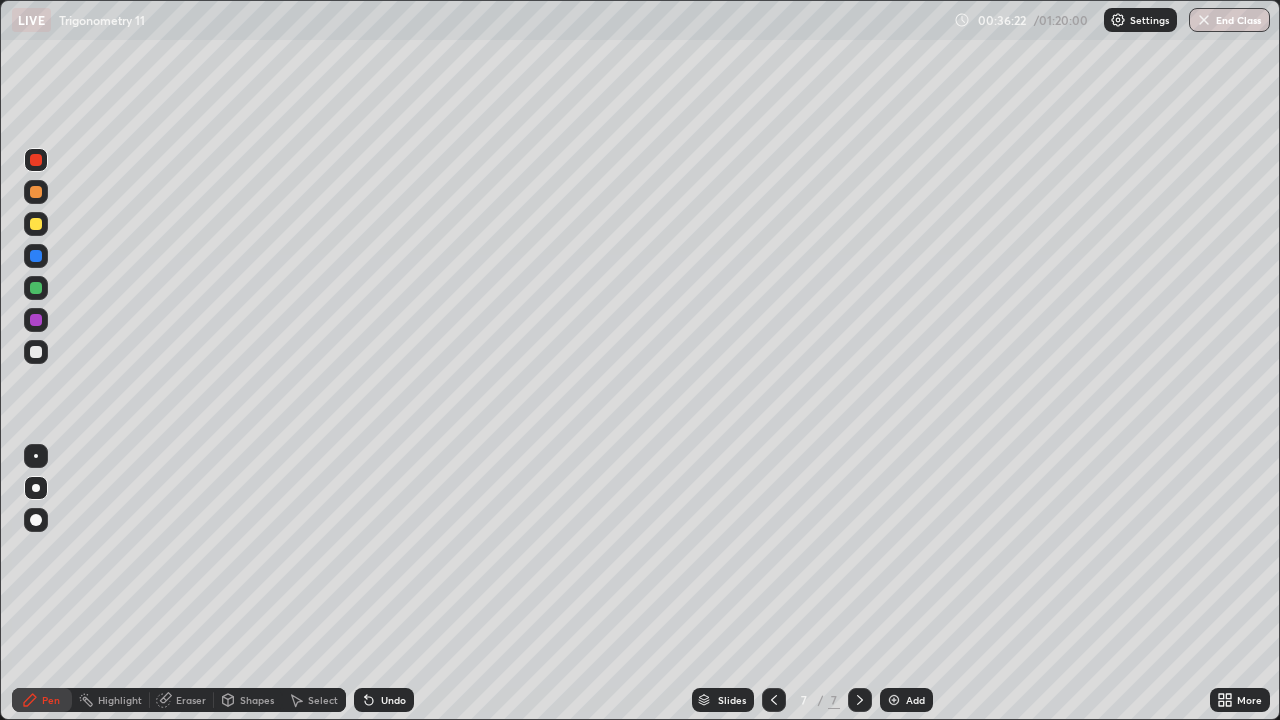 click on "Undo" at bounding box center [393, 700] 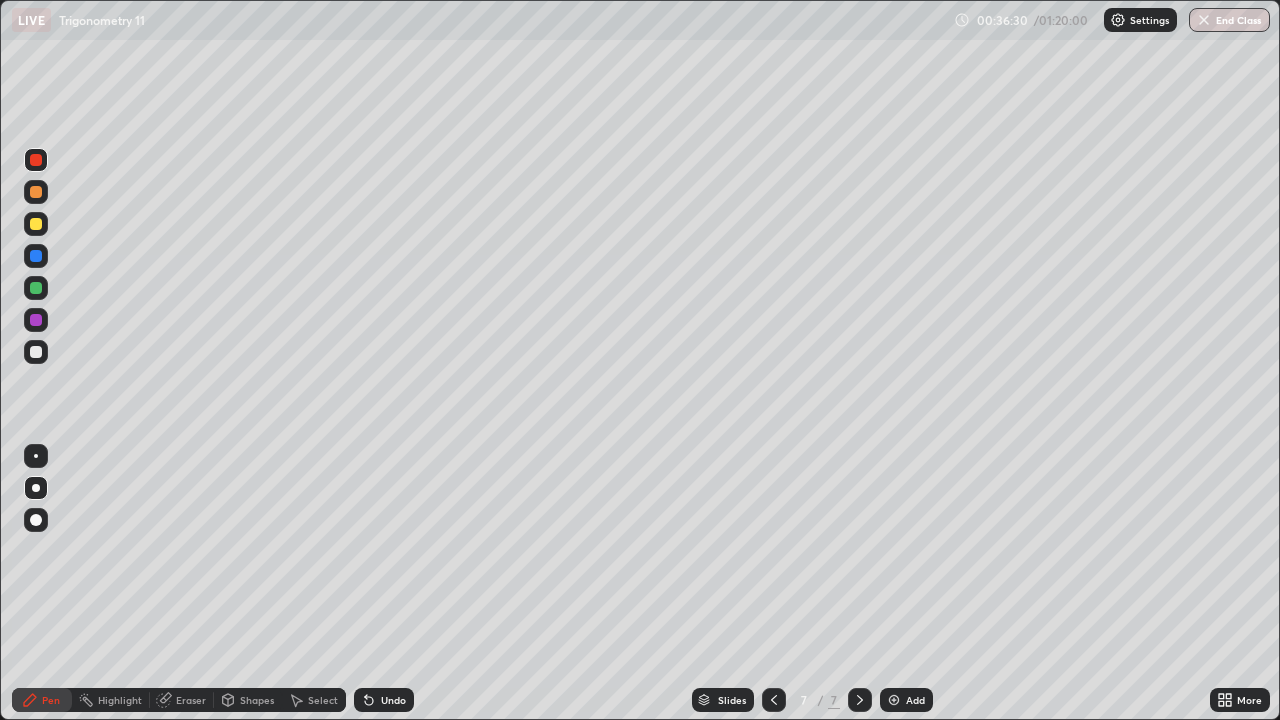 click at bounding box center (36, 256) 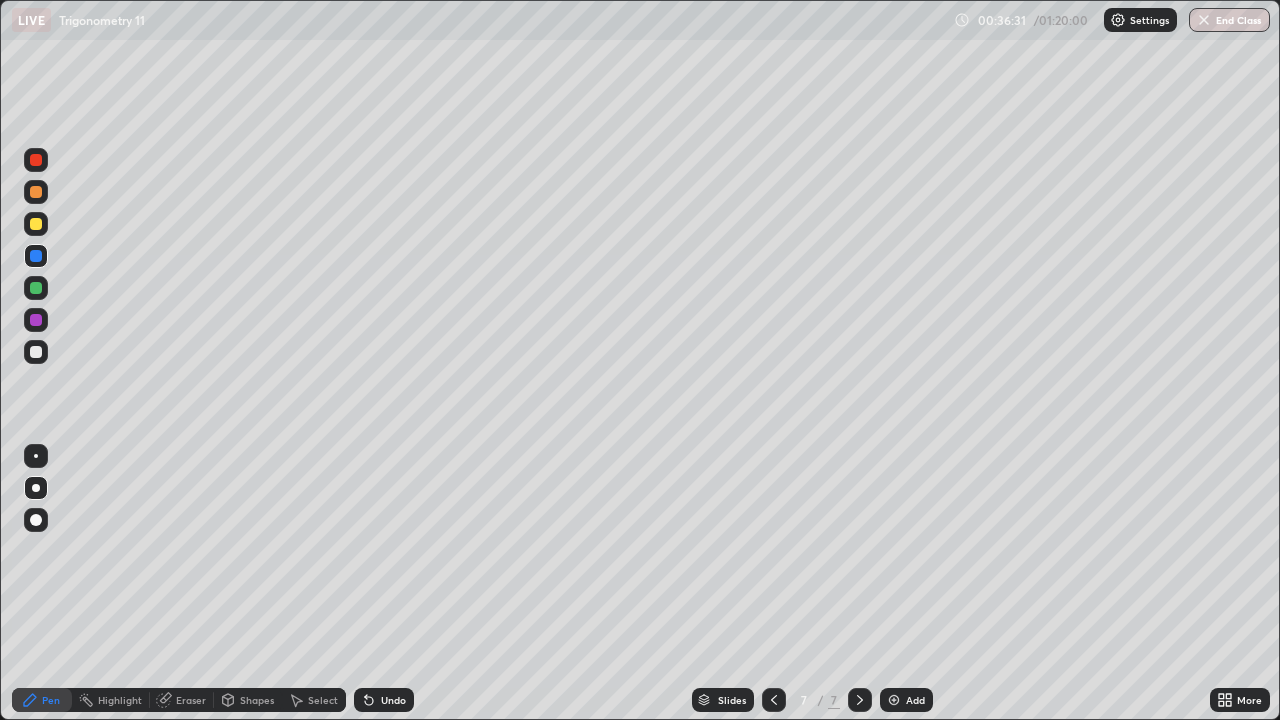 click at bounding box center (36, 288) 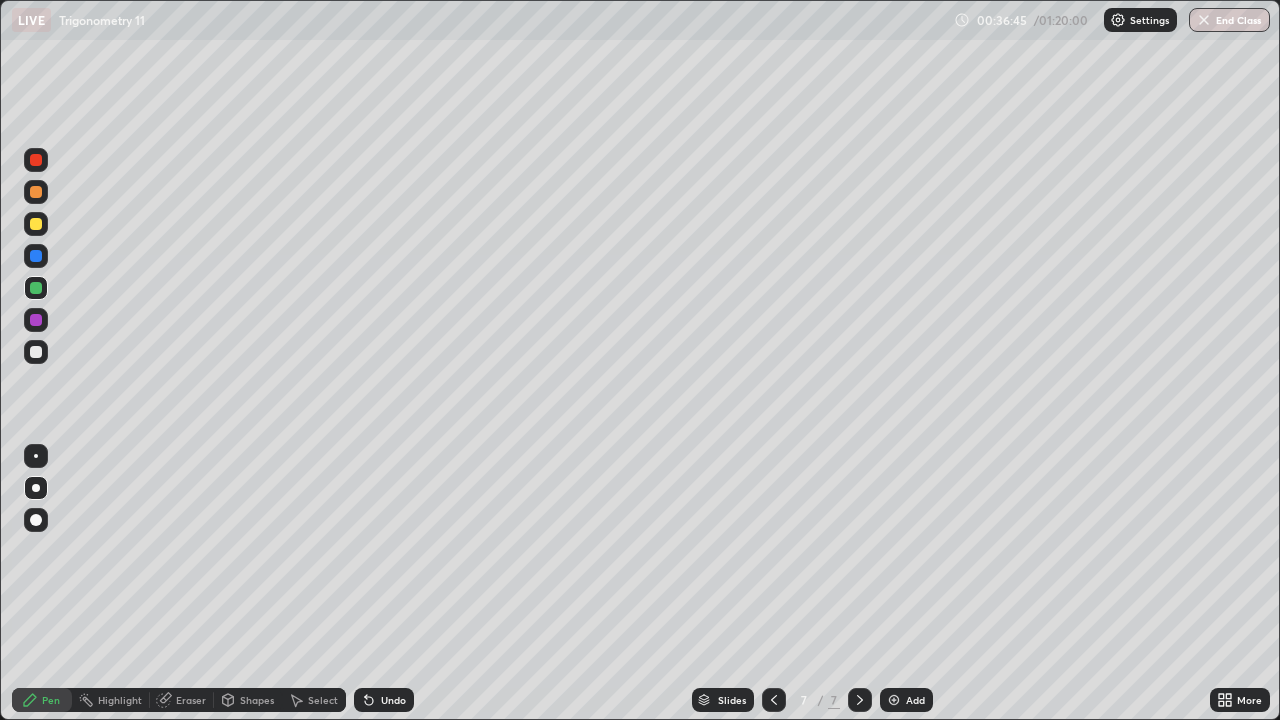 click on "Undo" at bounding box center [384, 700] 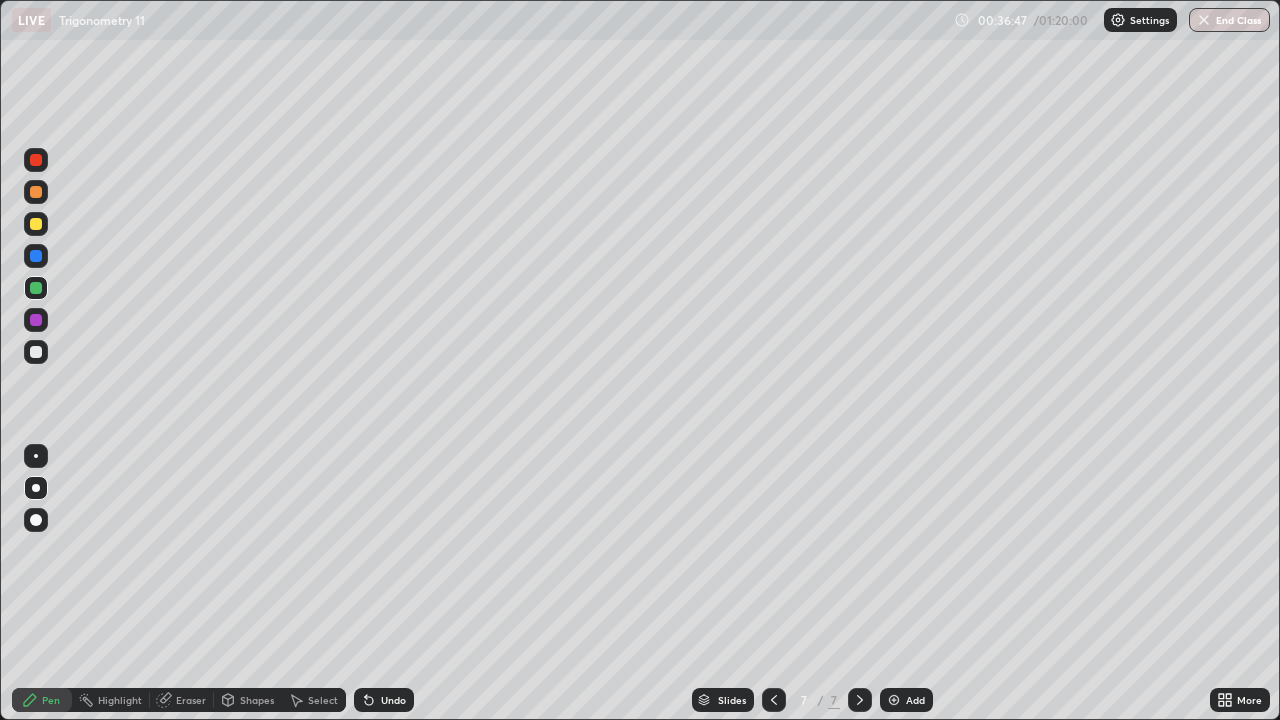 click on "Undo" at bounding box center [393, 700] 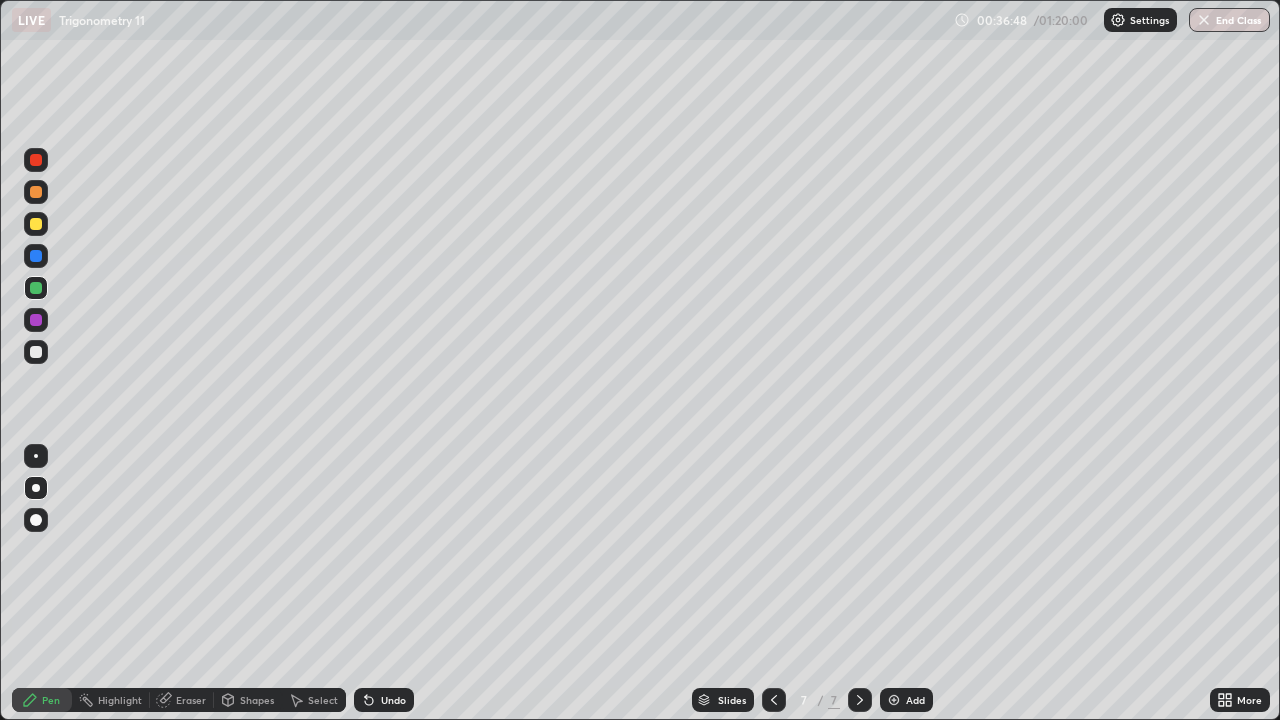 click on "Undo" at bounding box center (384, 700) 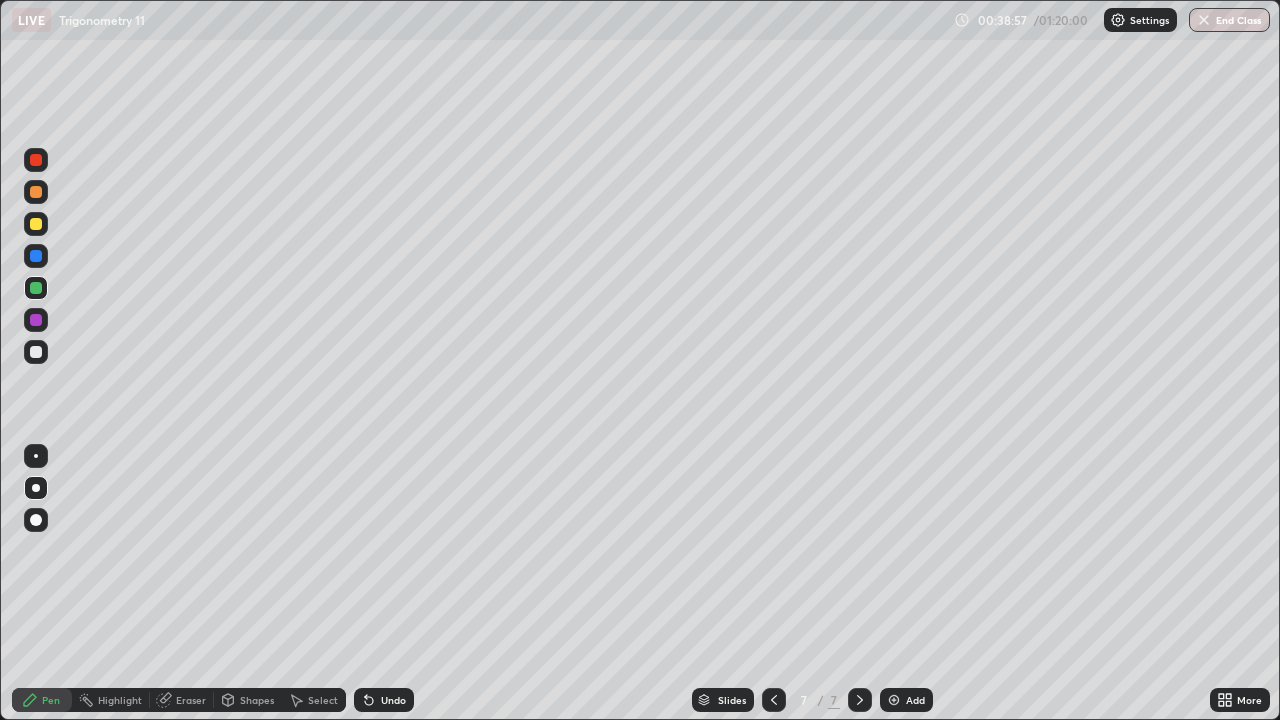 click 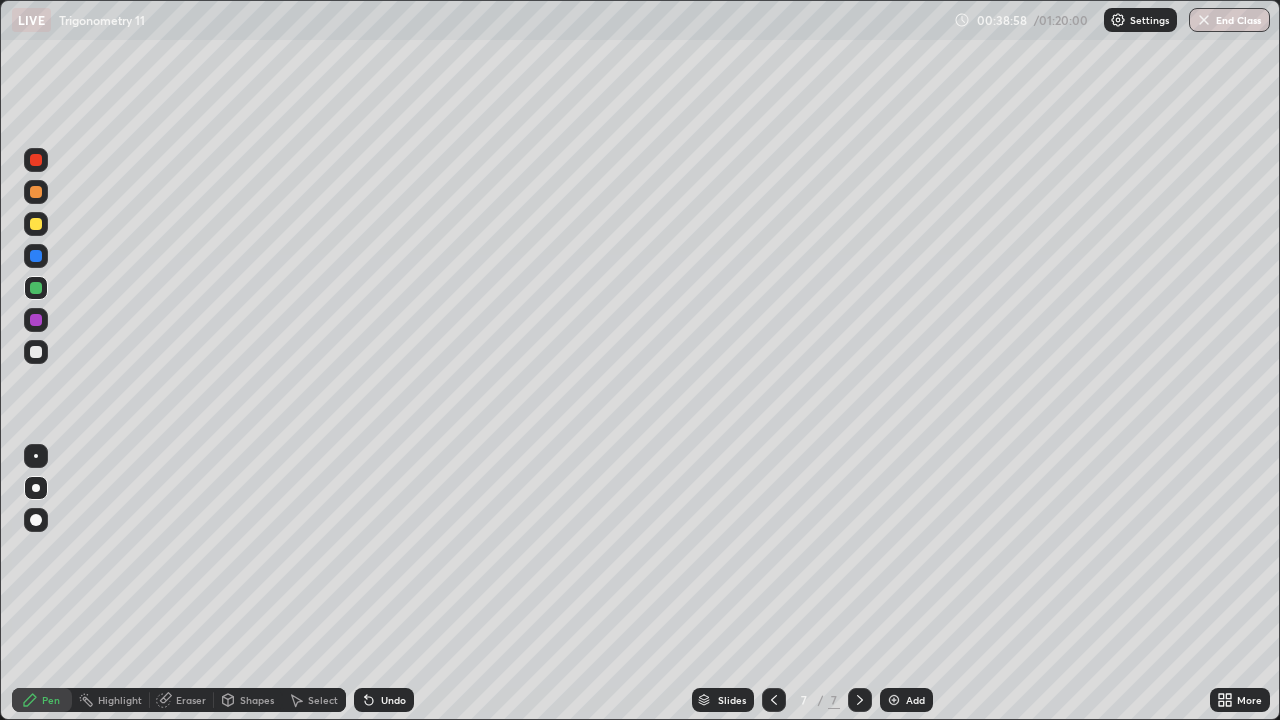 click on "Add" at bounding box center (915, 700) 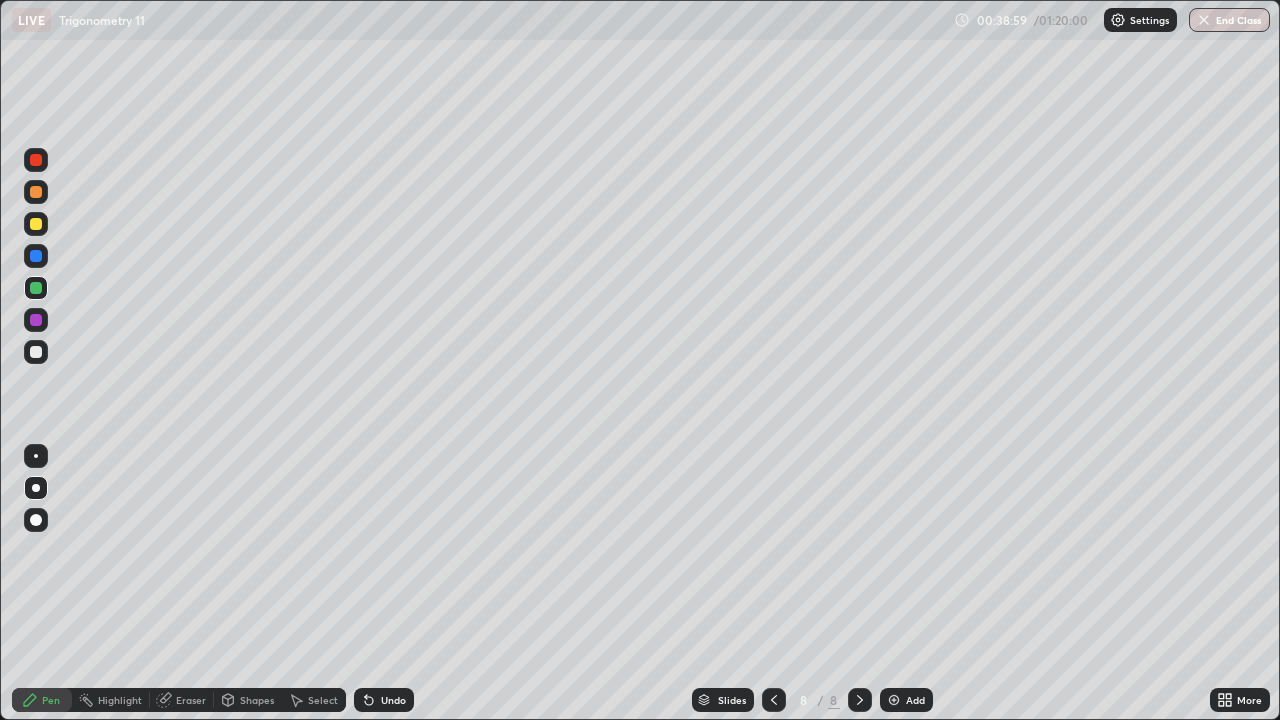 click at bounding box center [36, 224] 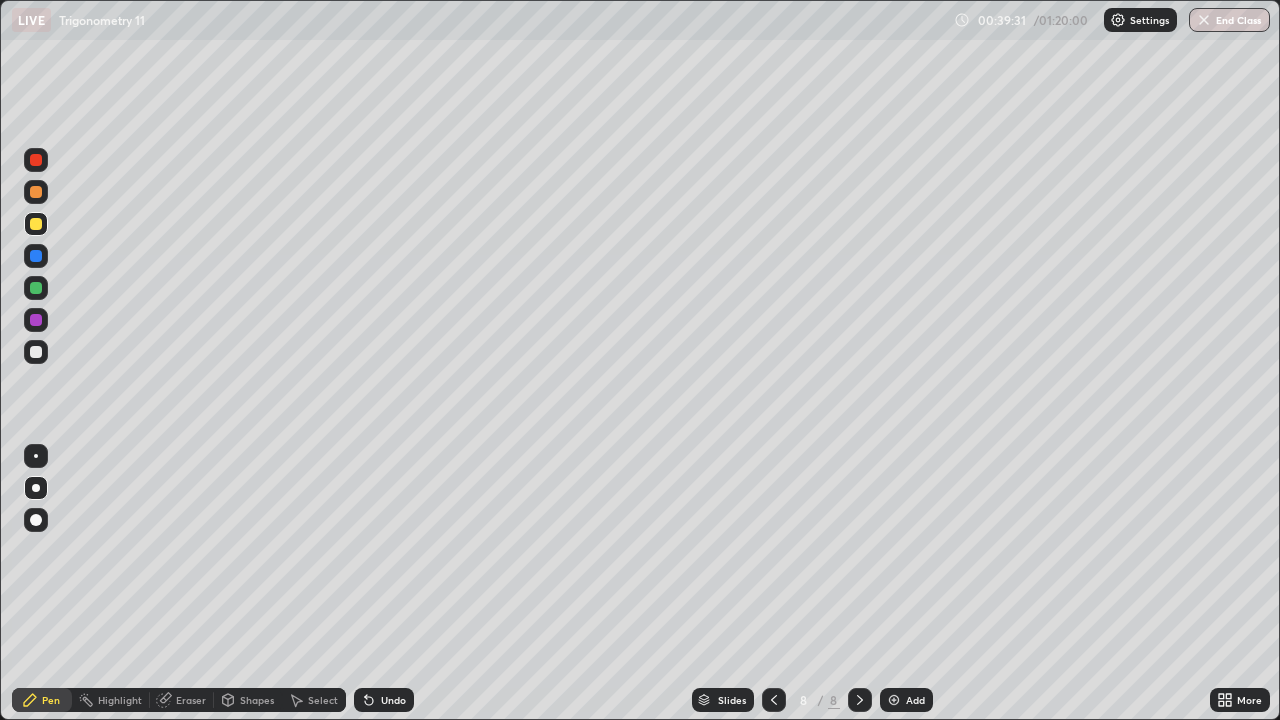 click on "Select" at bounding box center [323, 700] 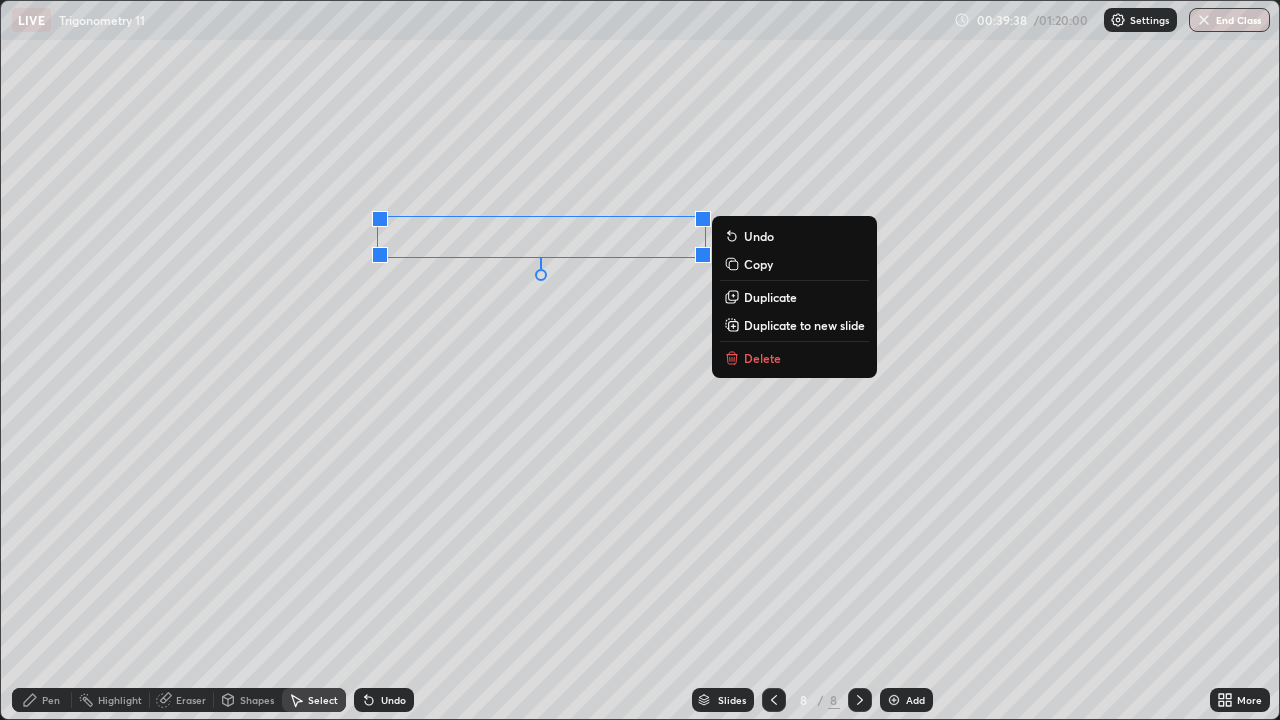 click on "Pen" at bounding box center (51, 700) 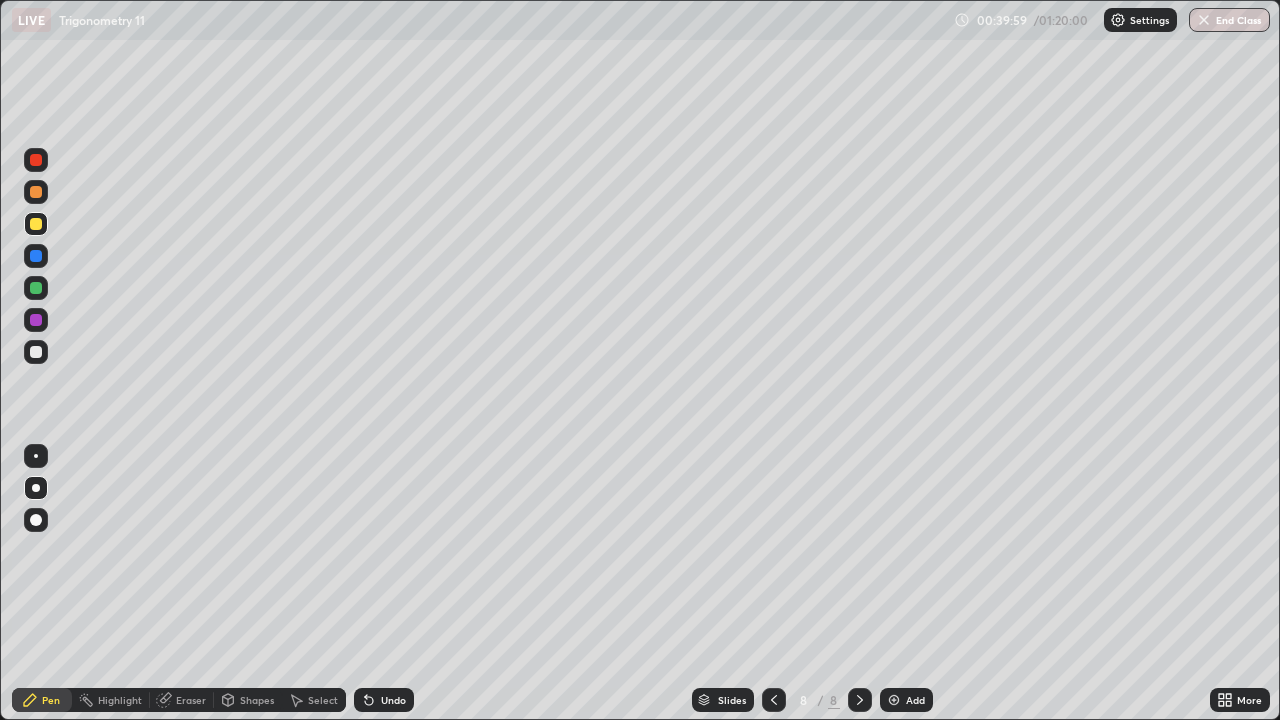 click at bounding box center [36, 352] 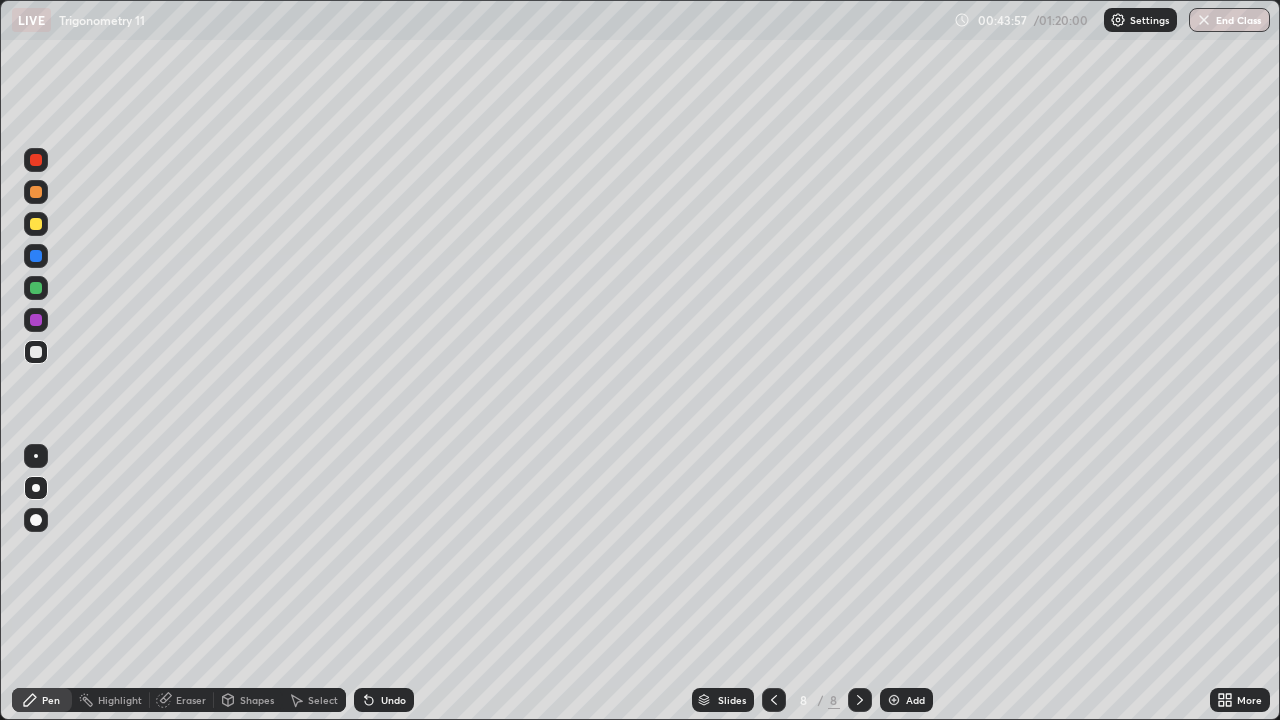 click at bounding box center [36, 320] 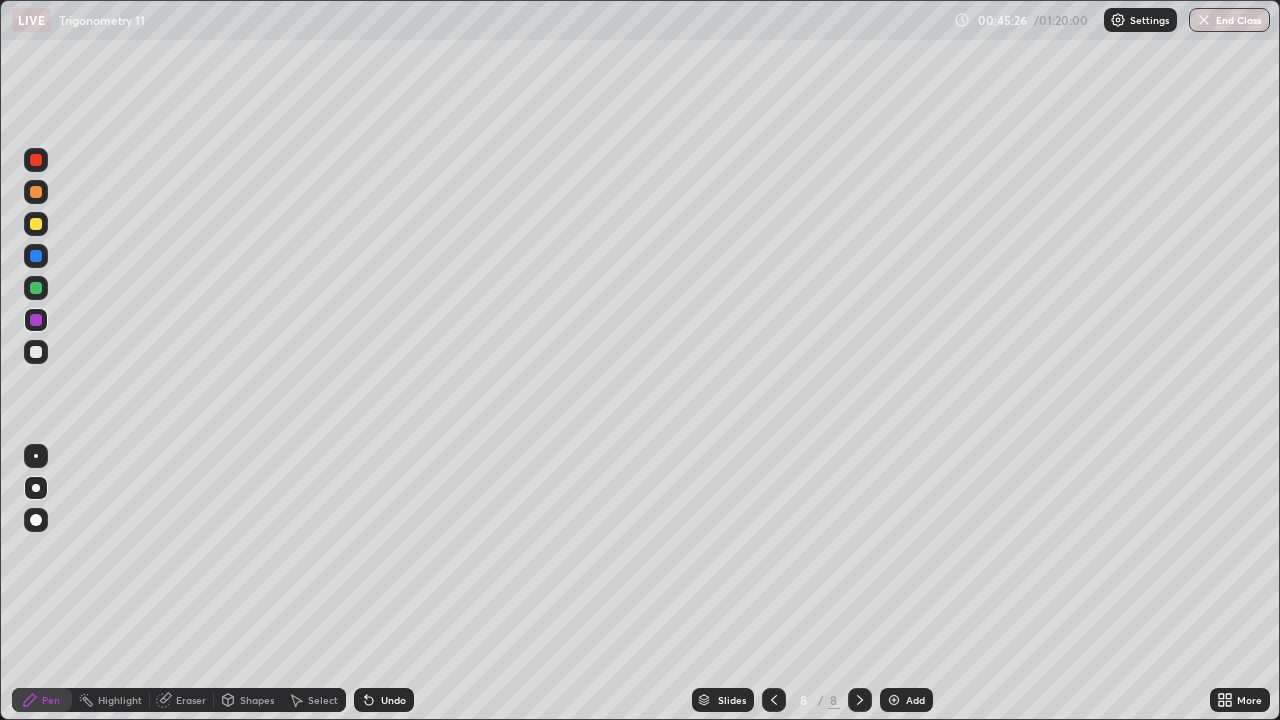click on "Setting up your live class" at bounding box center [640, 360] 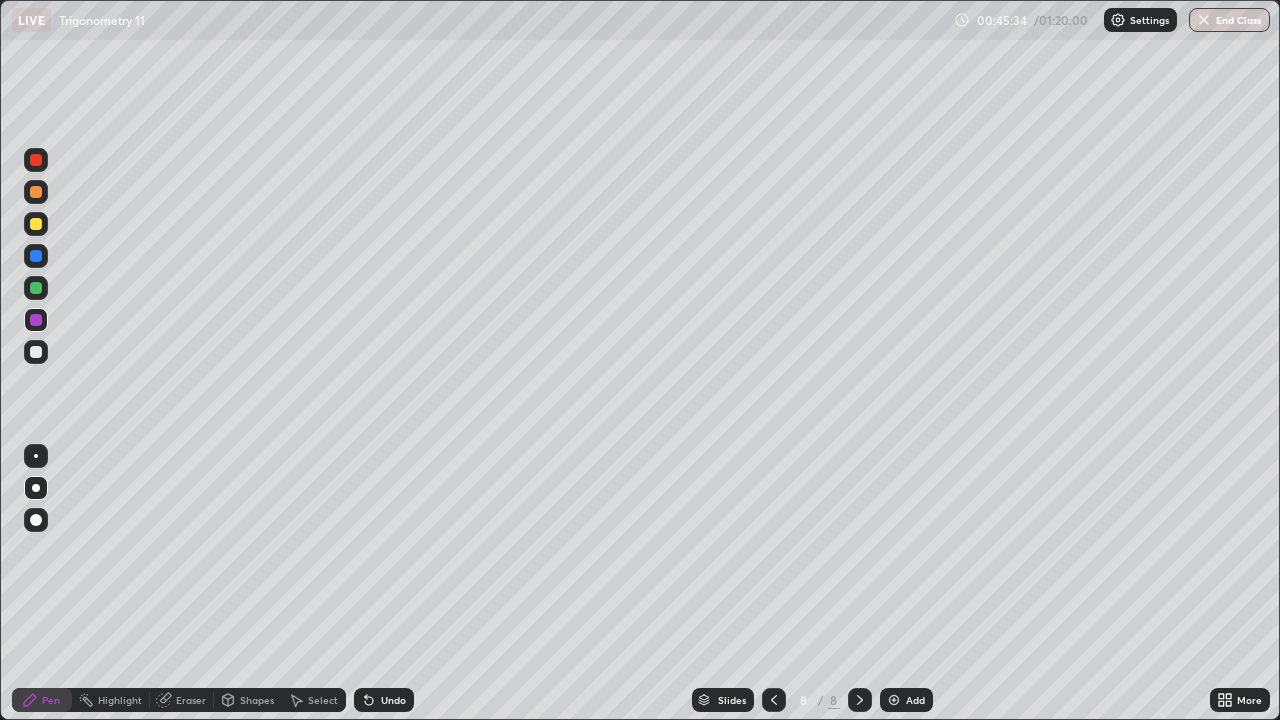 click at bounding box center (36, 192) 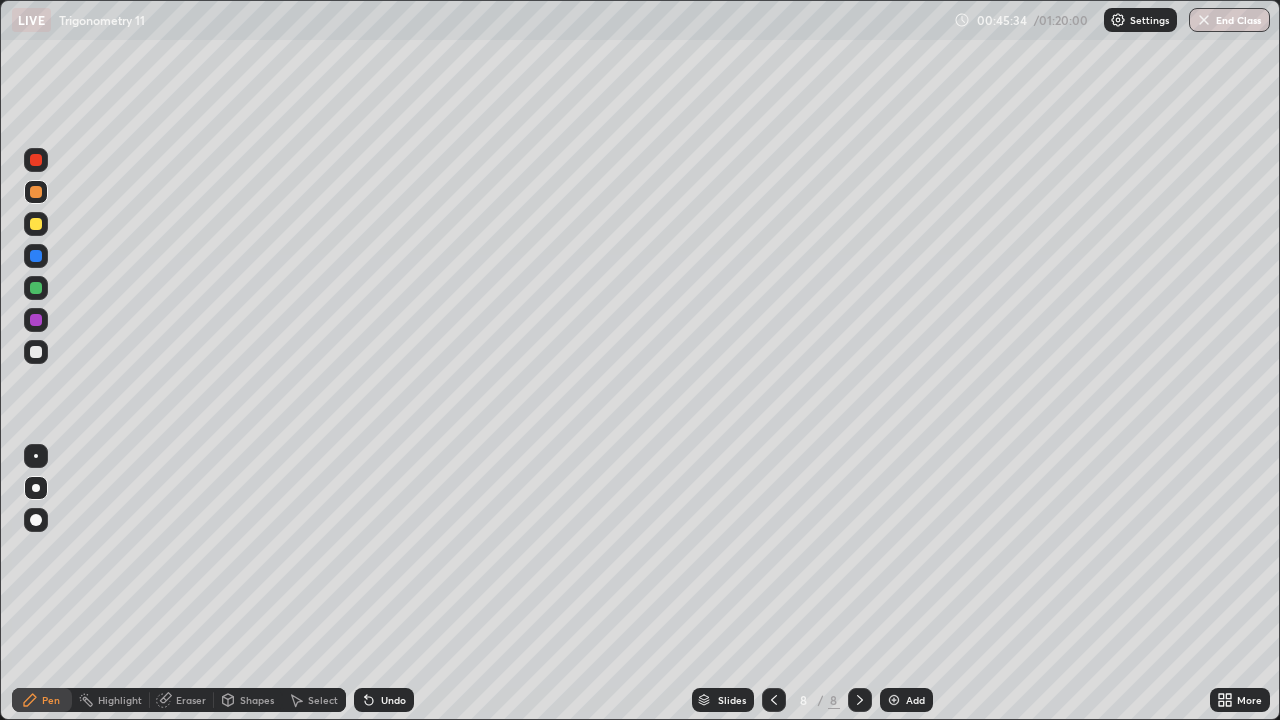 click at bounding box center (36, 160) 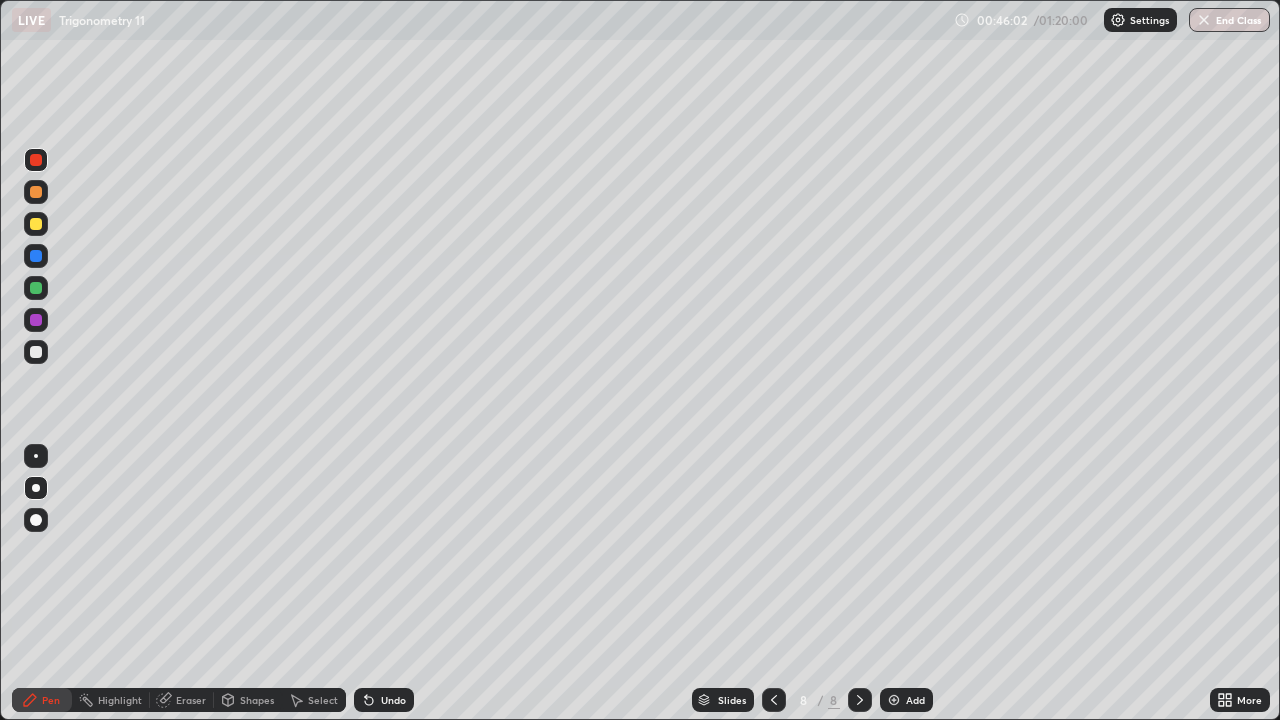 click at bounding box center (36, 224) 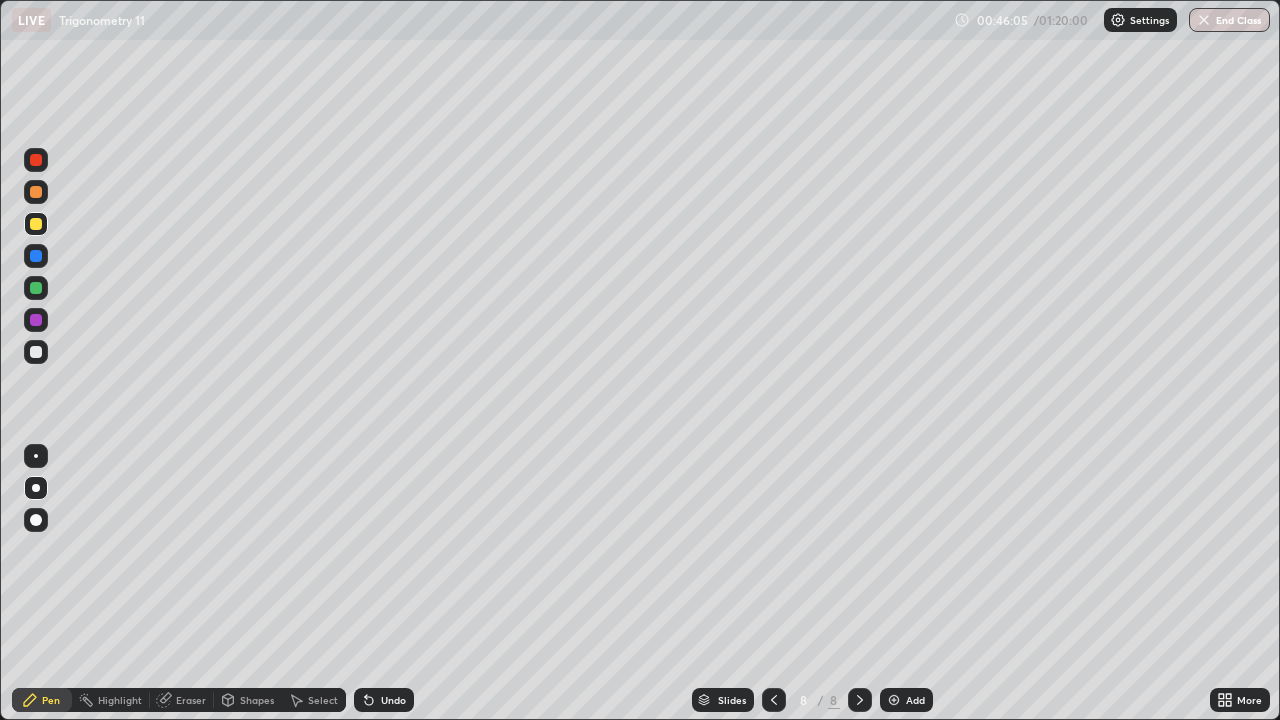 click 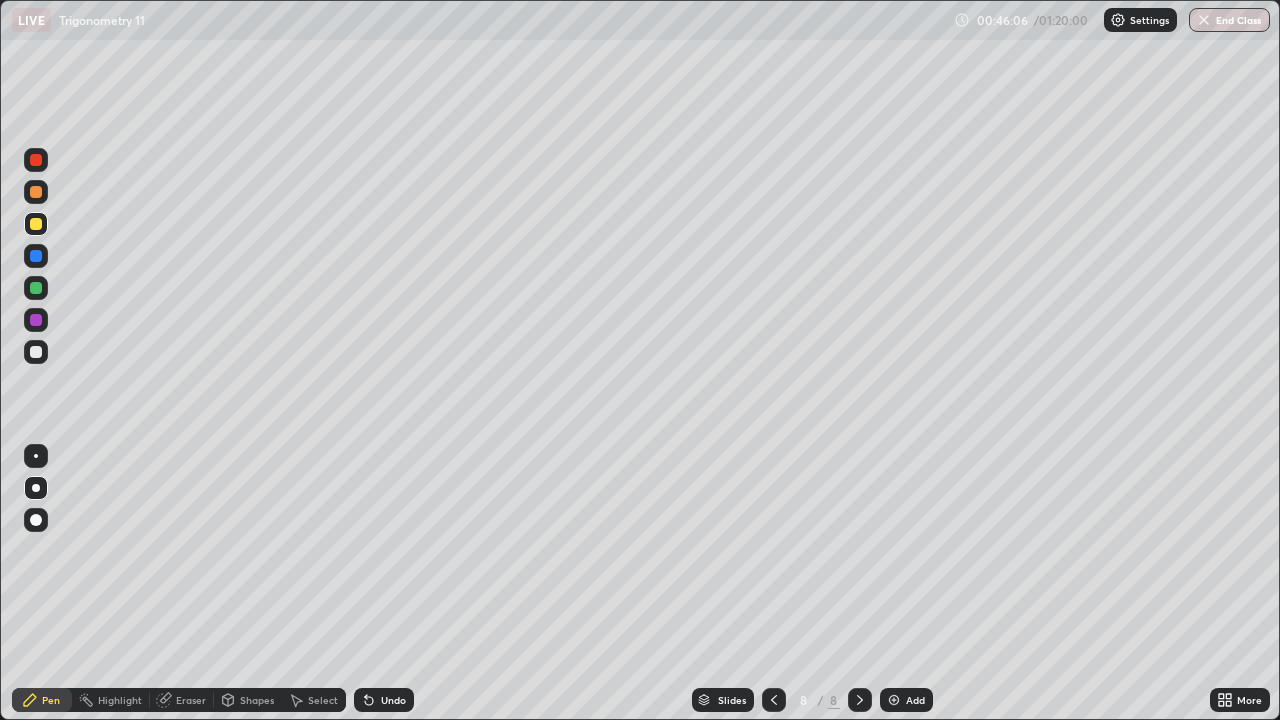 click 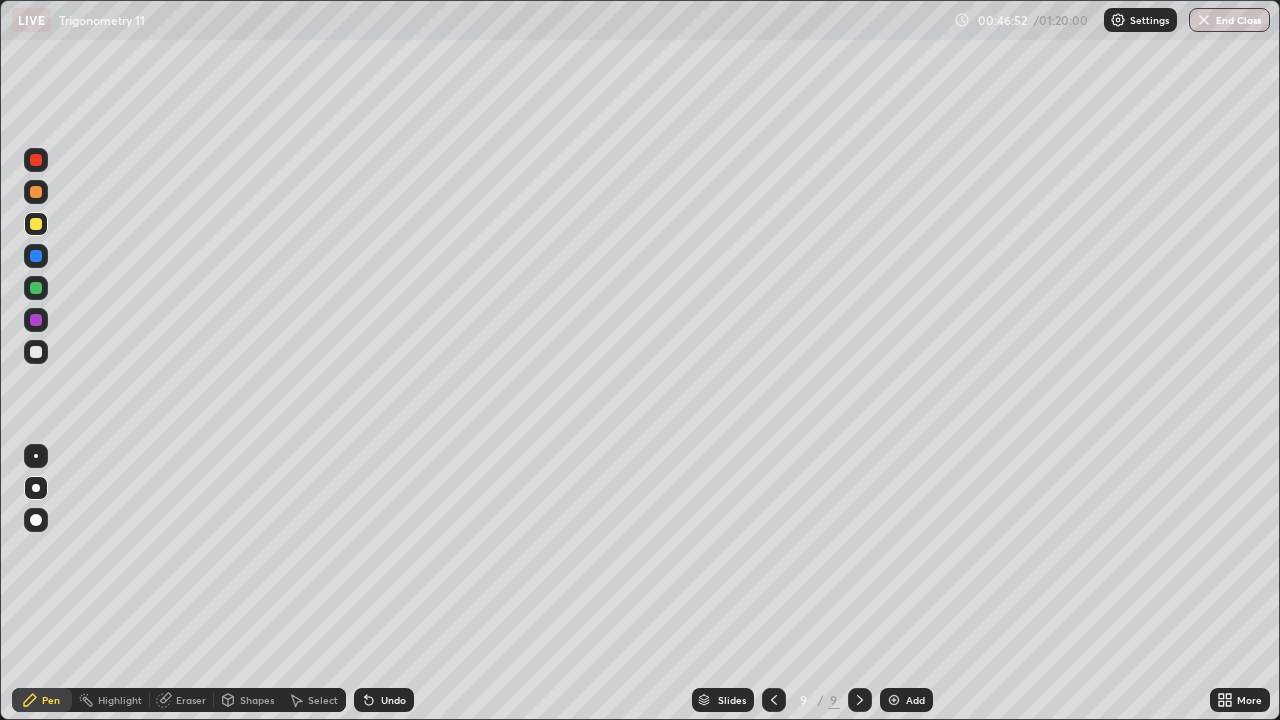 click at bounding box center [36, 352] 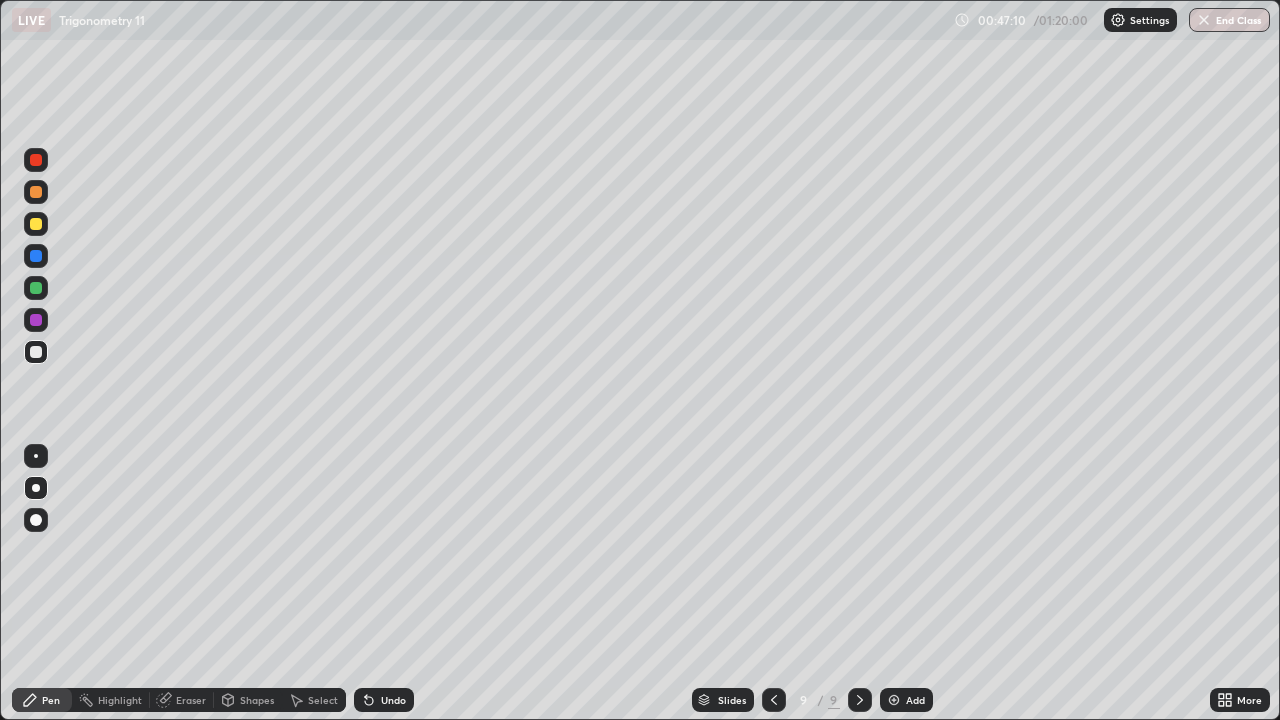 click on "Undo" at bounding box center (393, 700) 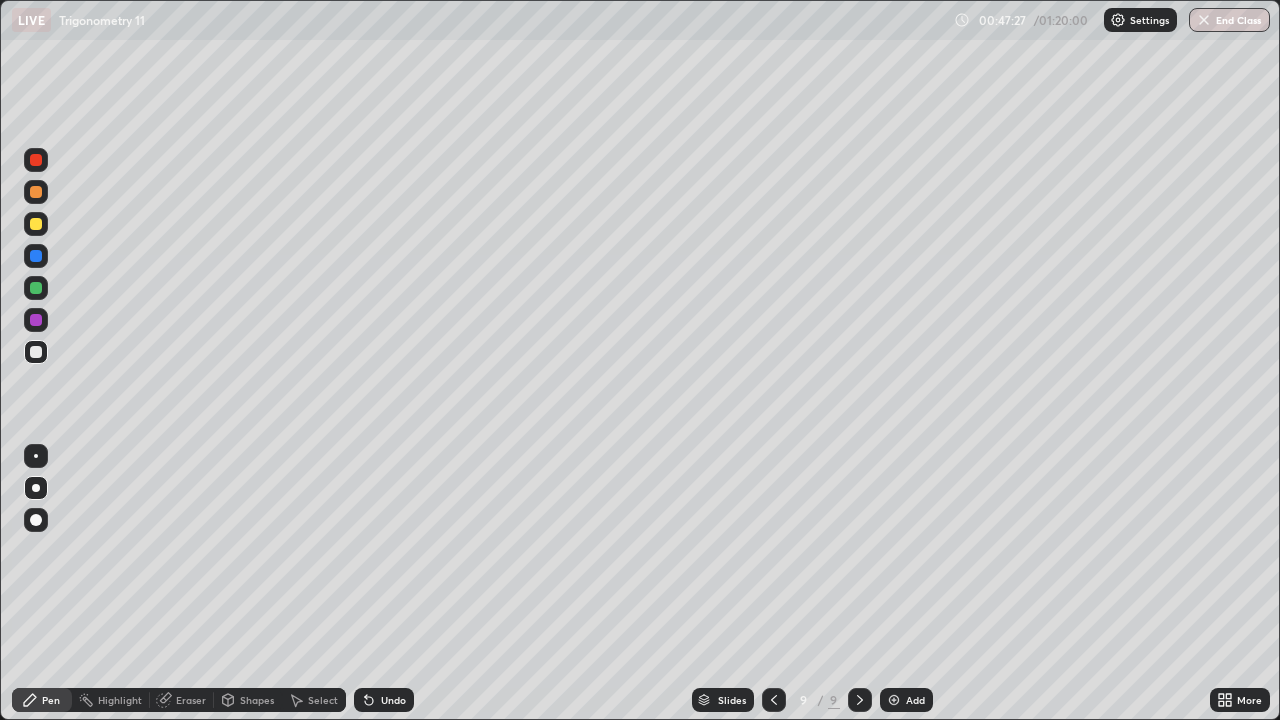 click on "Eraser" at bounding box center [191, 700] 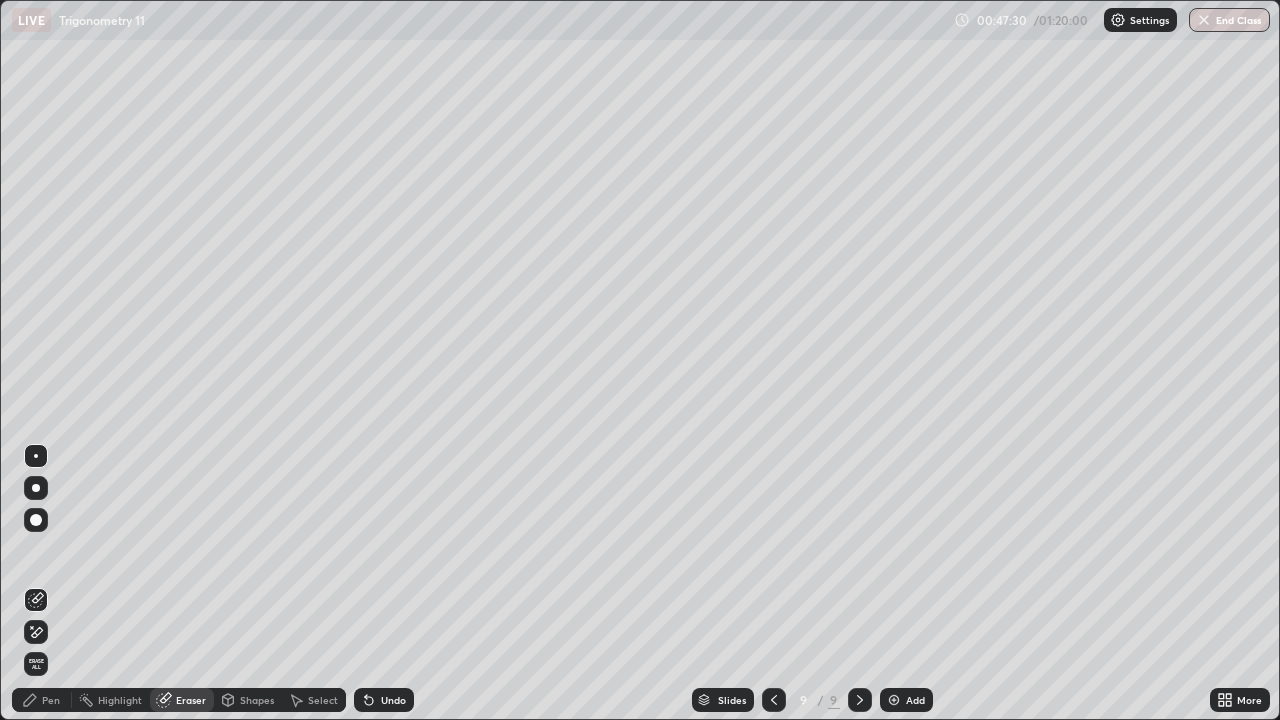 click on "Pen" at bounding box center [51, 700] 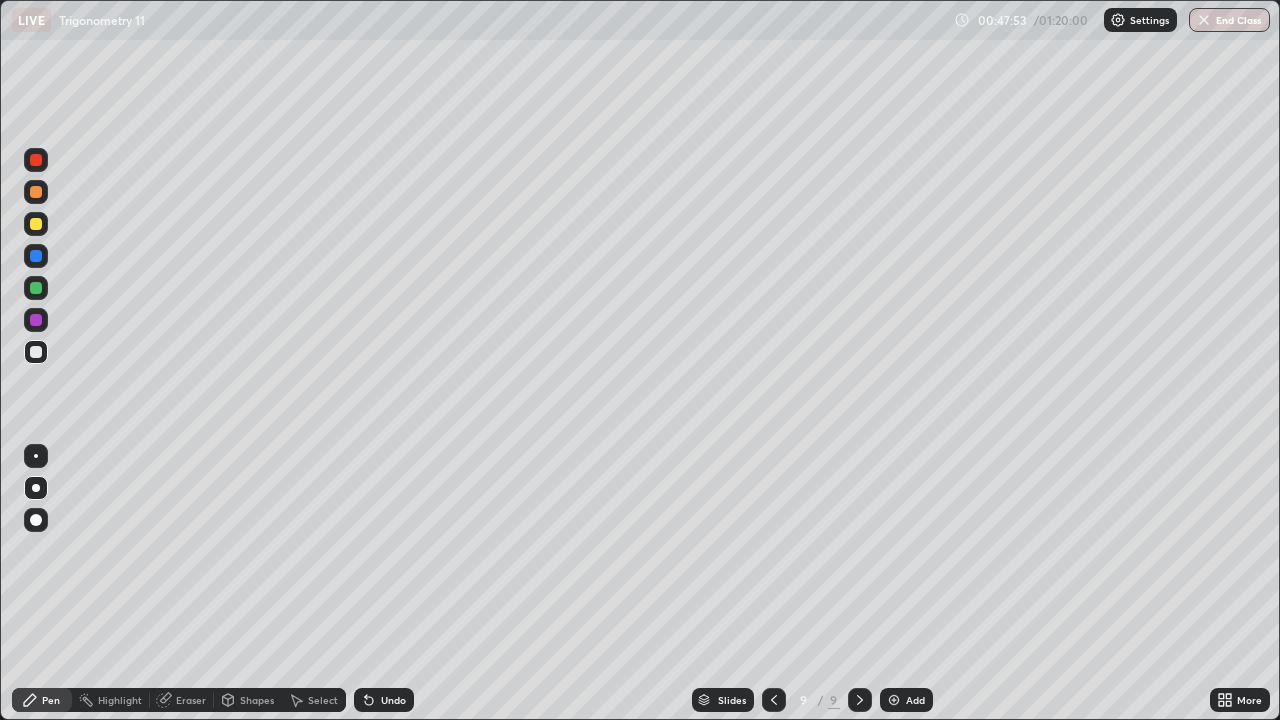 click on "Undo" at bounding box center (393, 700) 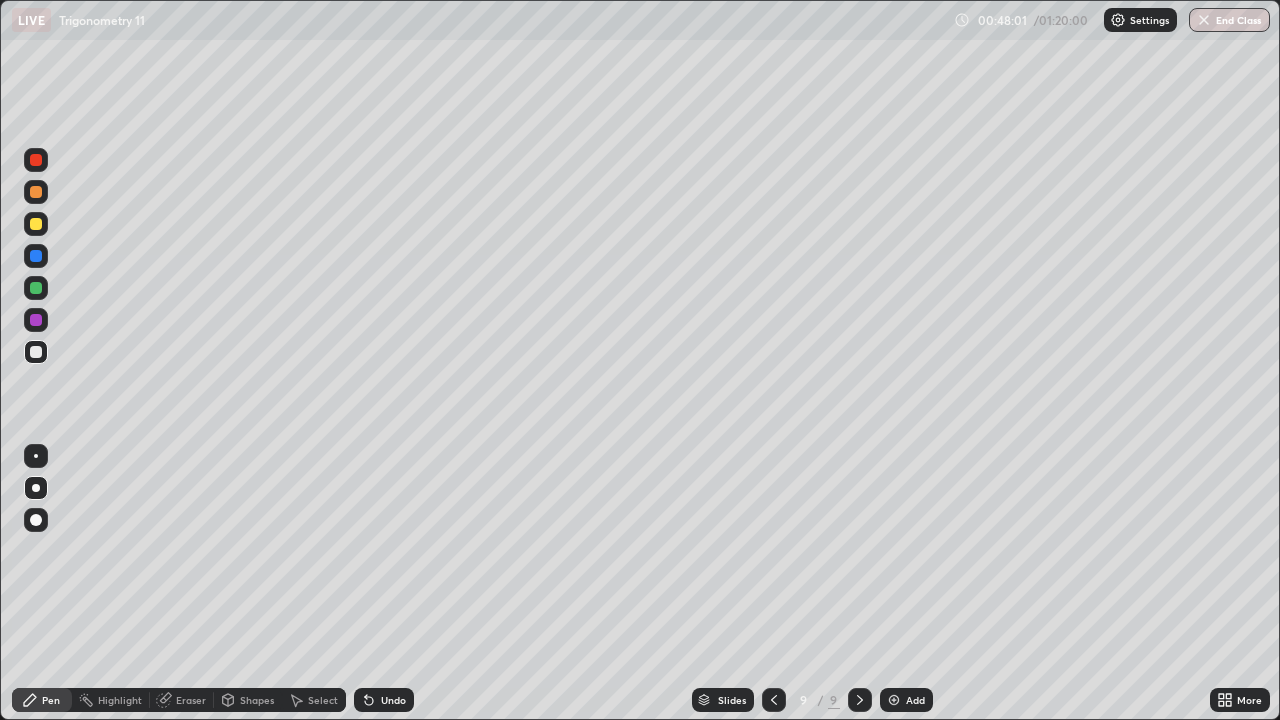 click at bounding box center (36, 288) 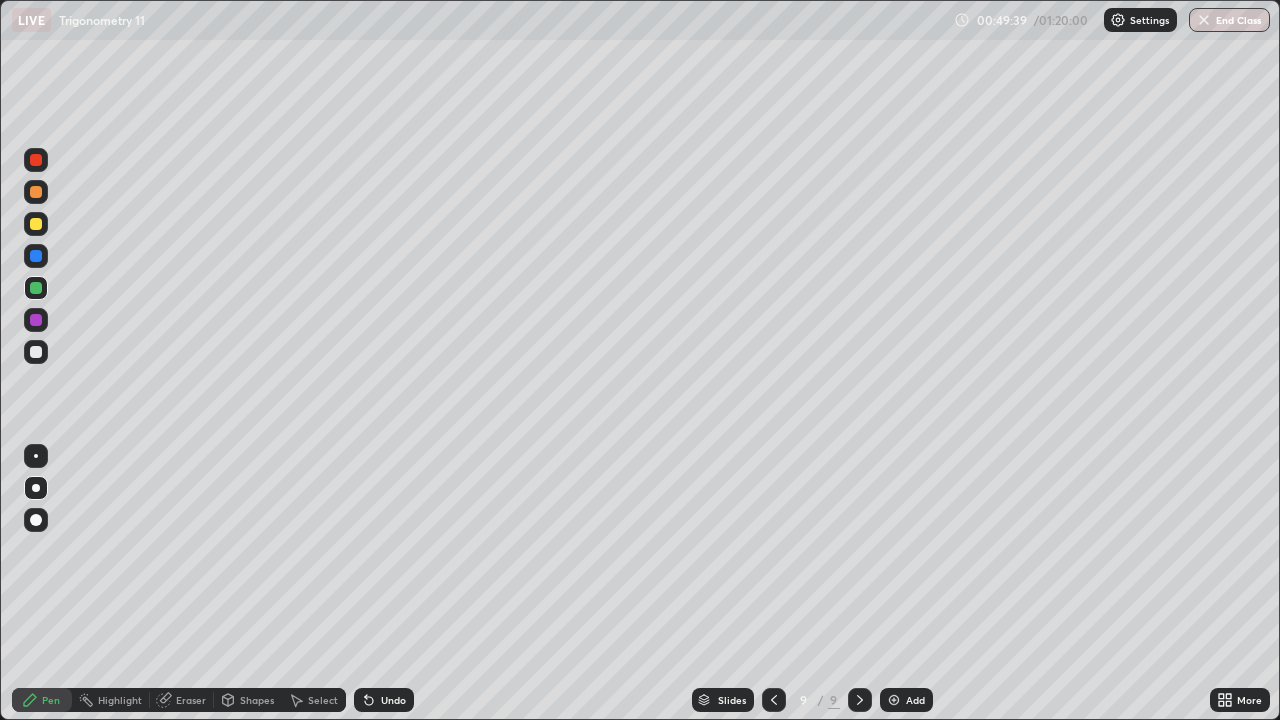 click 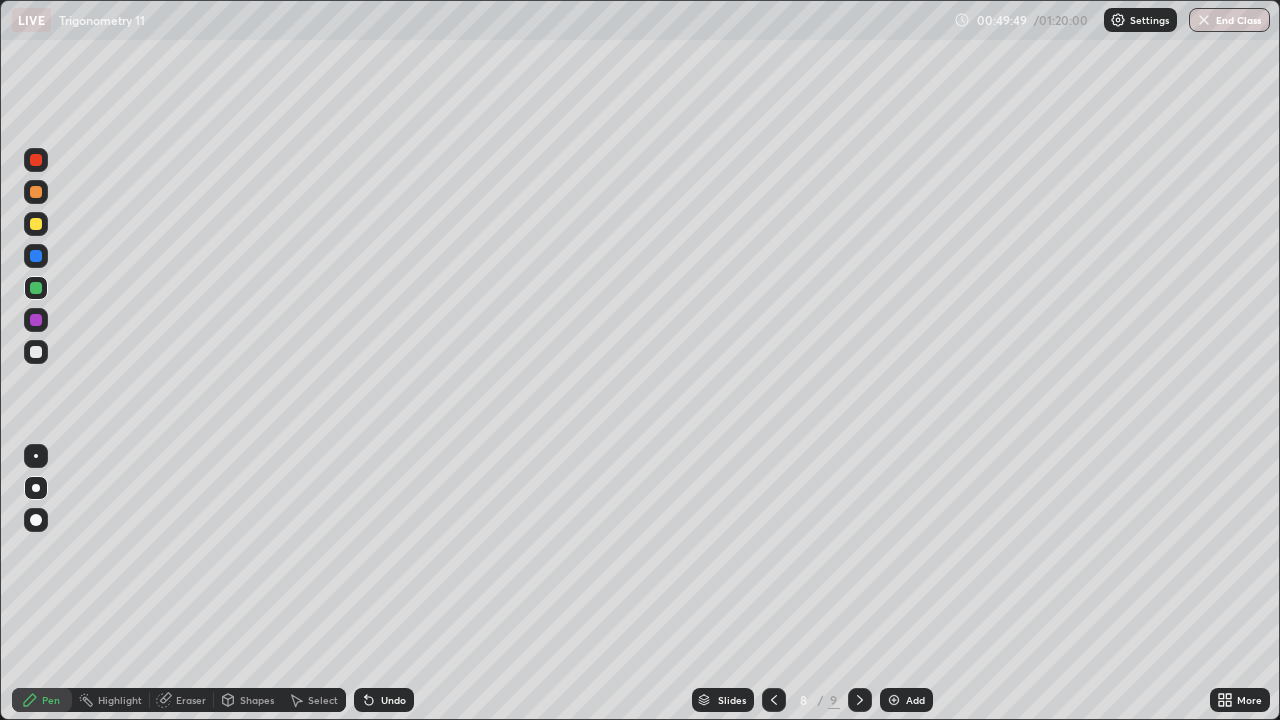 click at bounding box center [860, 700] 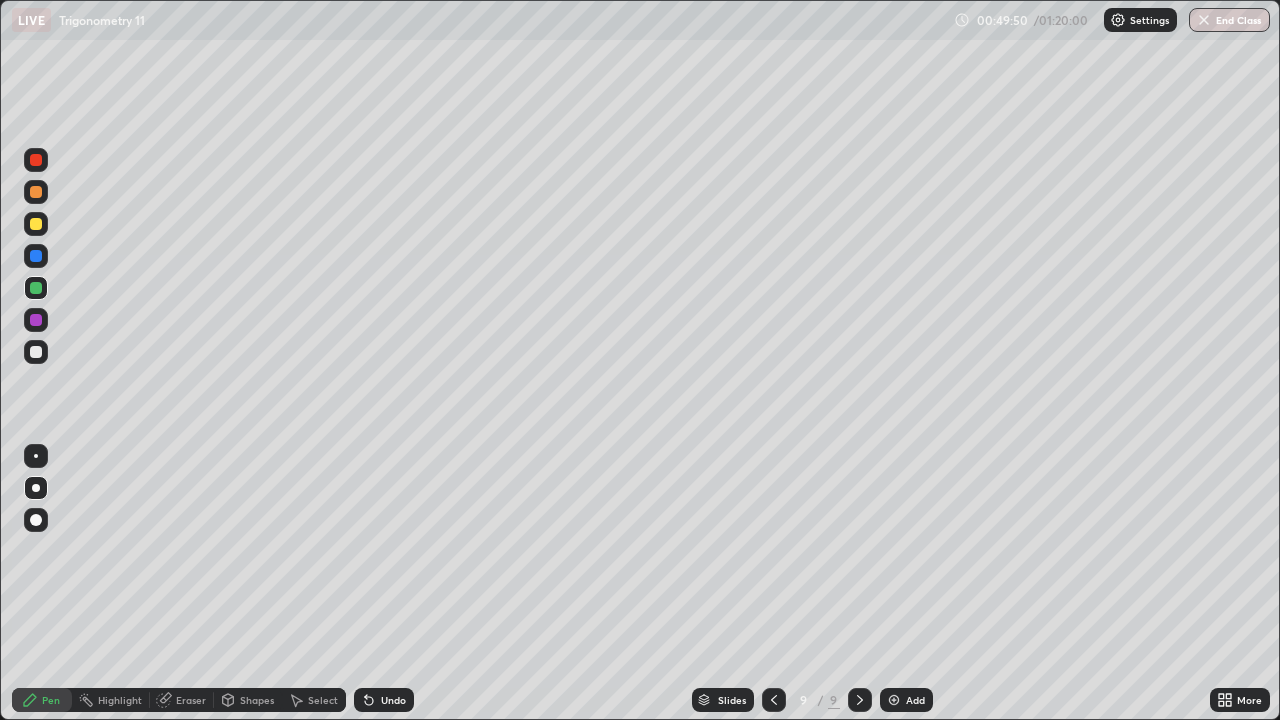 click 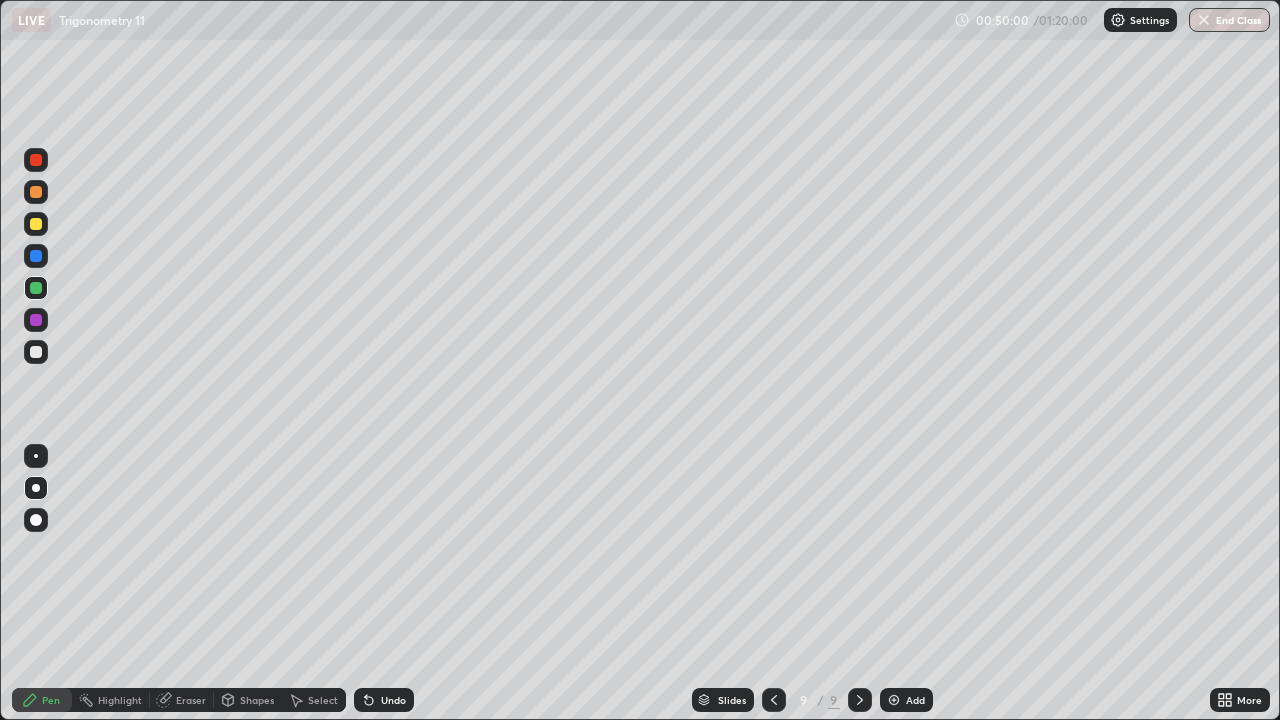 click at bounding box center (36, 224) 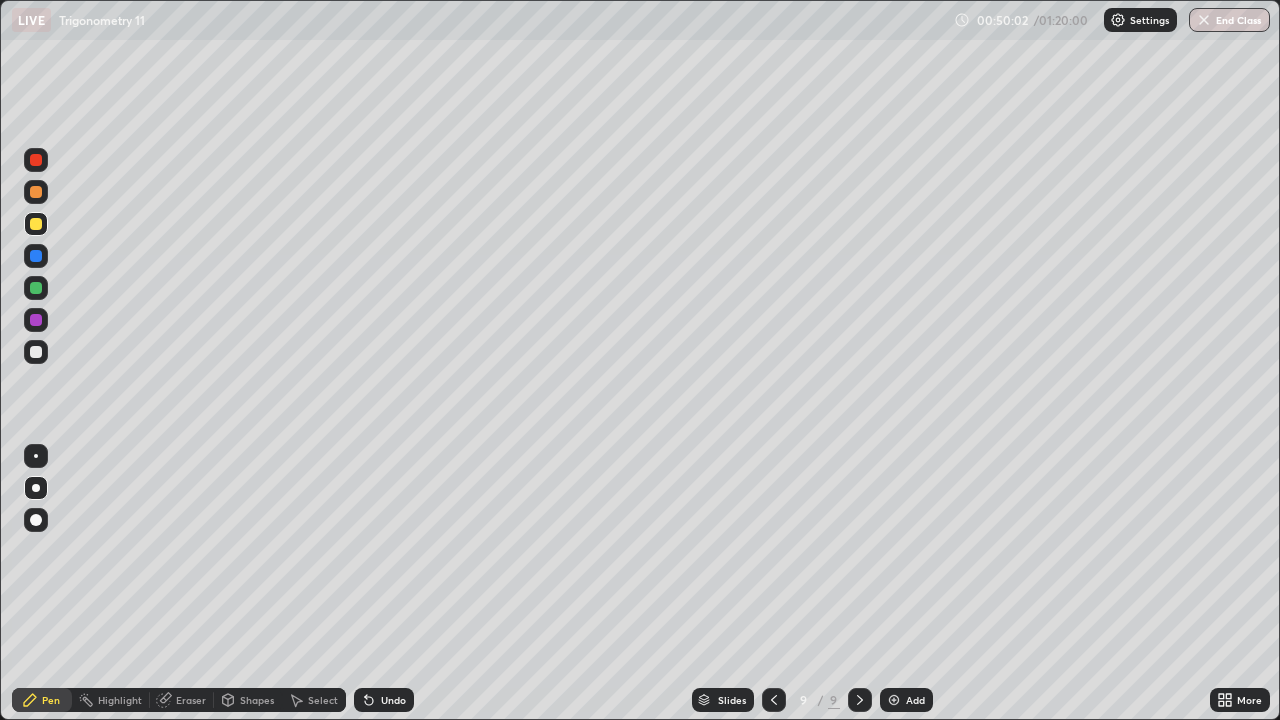 click 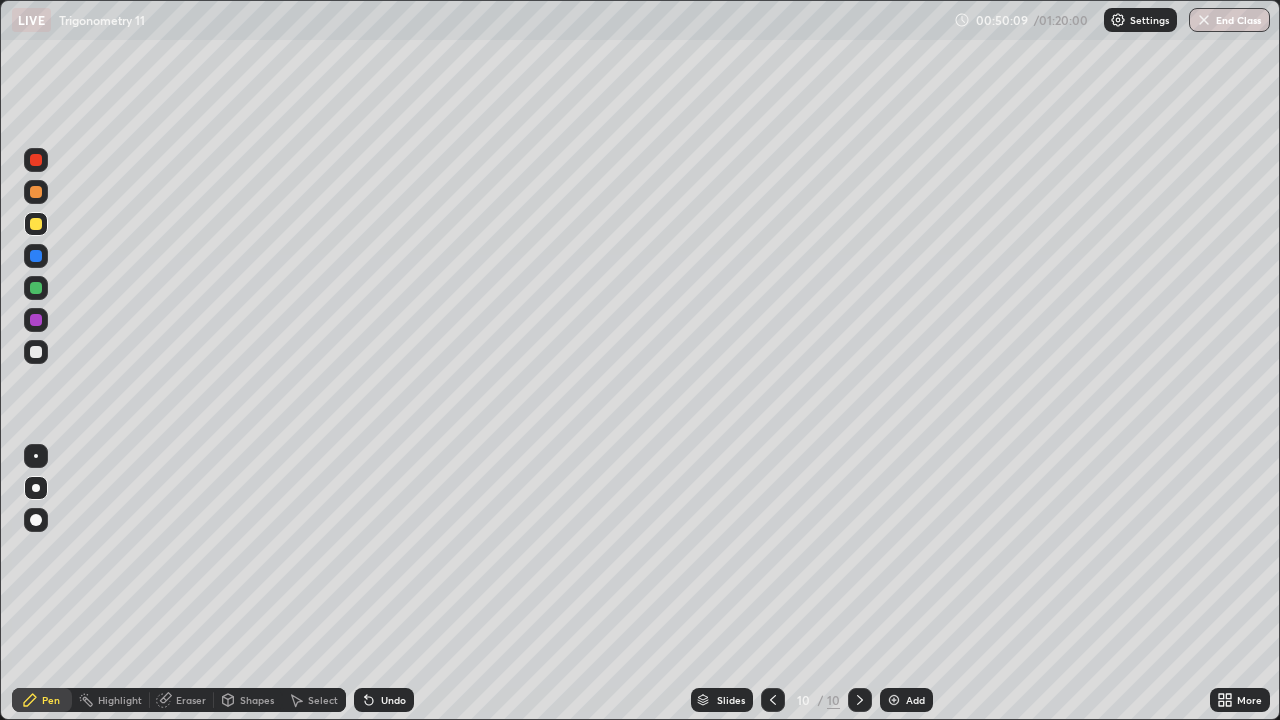 click on "Undo" at bounding box center (384, 700) 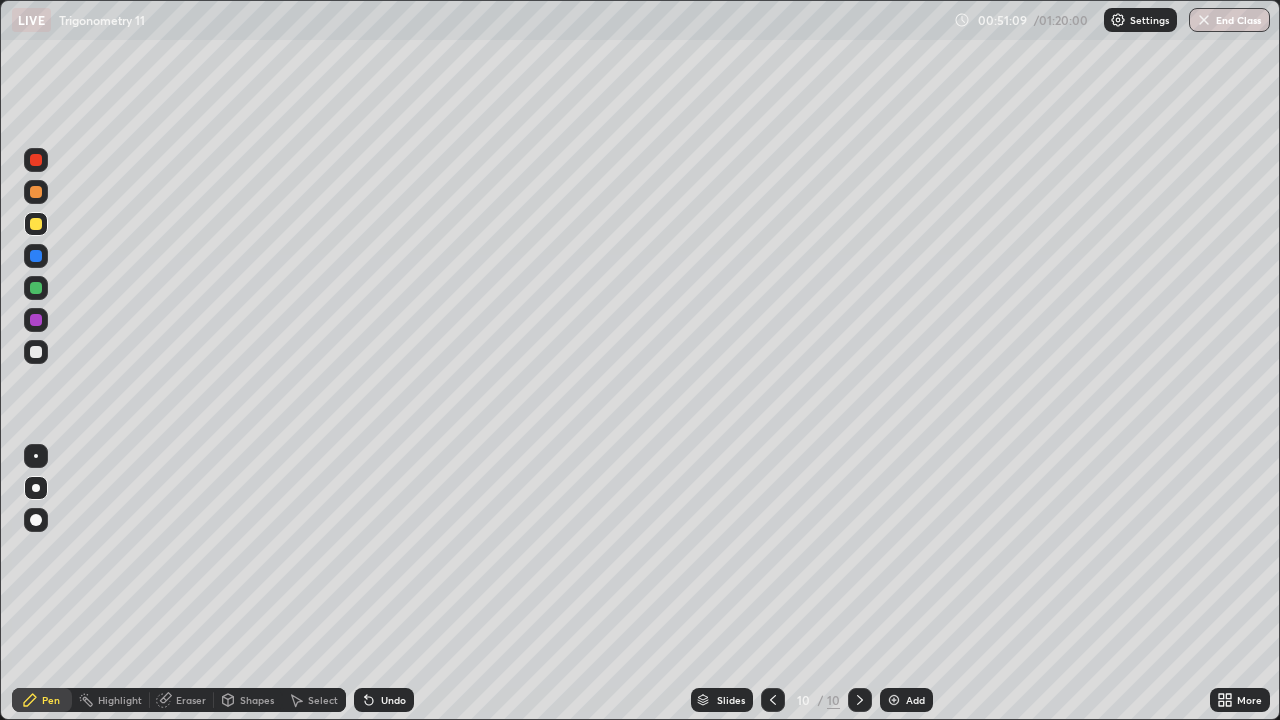 click at bounding box center (36, 352) 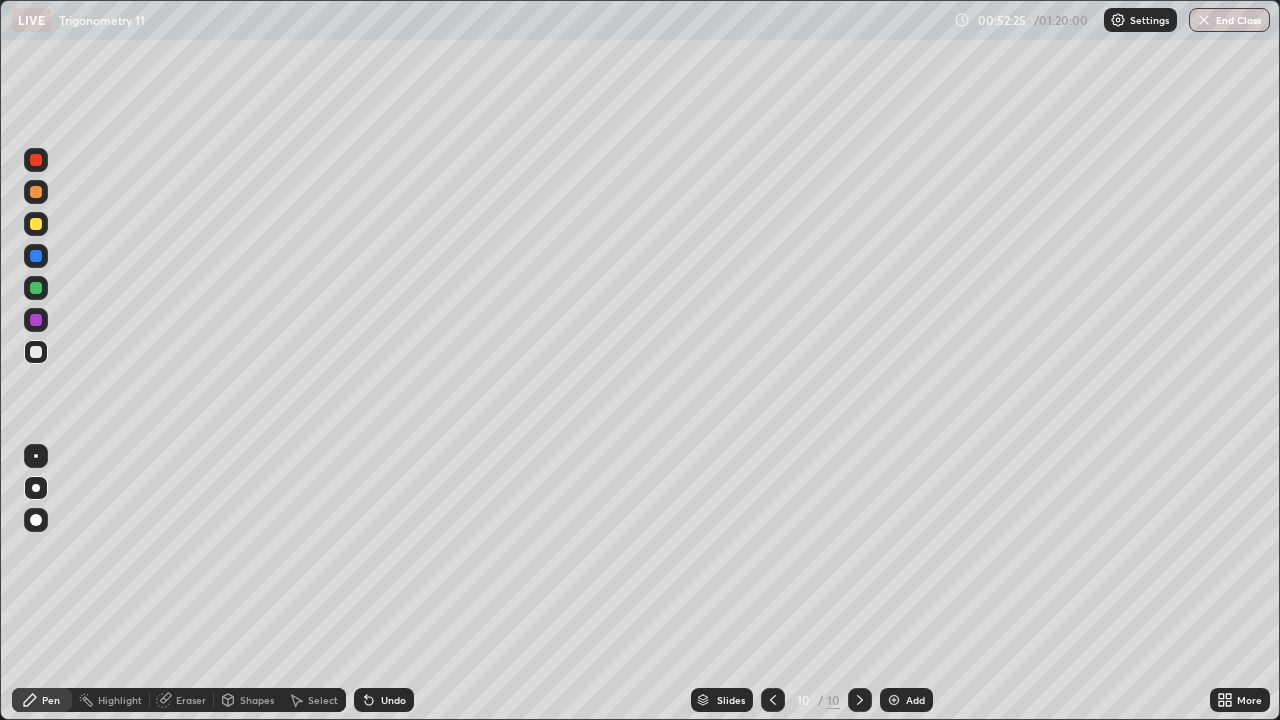 click at bounding box center (36, 352) 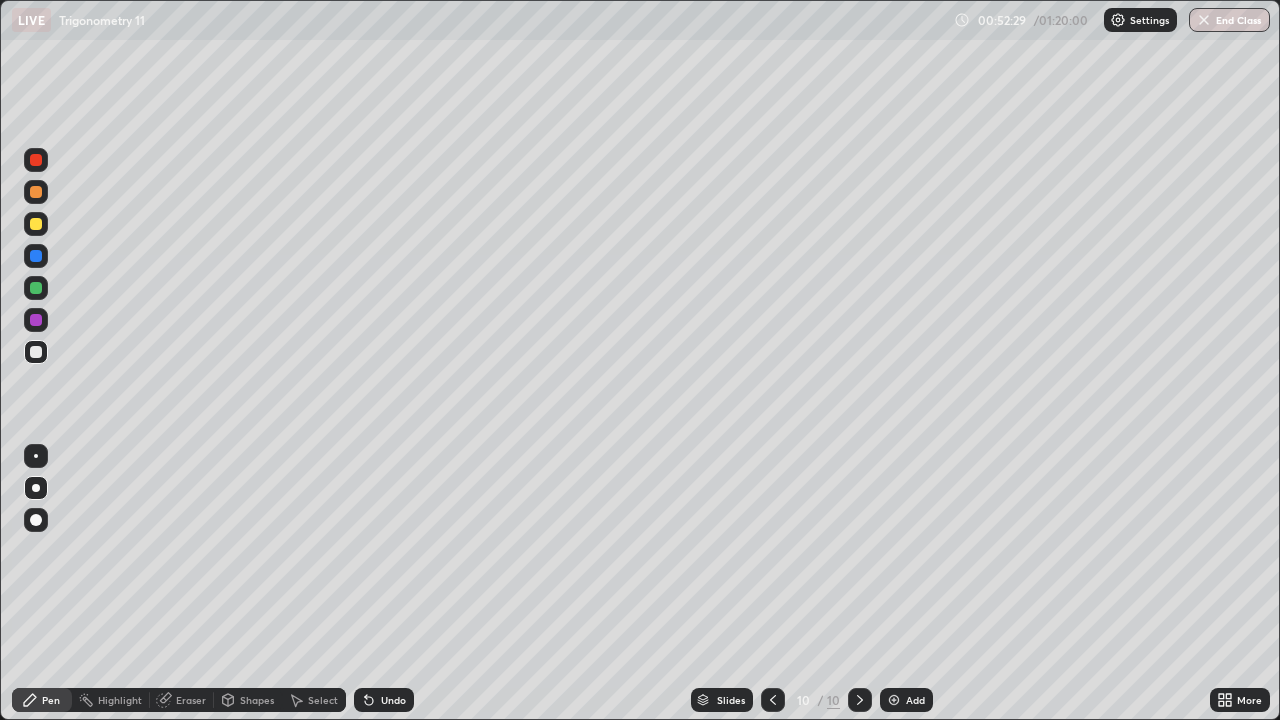 click on "Eraser" at bounding box center (191, 700) 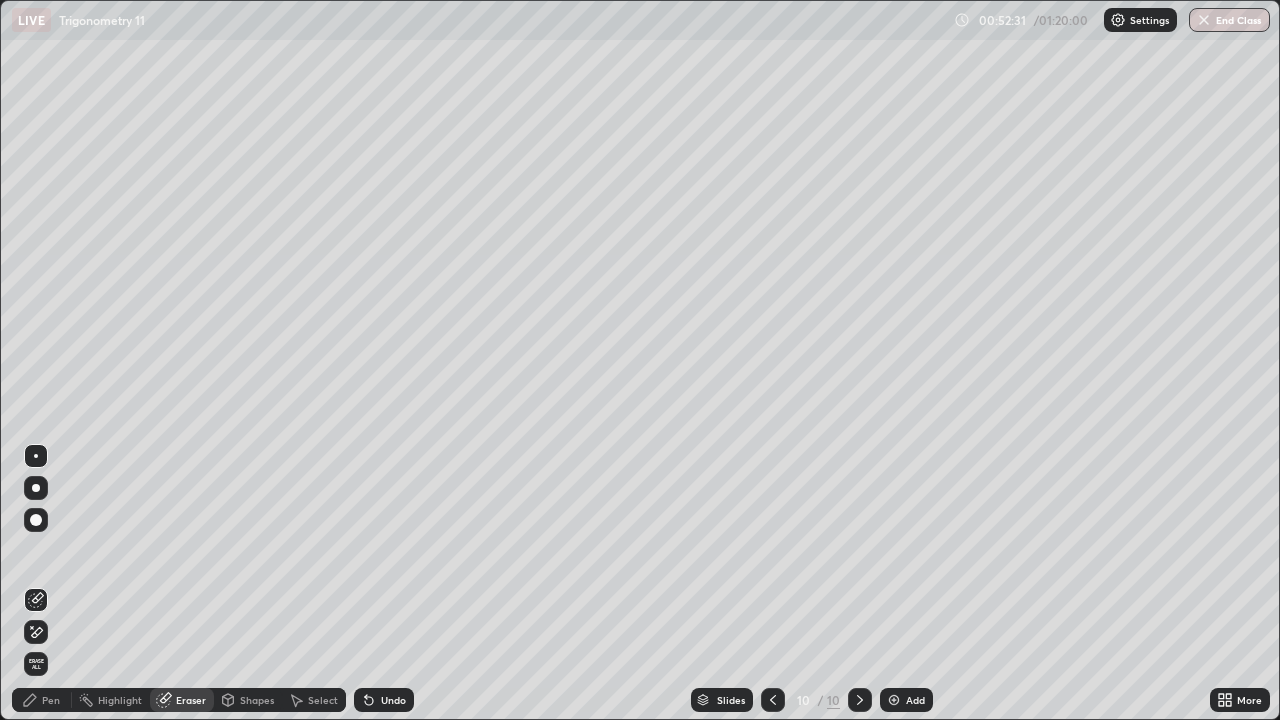 click on "Pen" at bounding box center (42, 700) 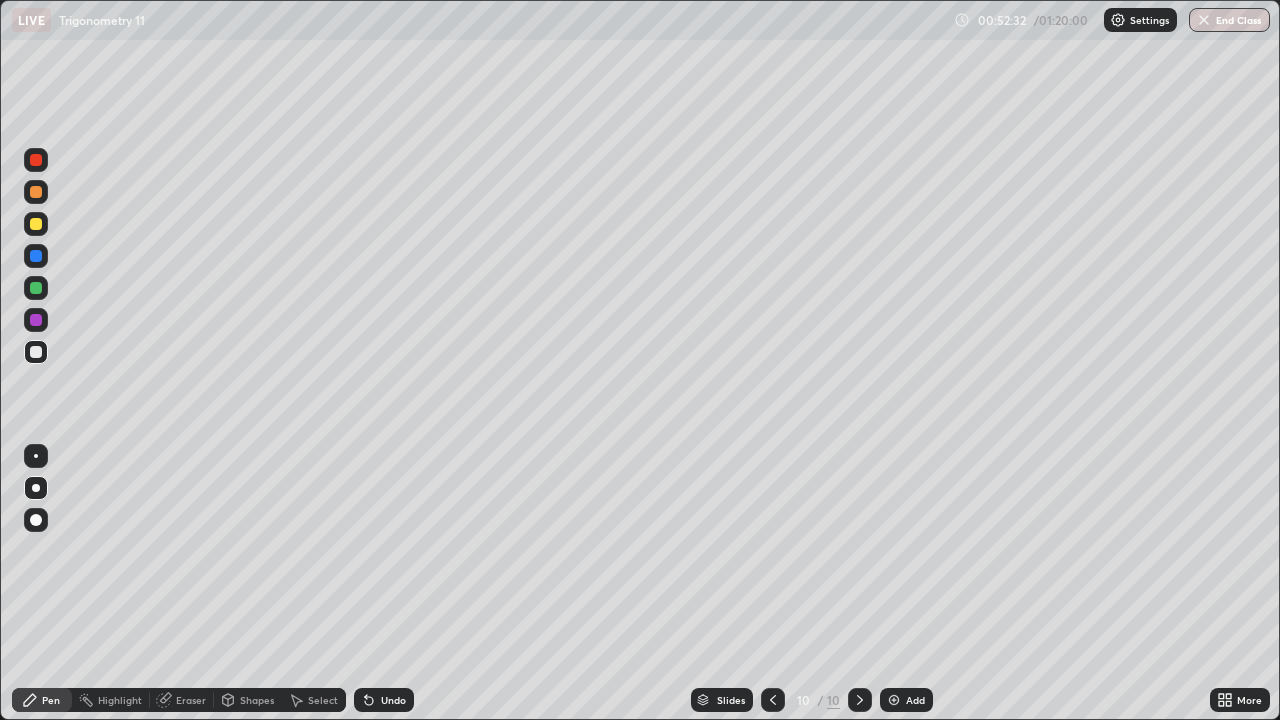 click at bounding box center [36, 320] 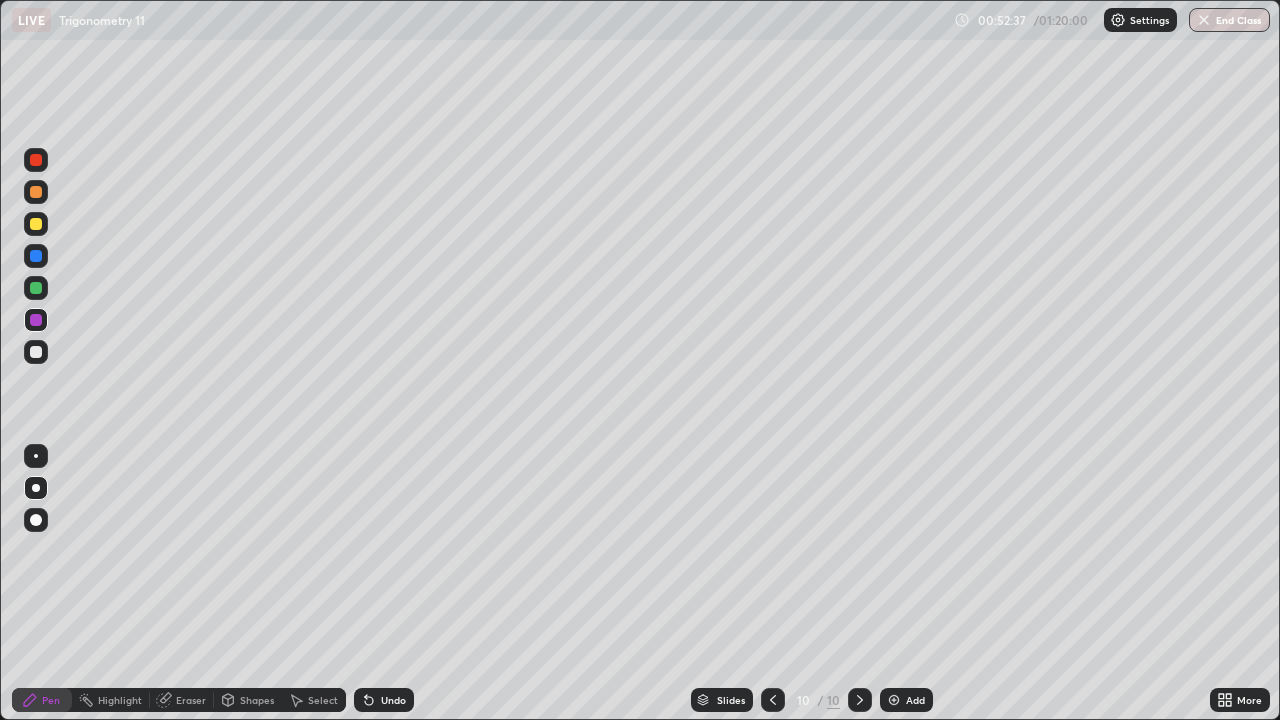 click at bounding box center (36, 352) 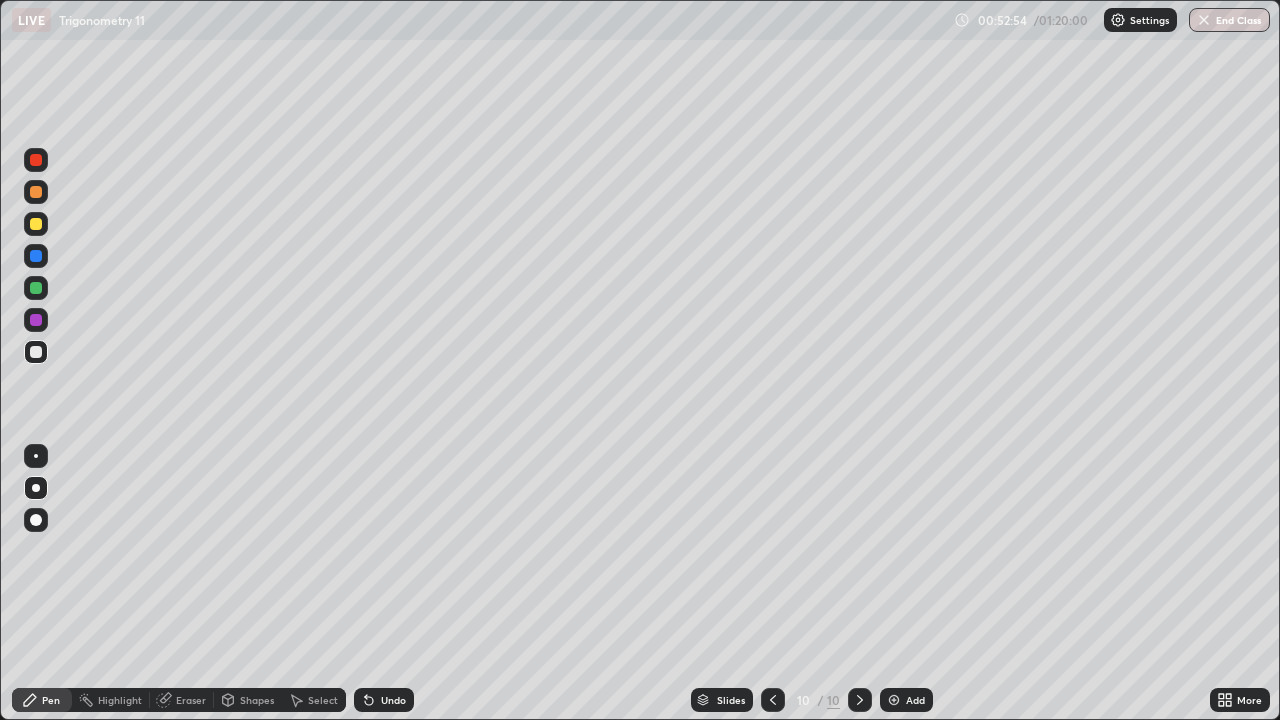 click on "Undo" at bounding box center (393, 700) 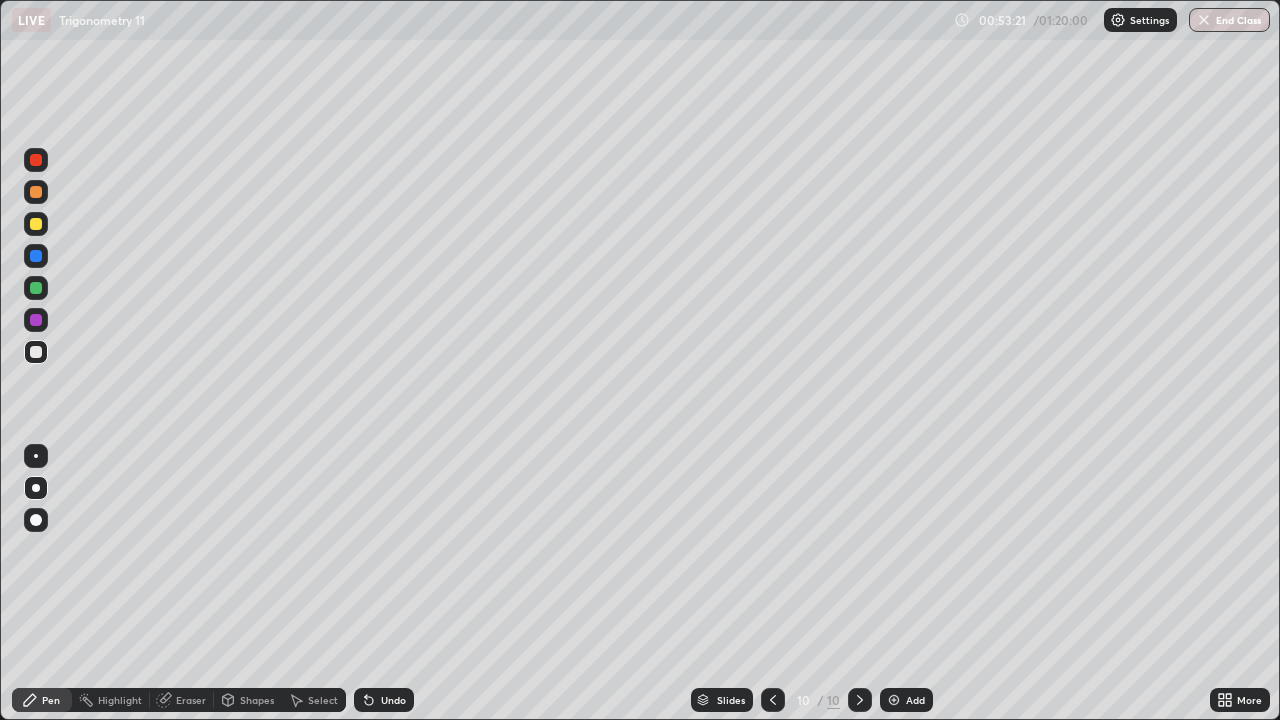 click at bounding box center [36, 320] 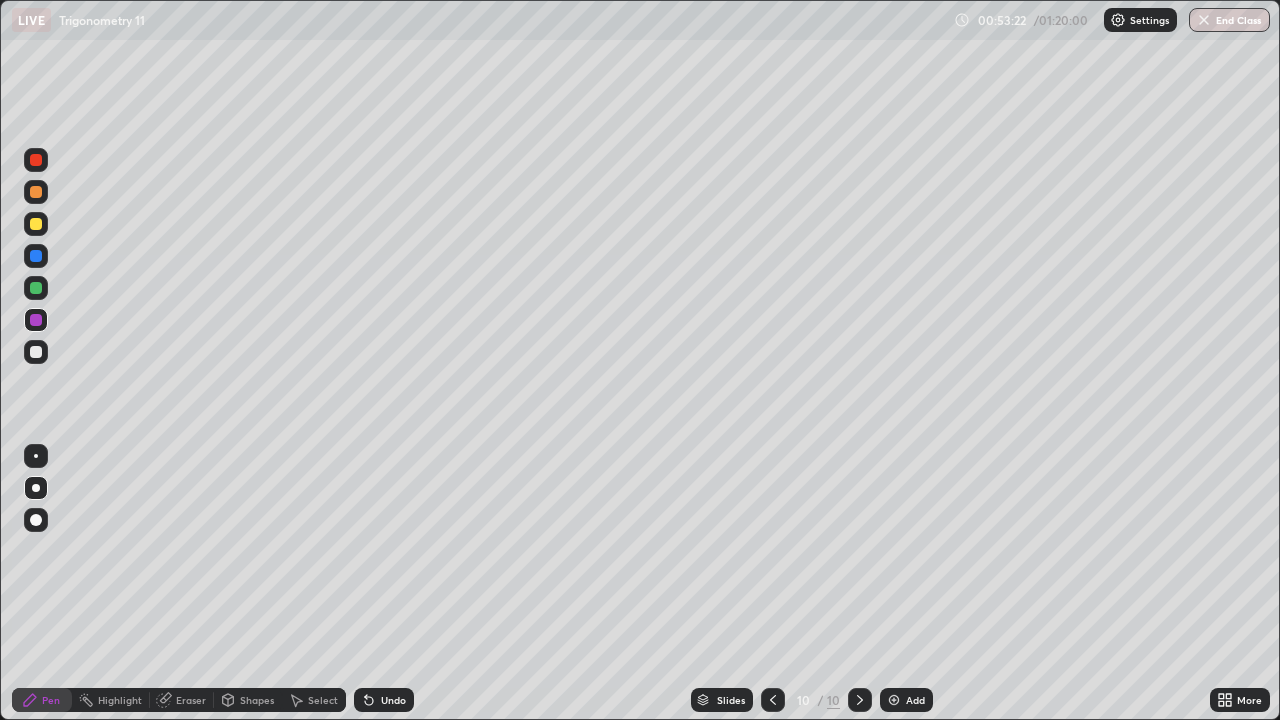 click at bounding box center [36, 160] 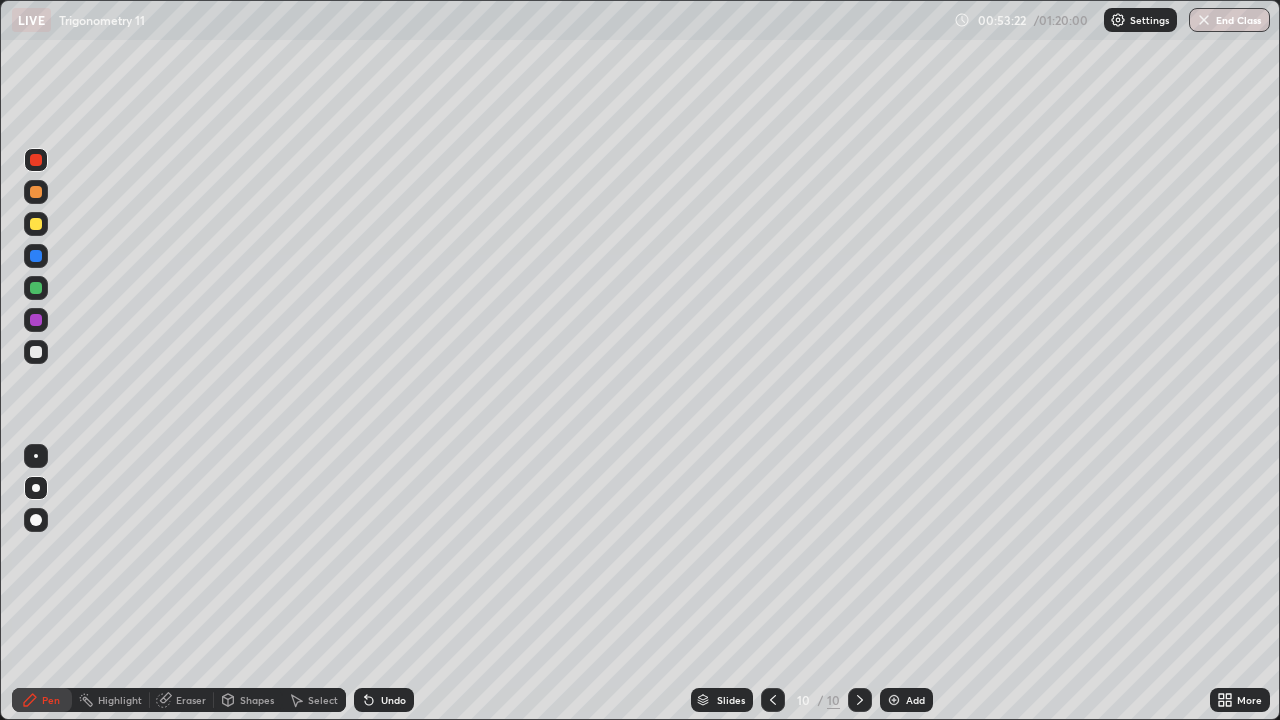 click at bounding box center [36, 520] 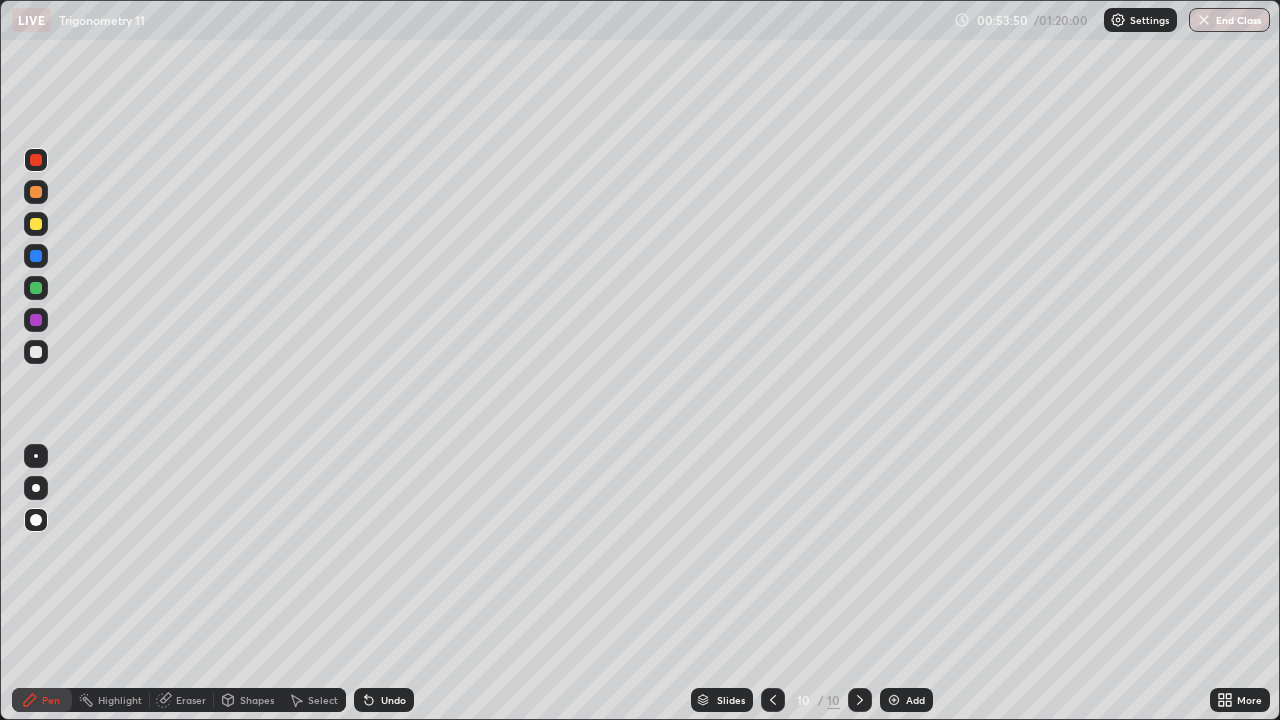 click on "Undo" at bounding box center (393, 700) 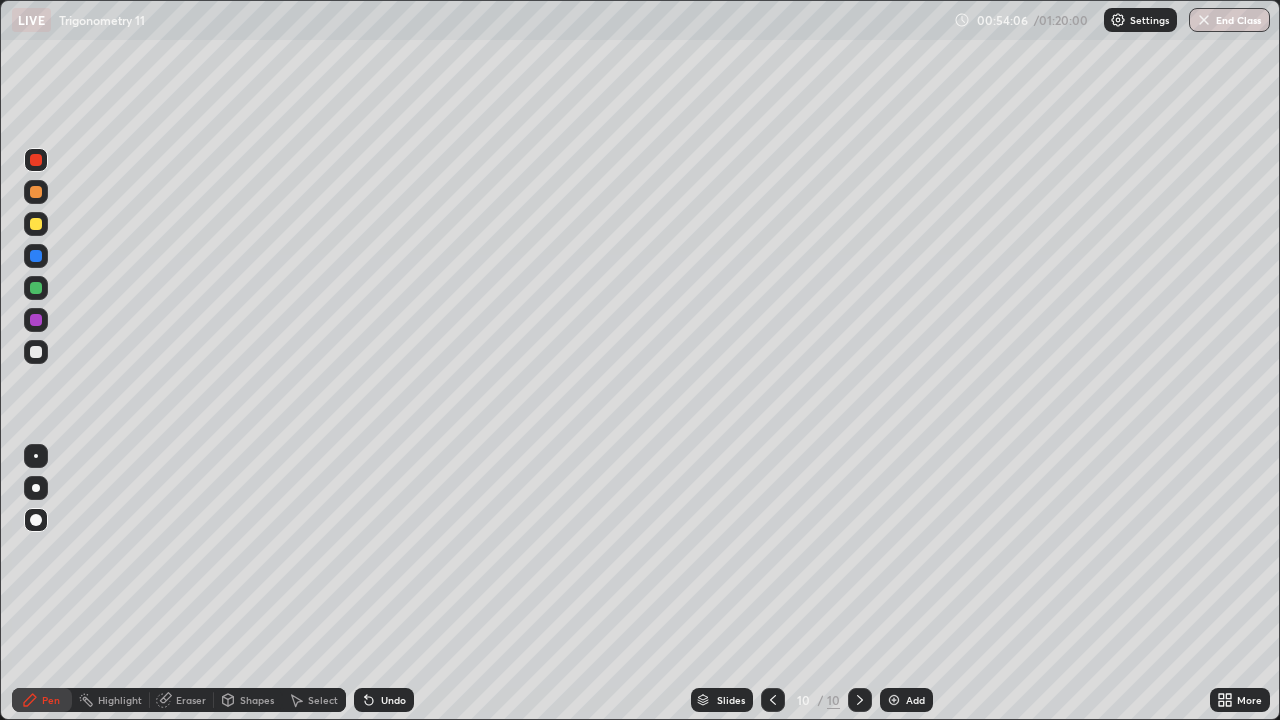 click on "Eraser" at bounding box center (191, 700) 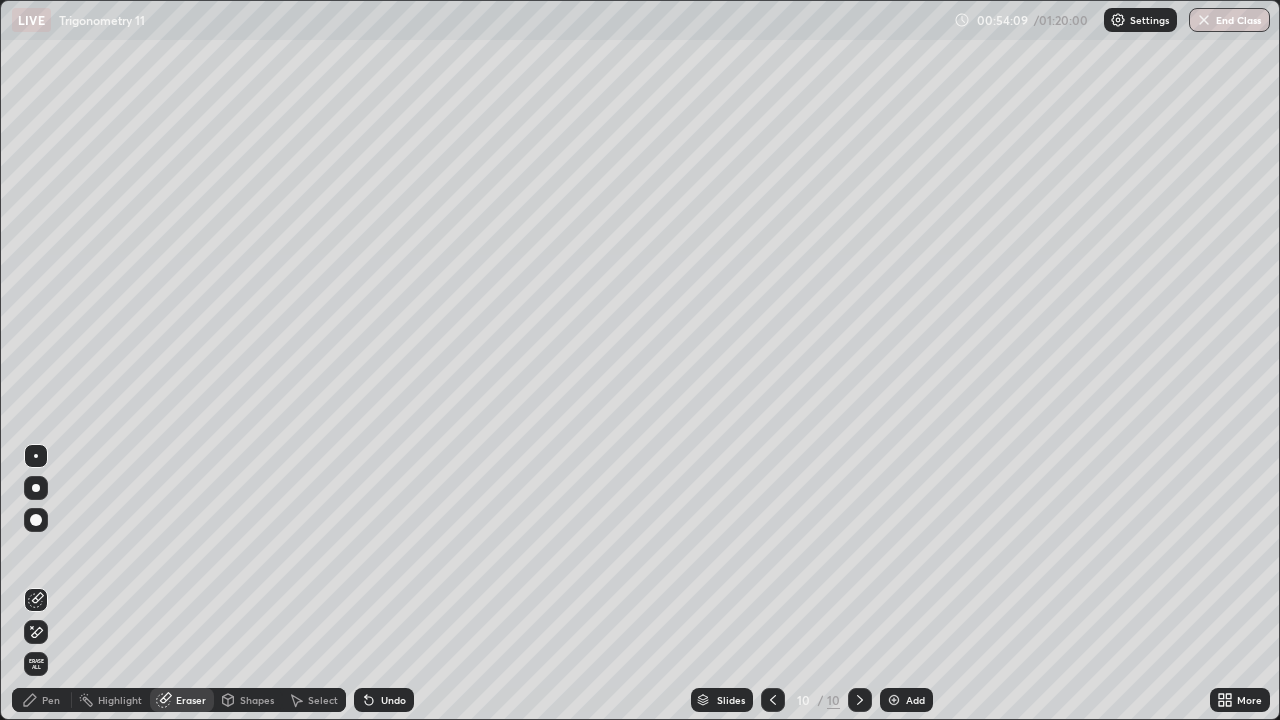 click on "Pen" at bounding box center [51, 700] 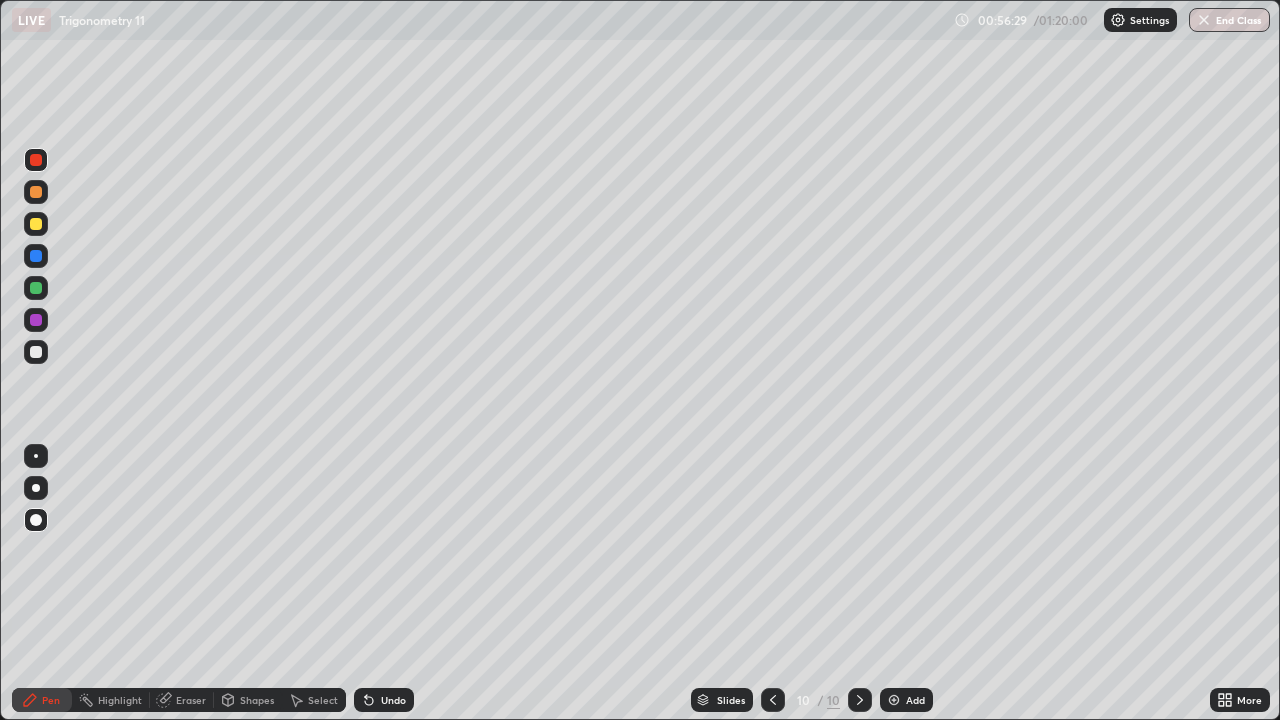 click at bounding box center (36, 224) 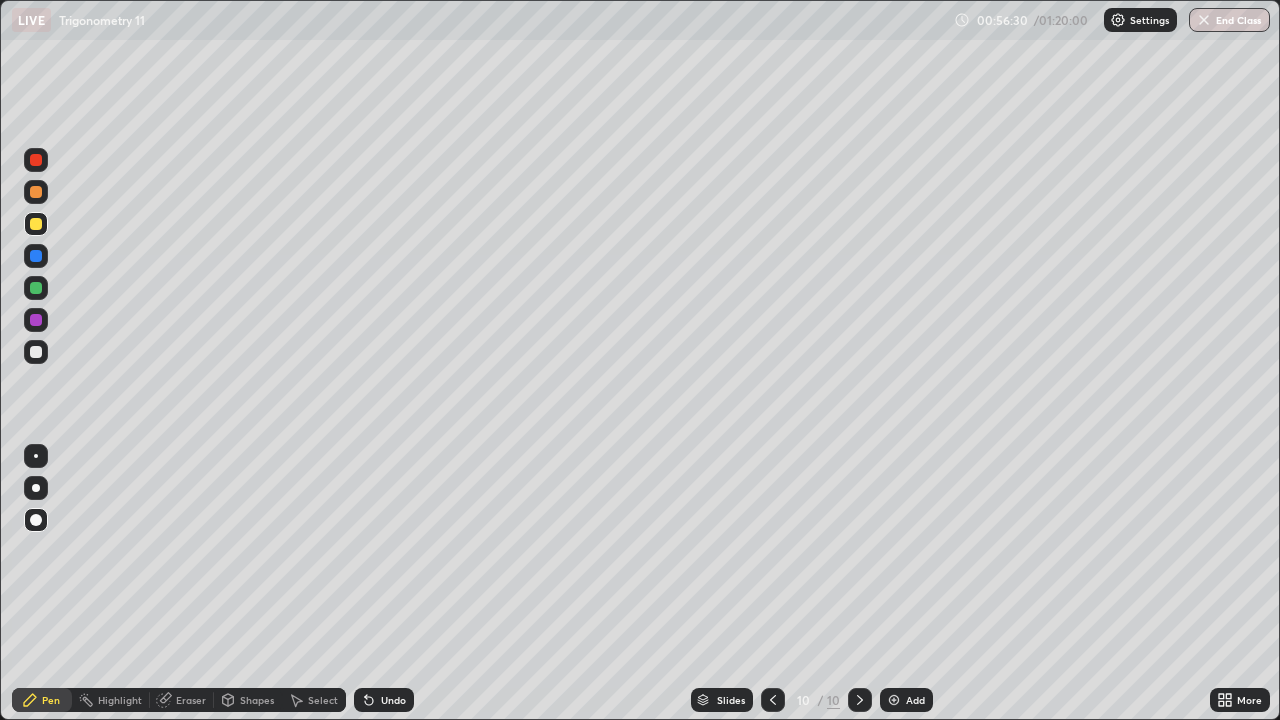 click at bounding box center (36, 520) 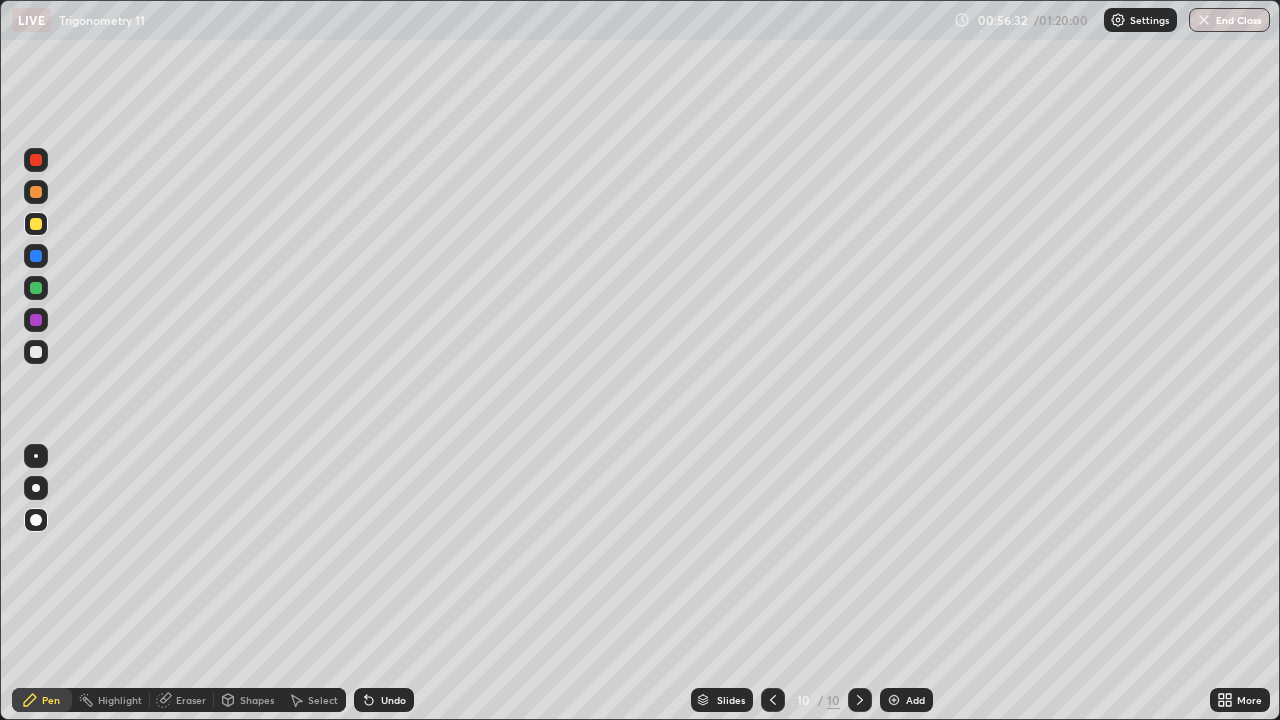 click 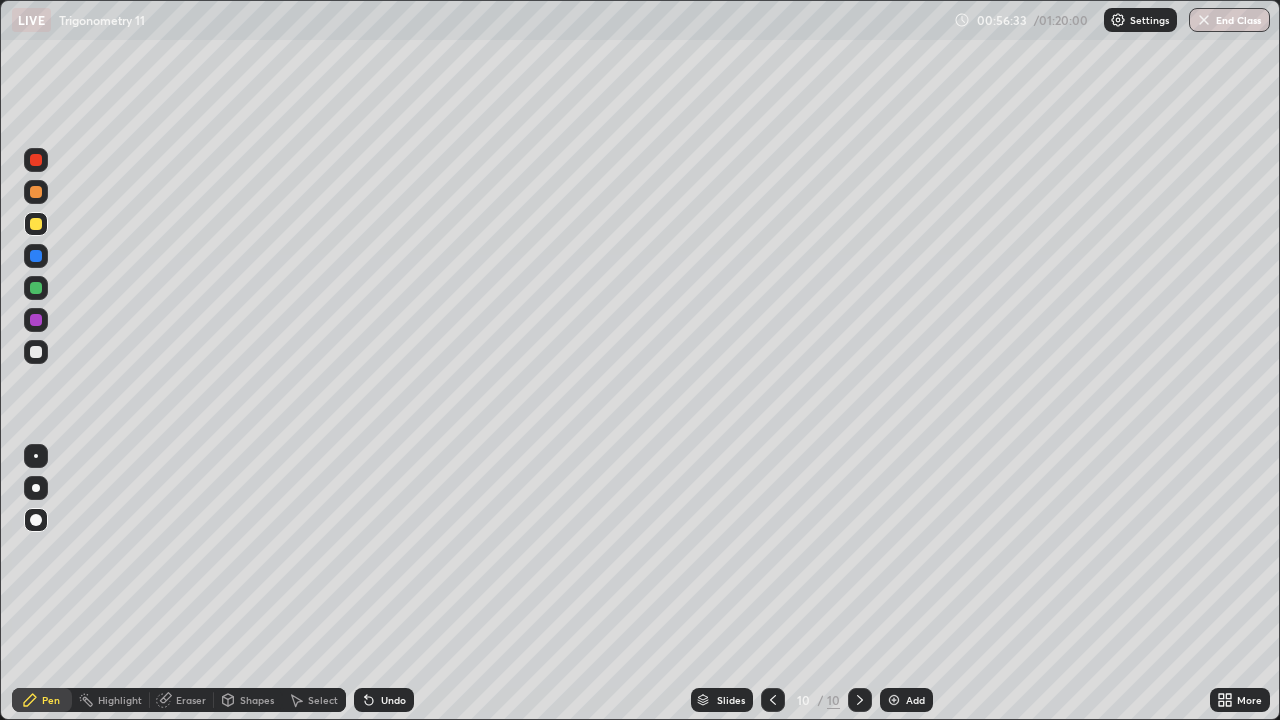 click on "Add" at bounding box center [915, 700] 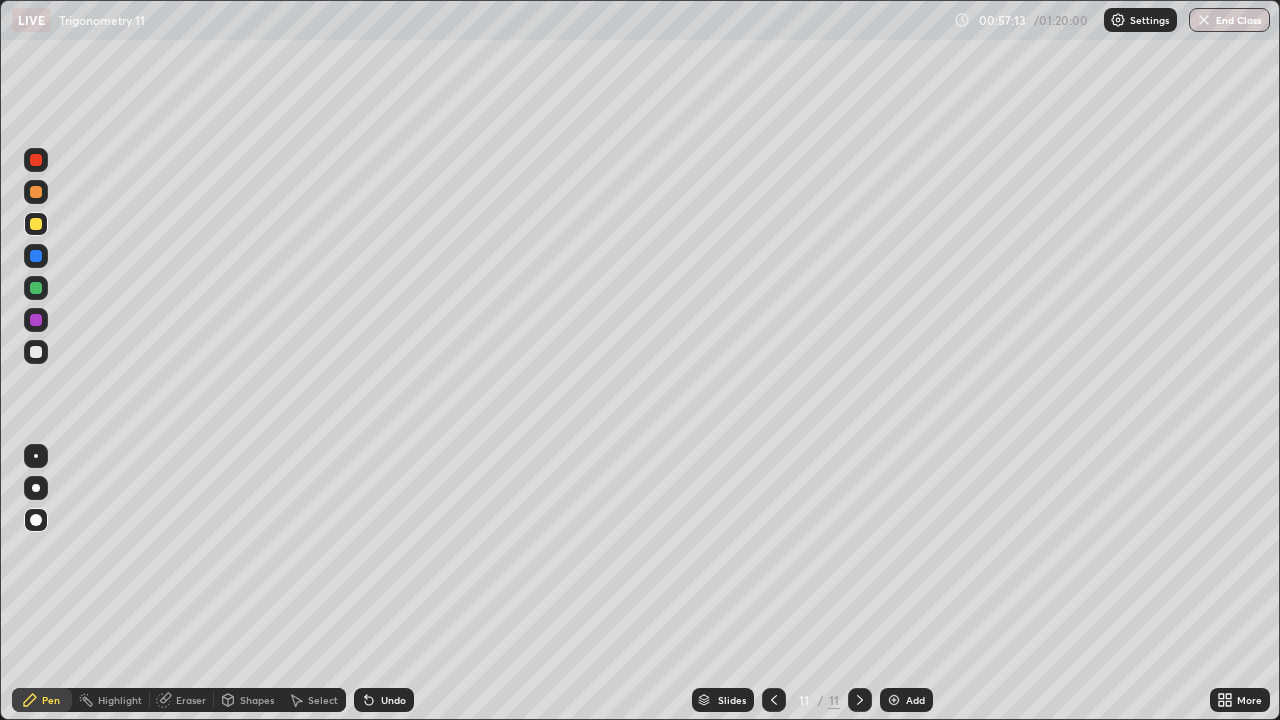 click at bounding box center (36, 352) 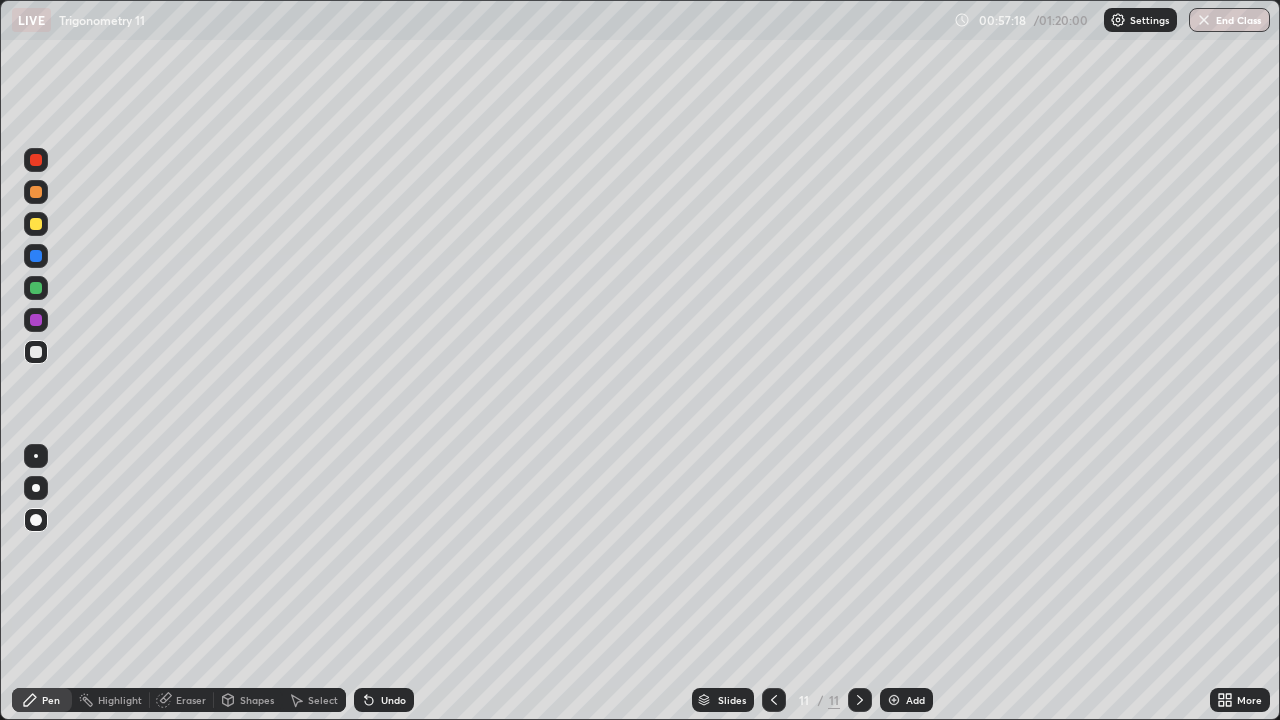 click at bounding box center (36, 352) 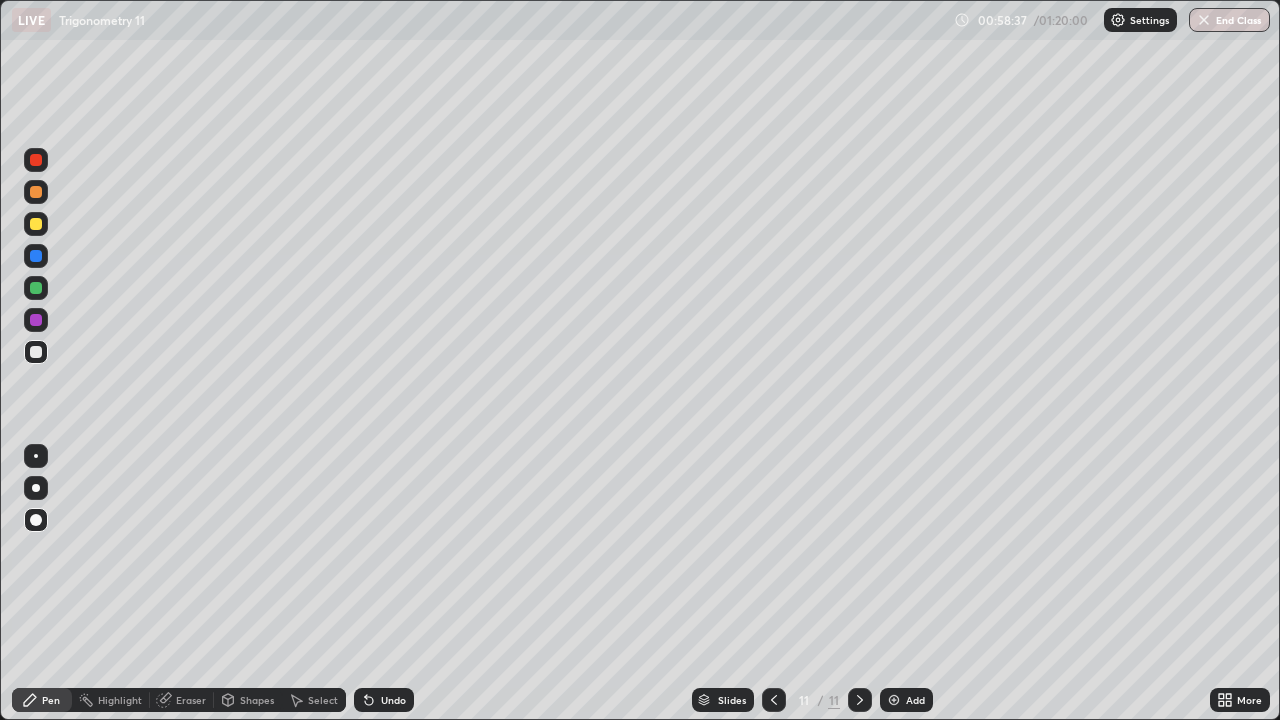 click at bounding box center (36, 488) 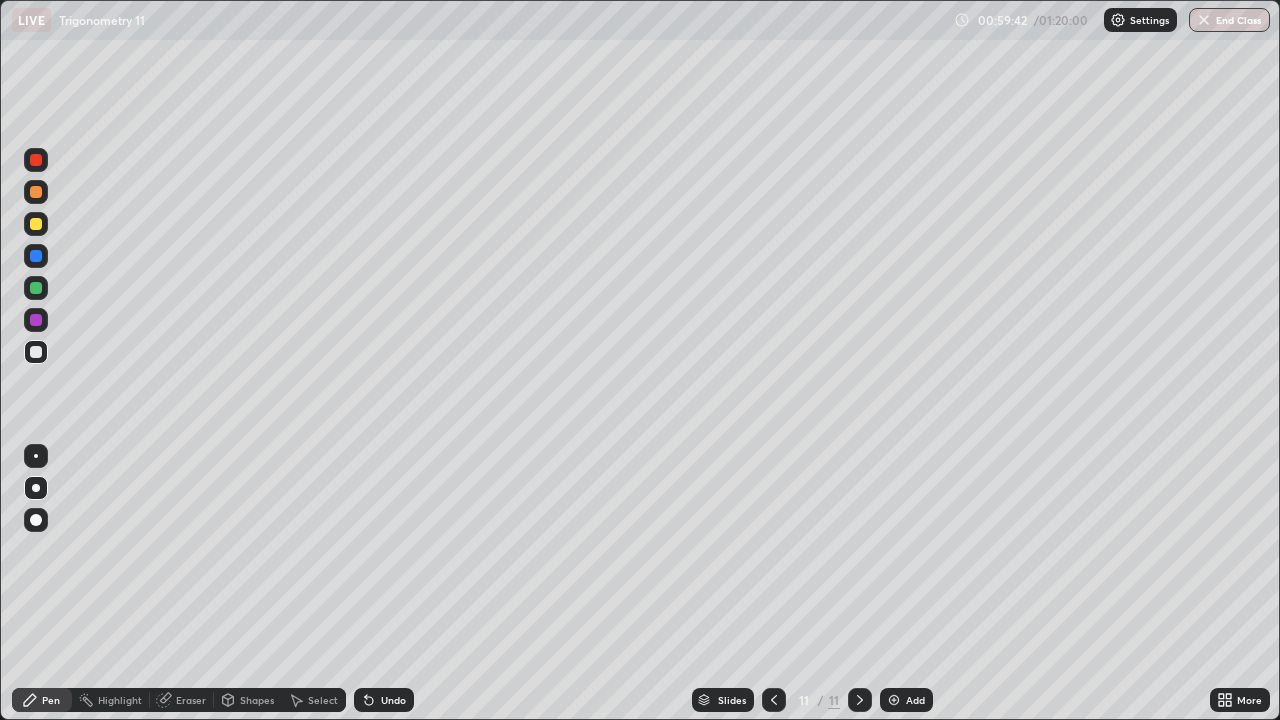 click at bounding box center (36, 320) 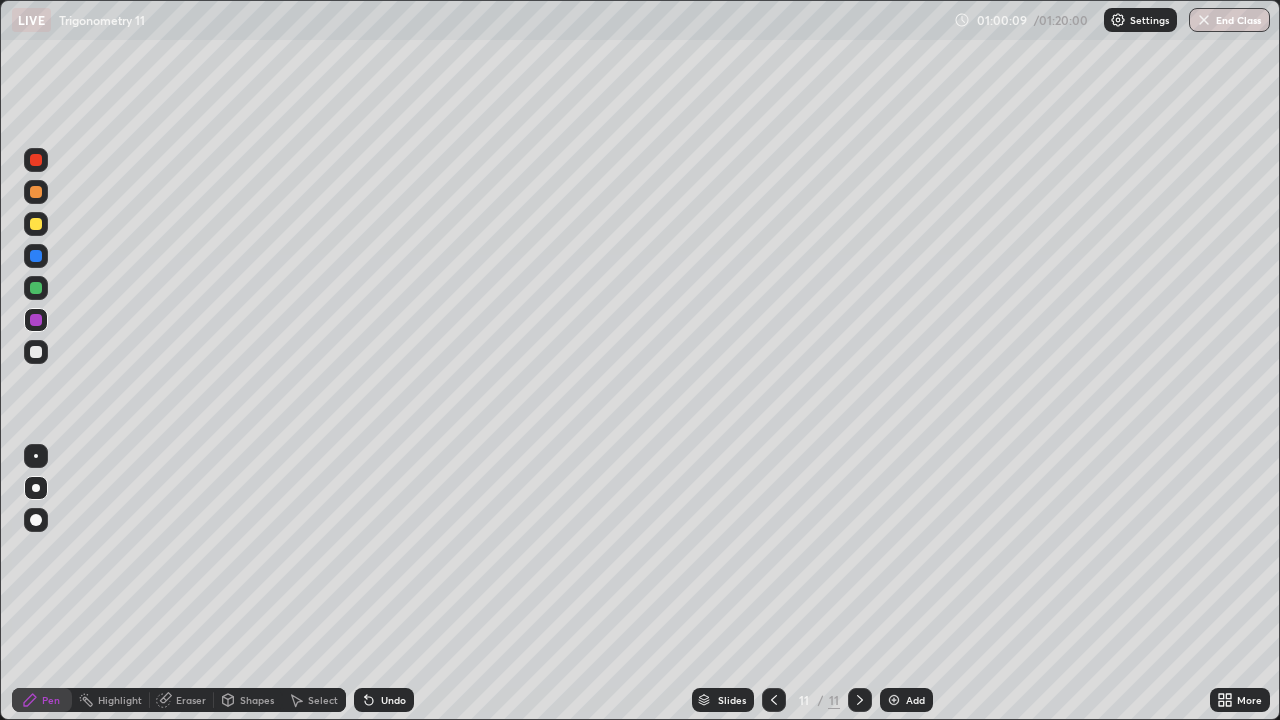 click at bounding box center [36, 352] 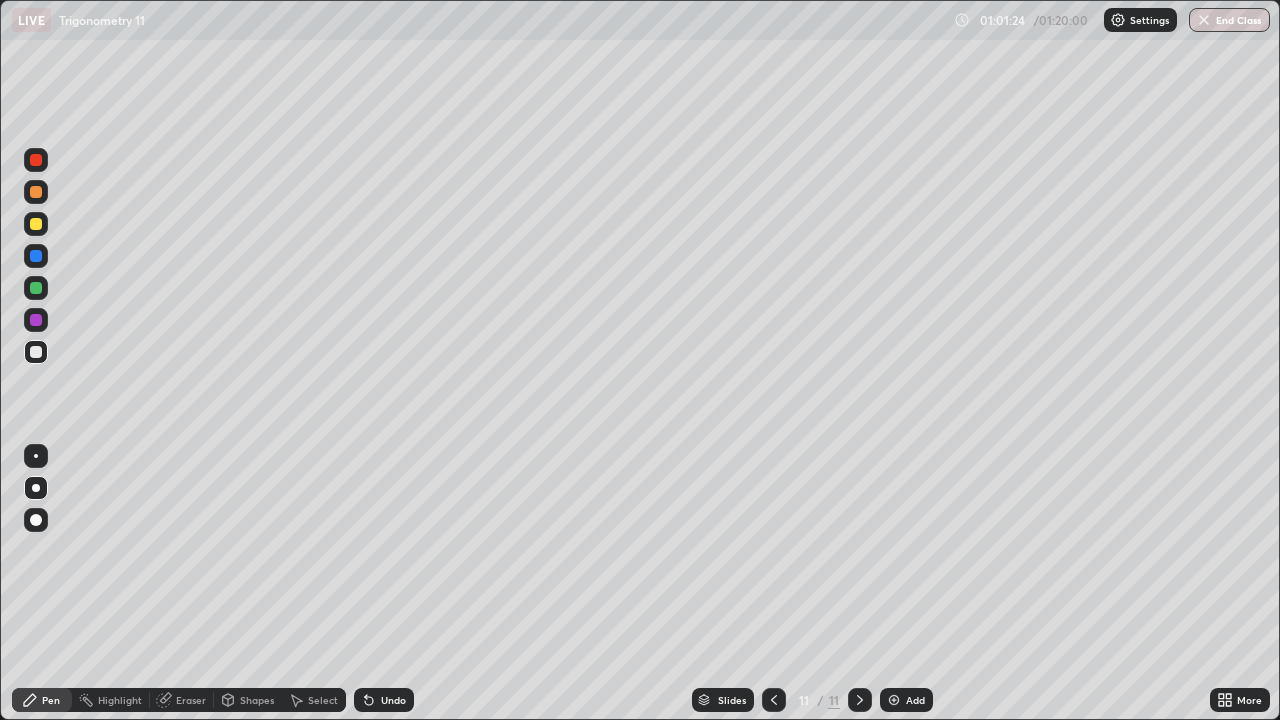 click on "Eraser" at bounding box center [191, 700] 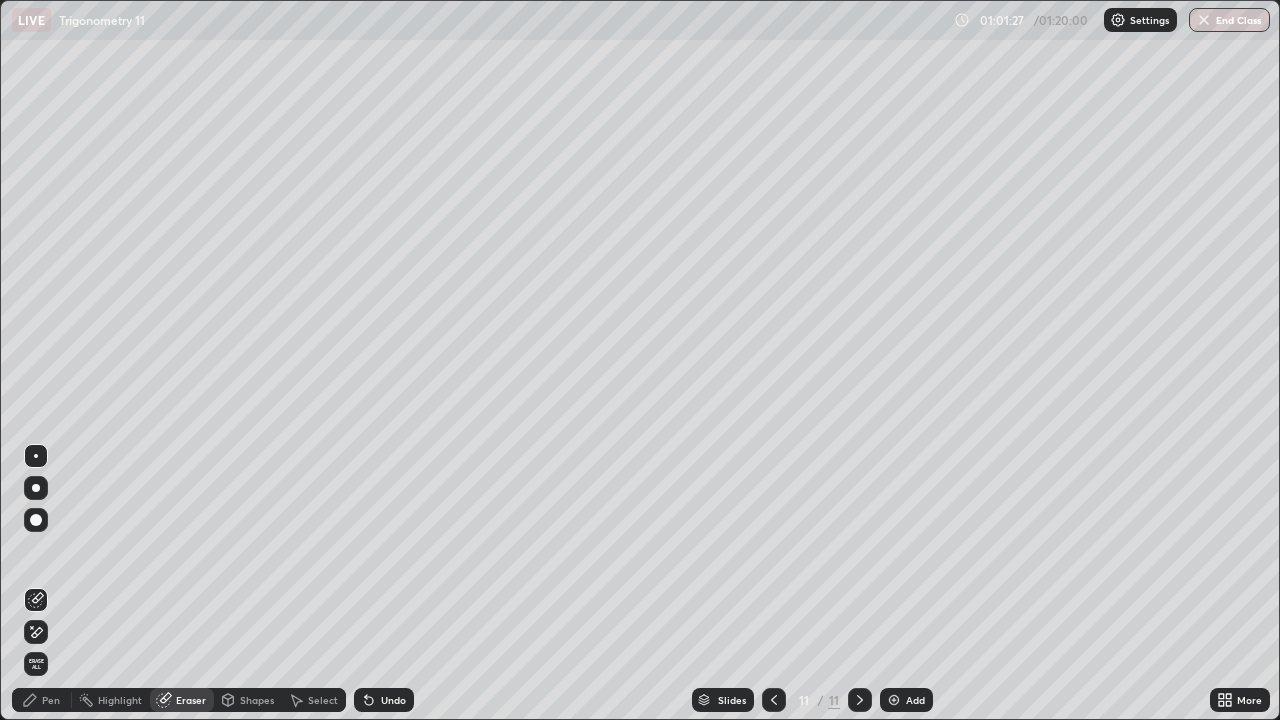 click on "Pen" at bounding box center [51, 700] 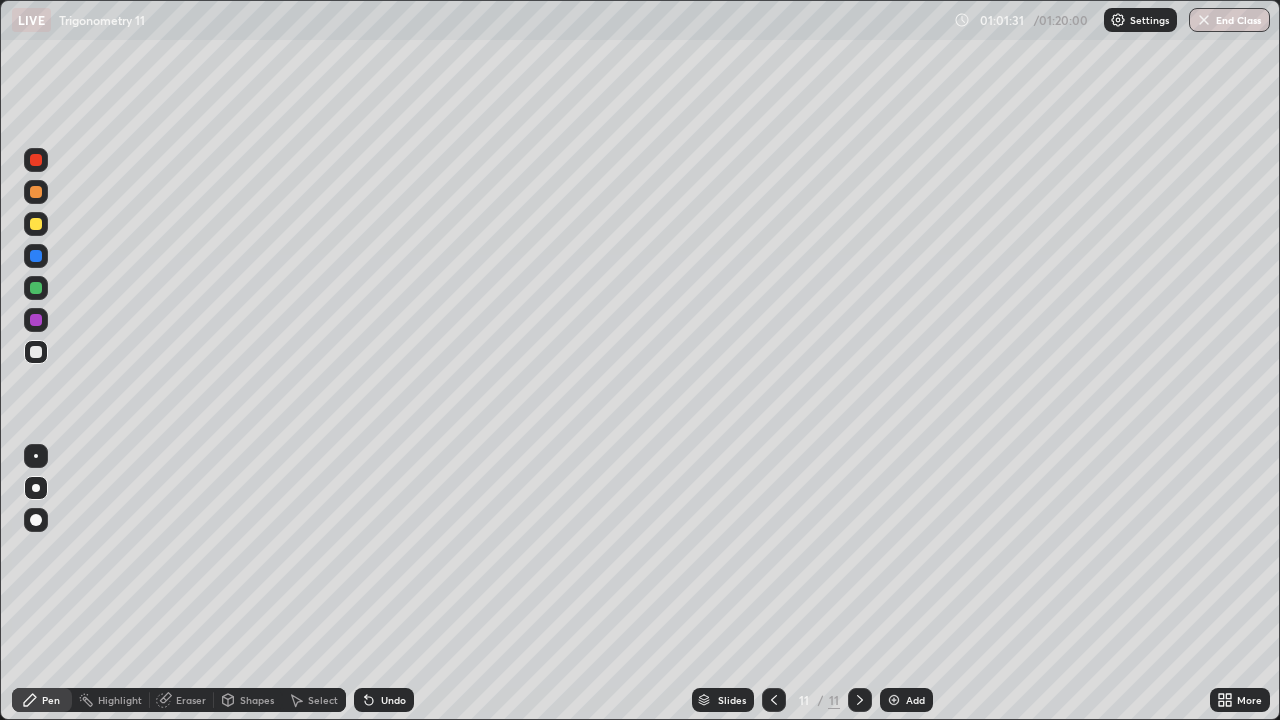 click on "Eraser" at bounding box center (191, 700) 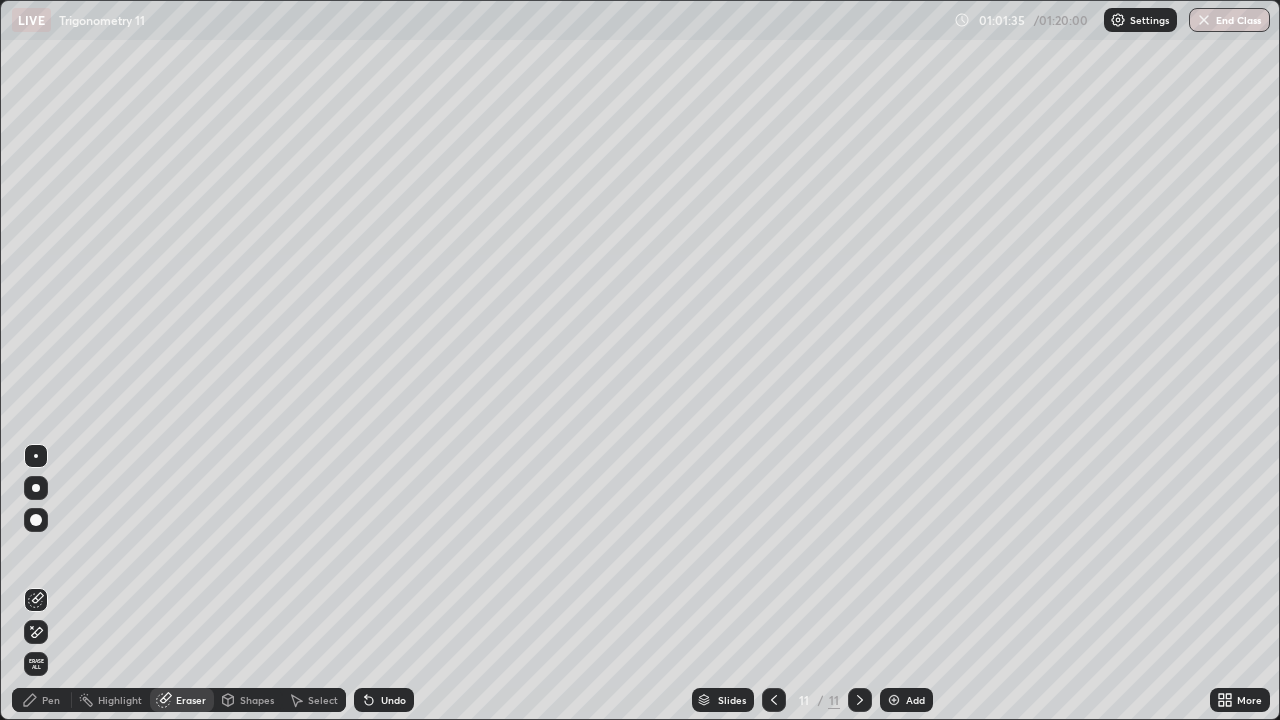 click on "Pen" at bounding box center (51, 700) 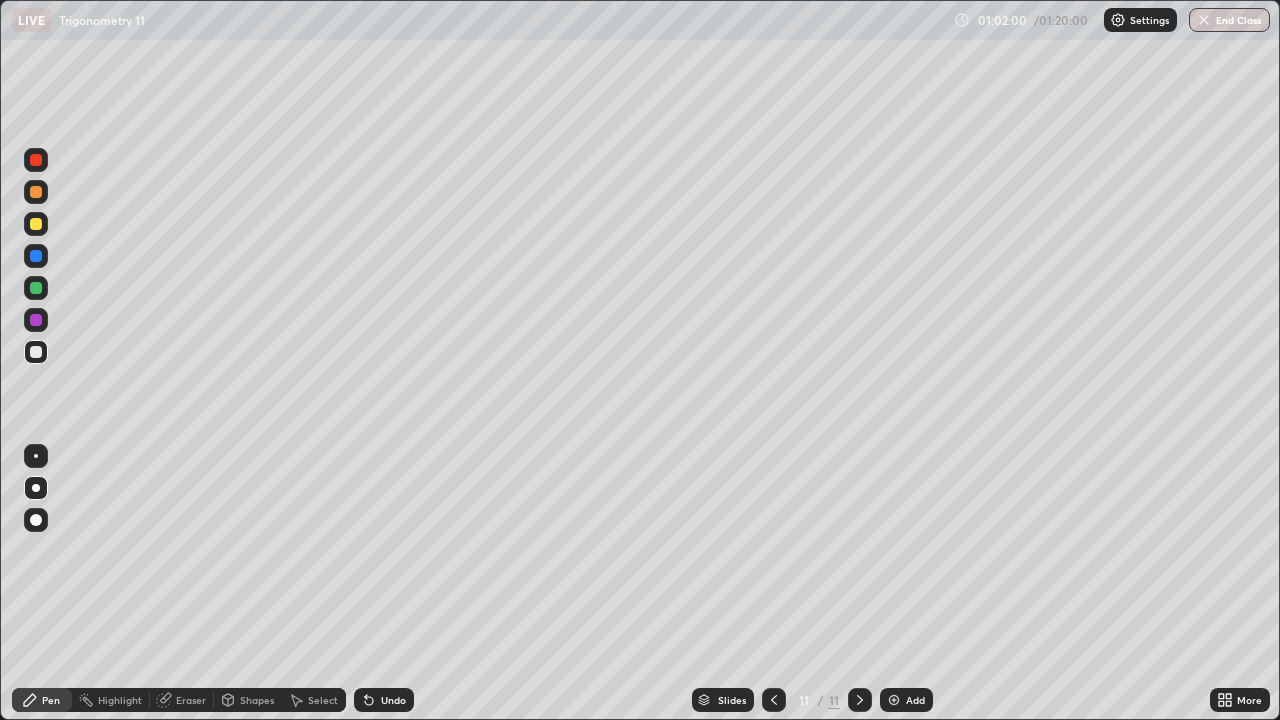 click at bounding box center (36, 488) 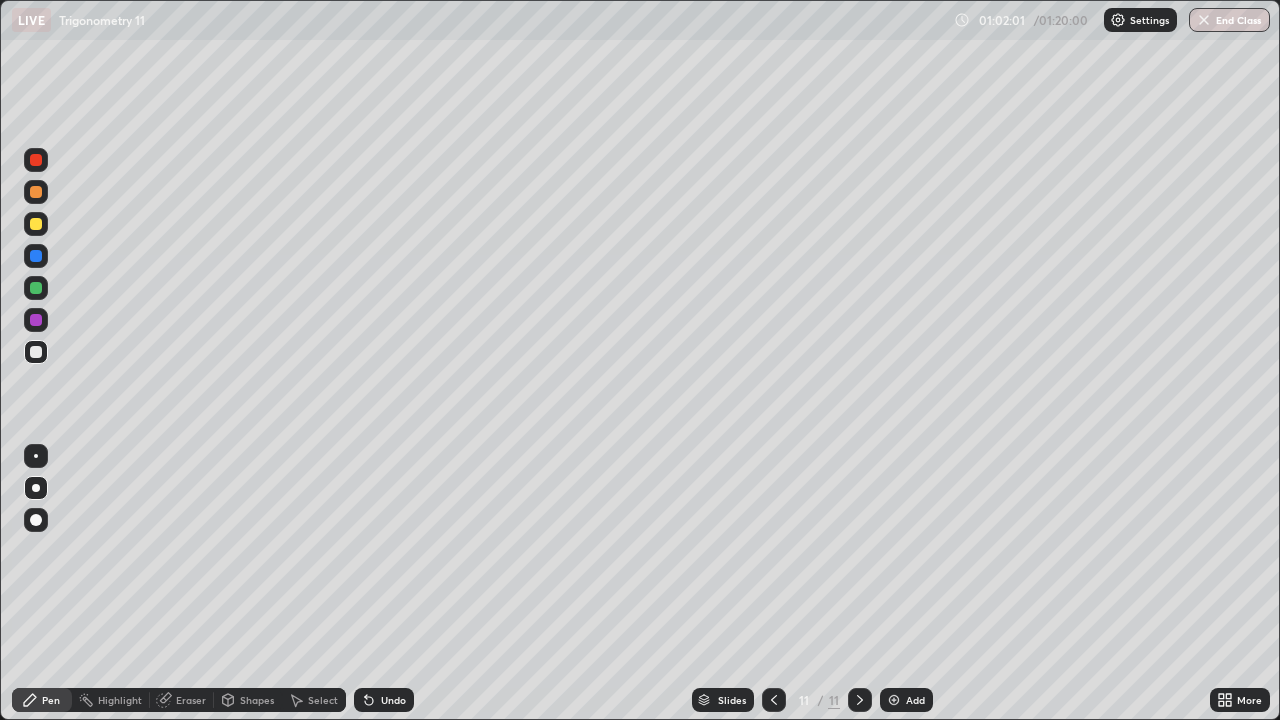 click on "Select" at bounding box center [323, 700] 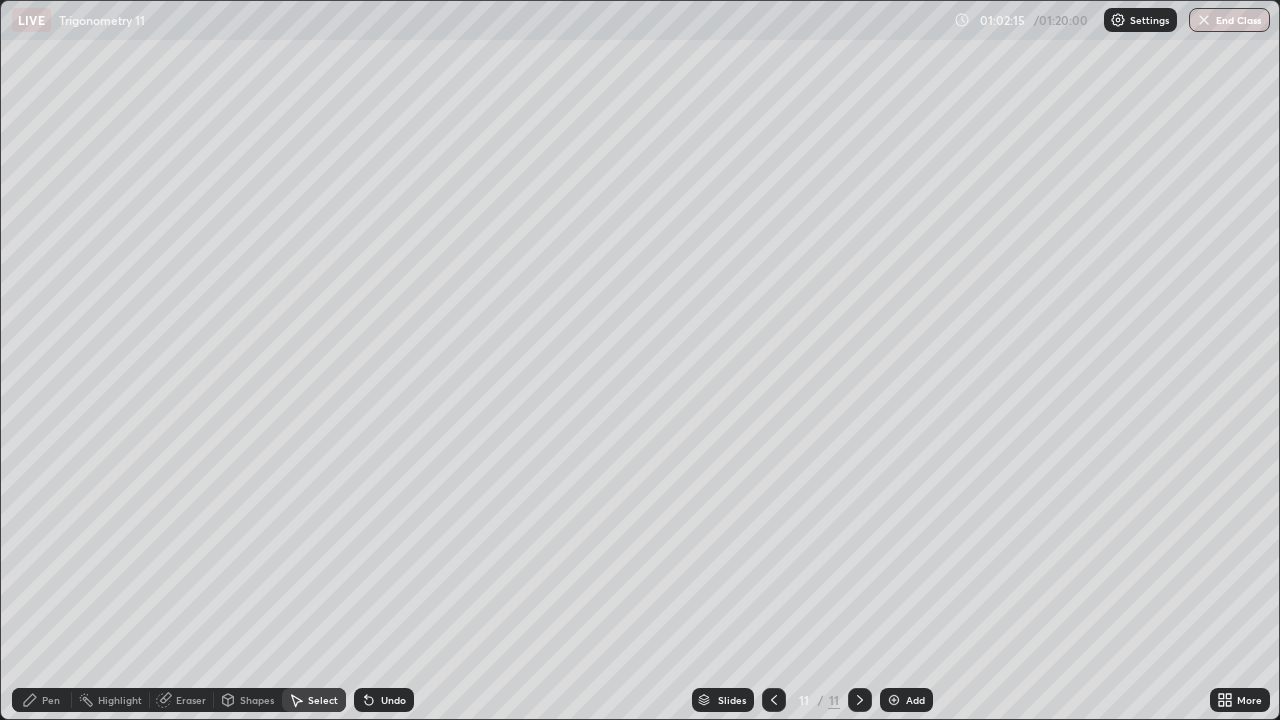 click on "Pen" at bounding box center (42, 700) 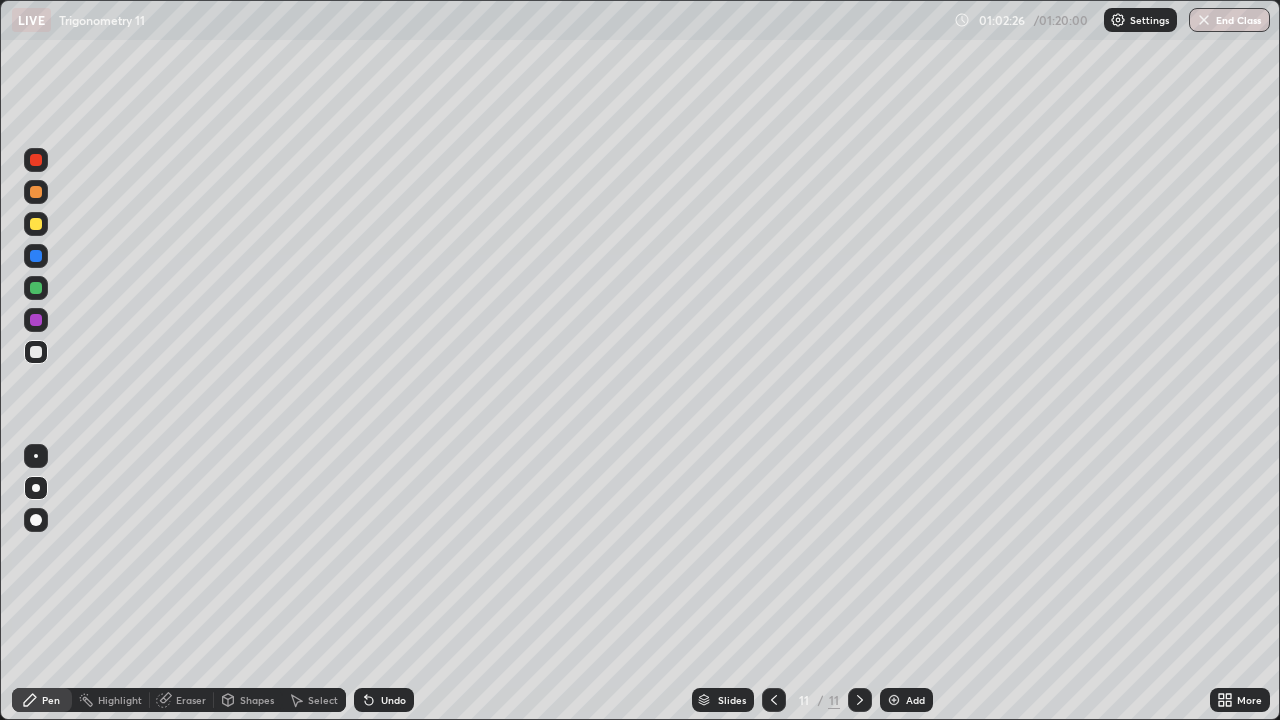 click on "Select" at bounding box center [323, 700] 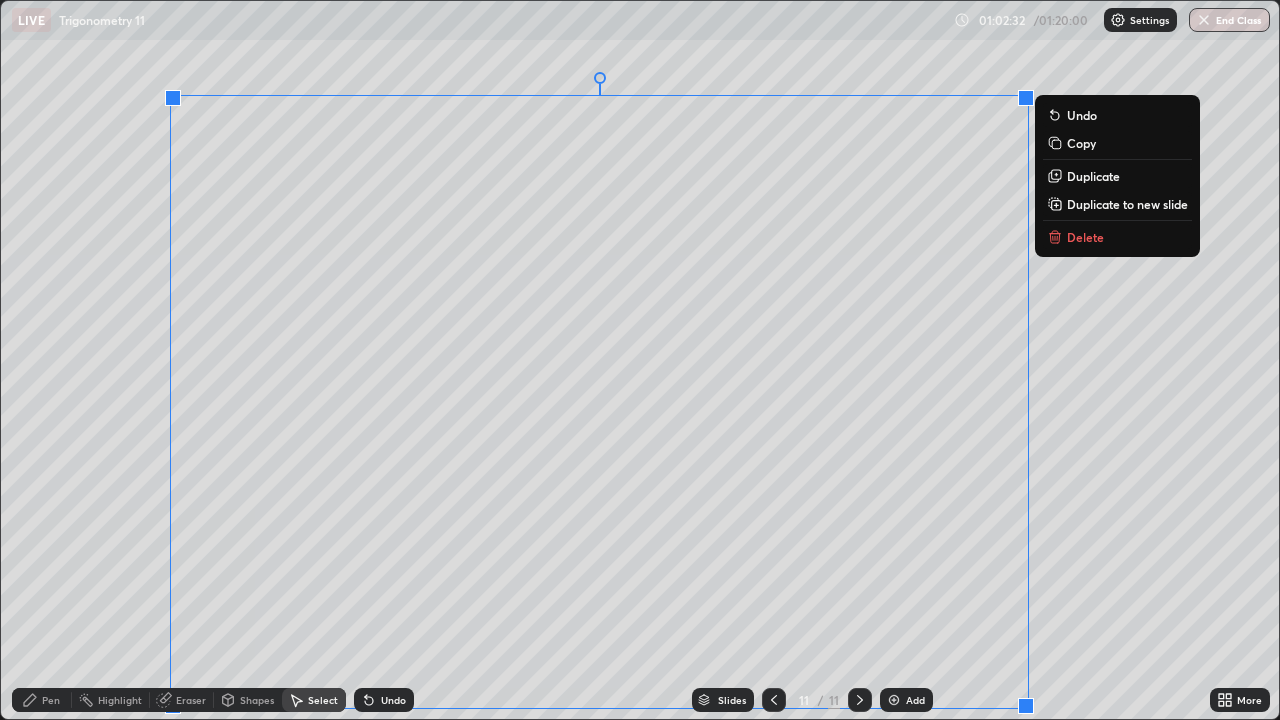 click 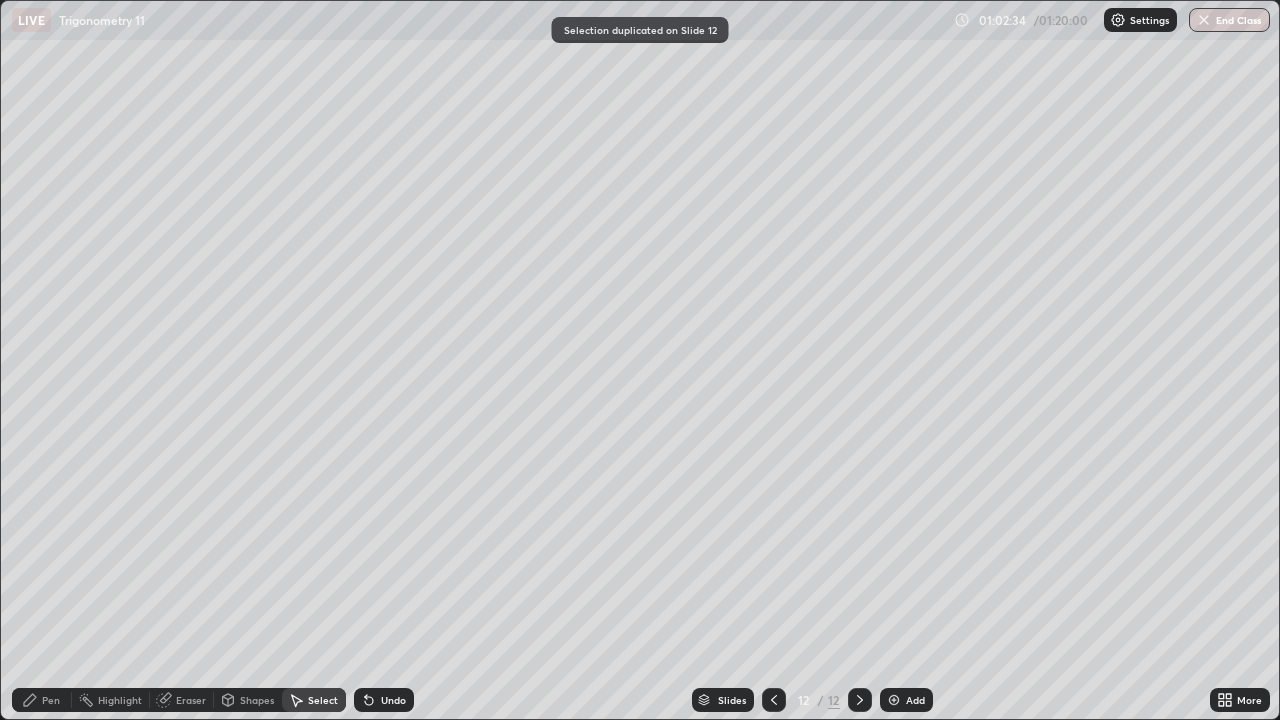 click 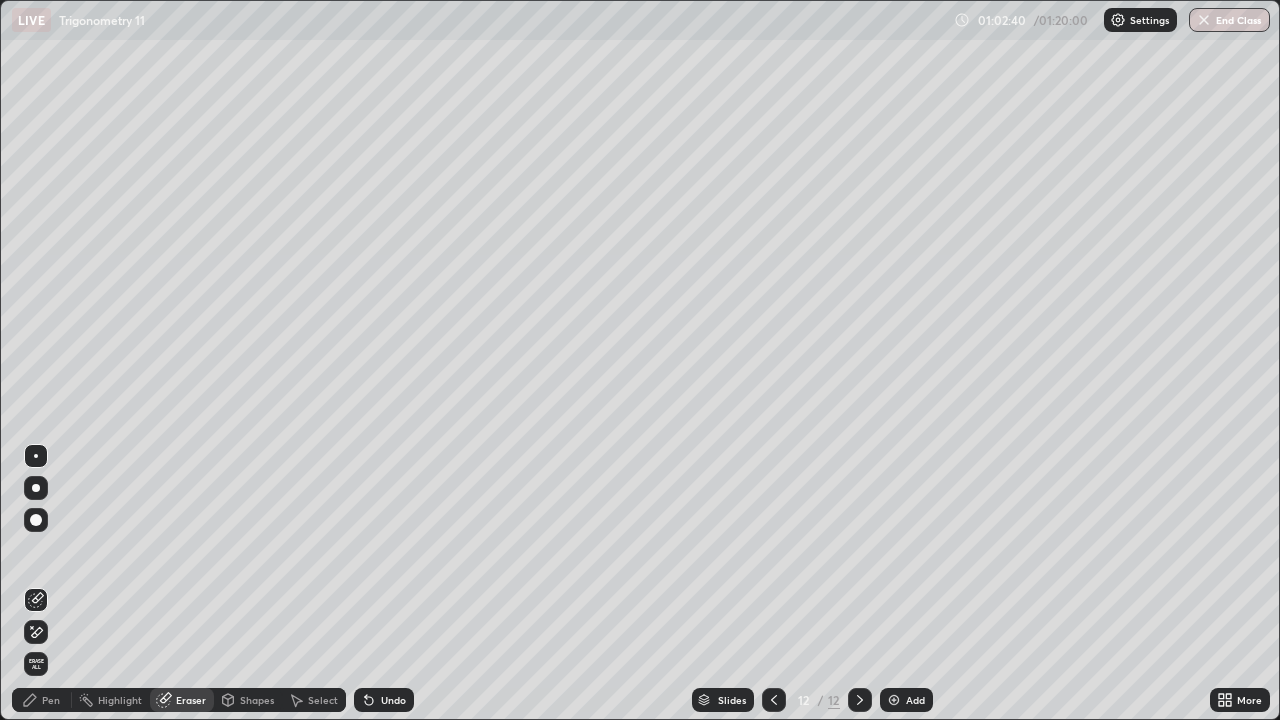click 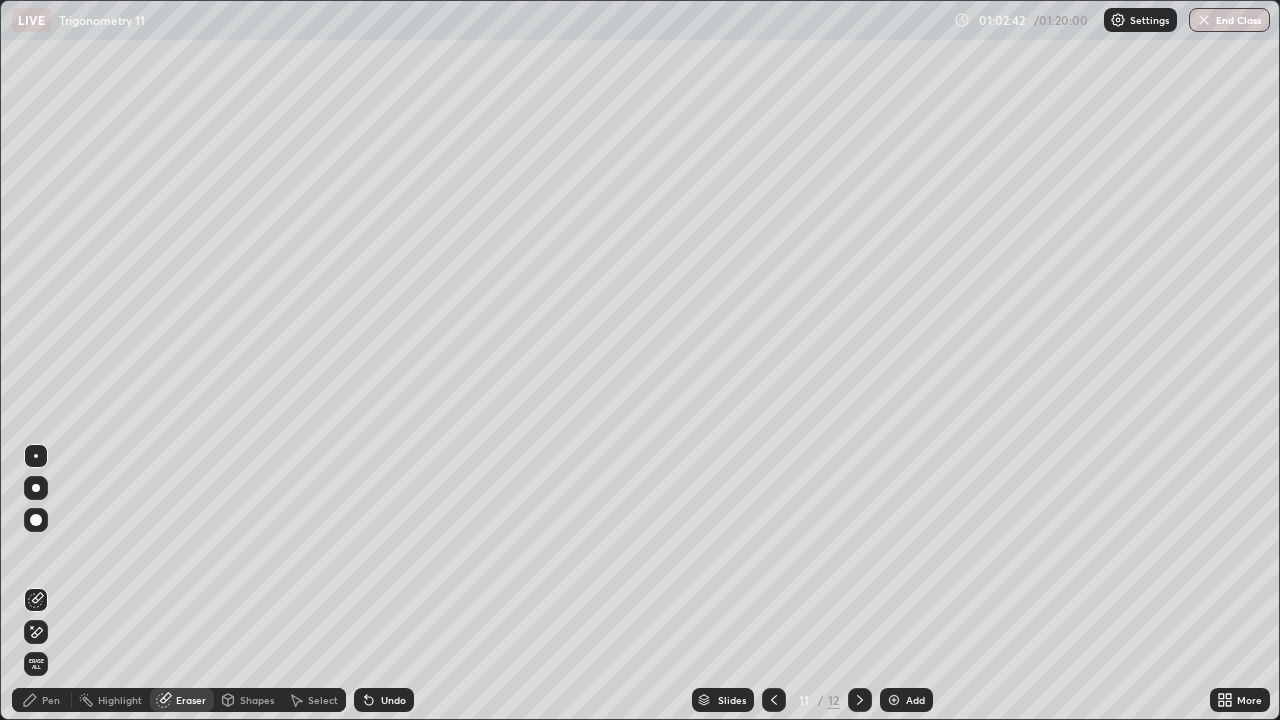 click 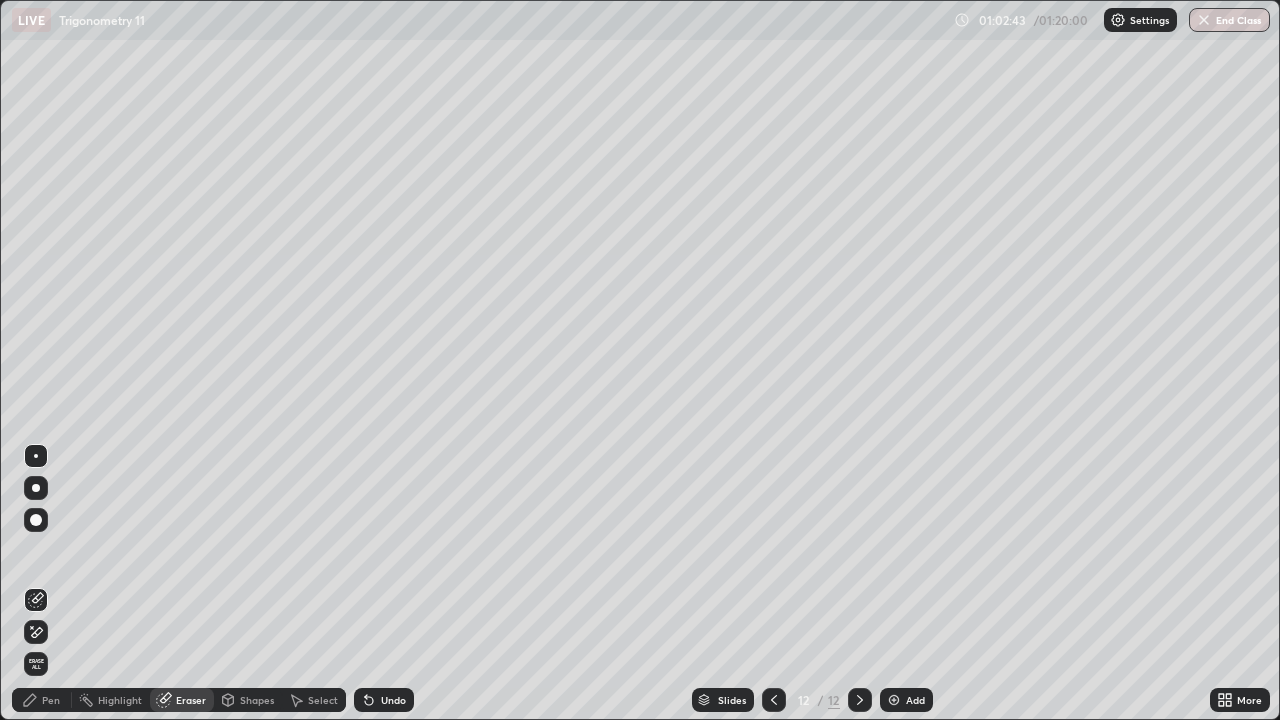 click on "Pen" at bounding box center (51, 700) 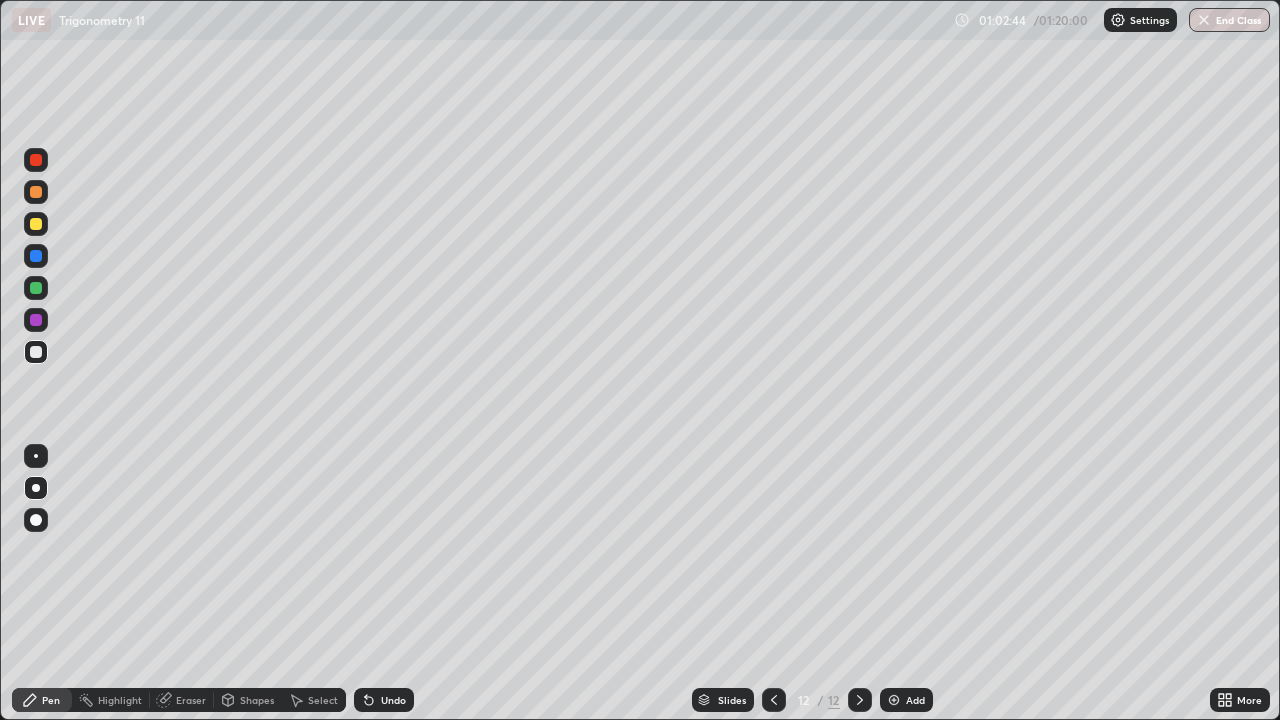 click at bounding box center (36, 224) 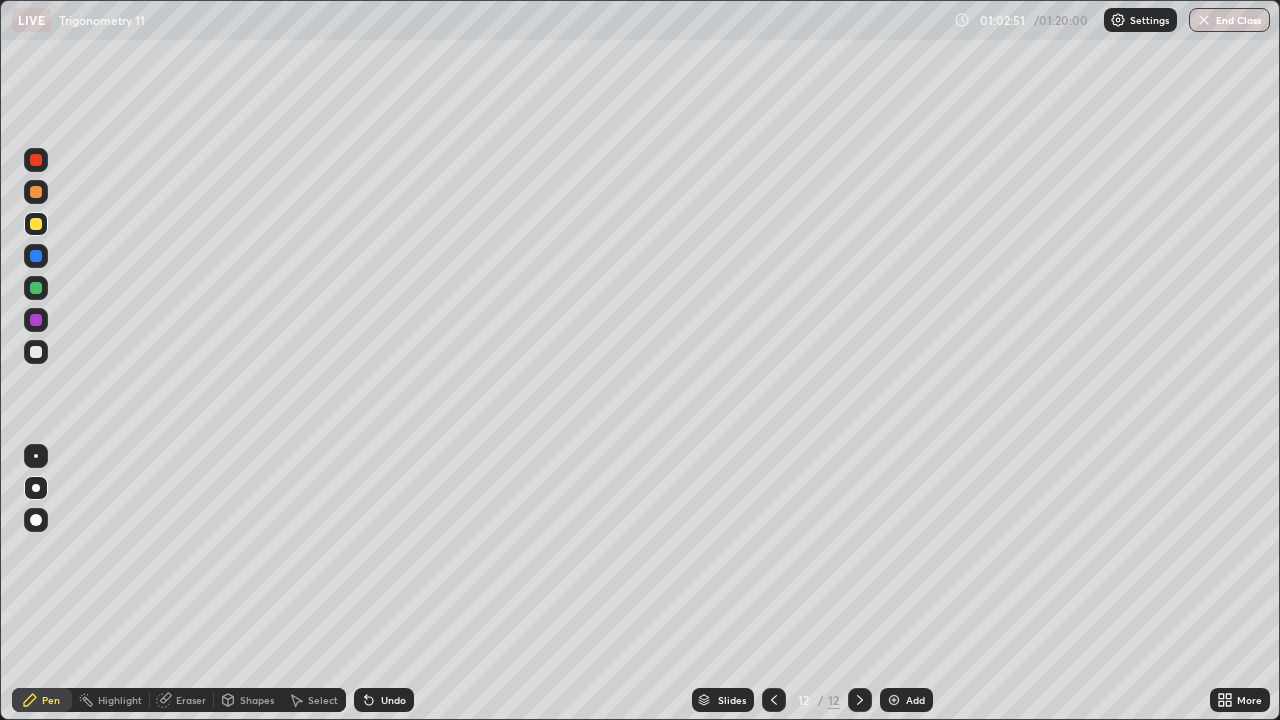 click on "Eraser" at bounding box center [191, 700] 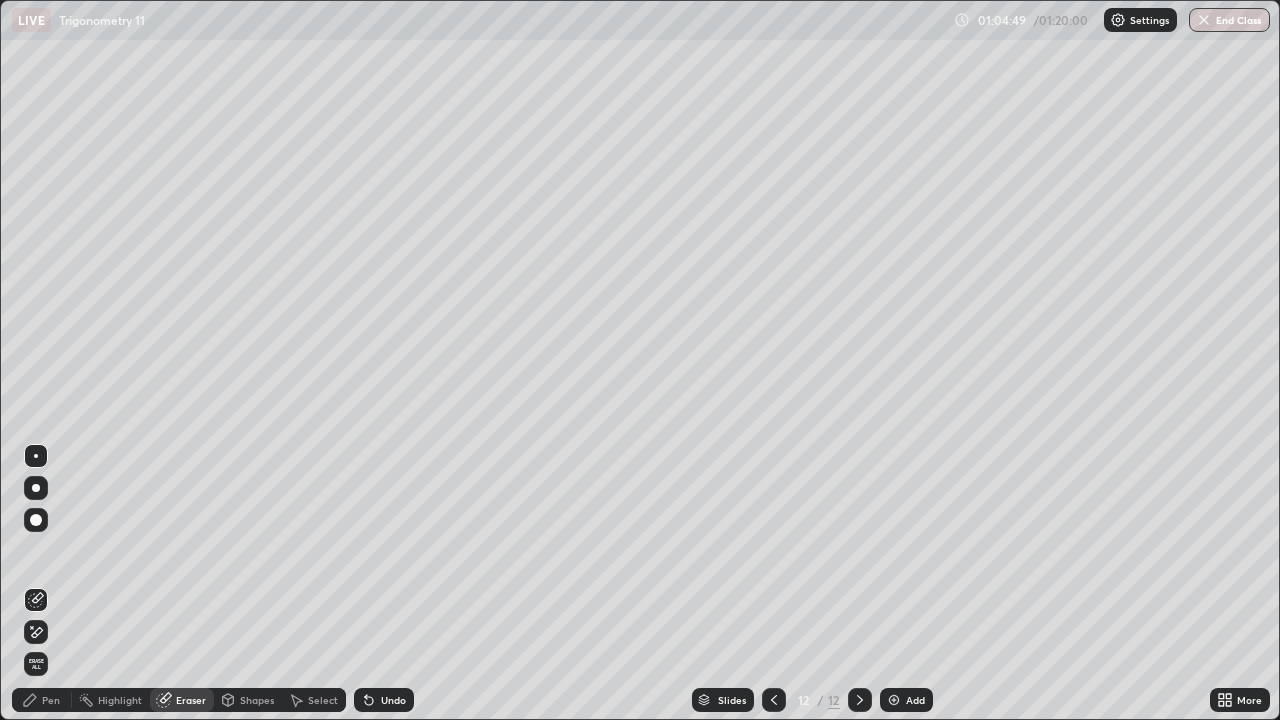 click 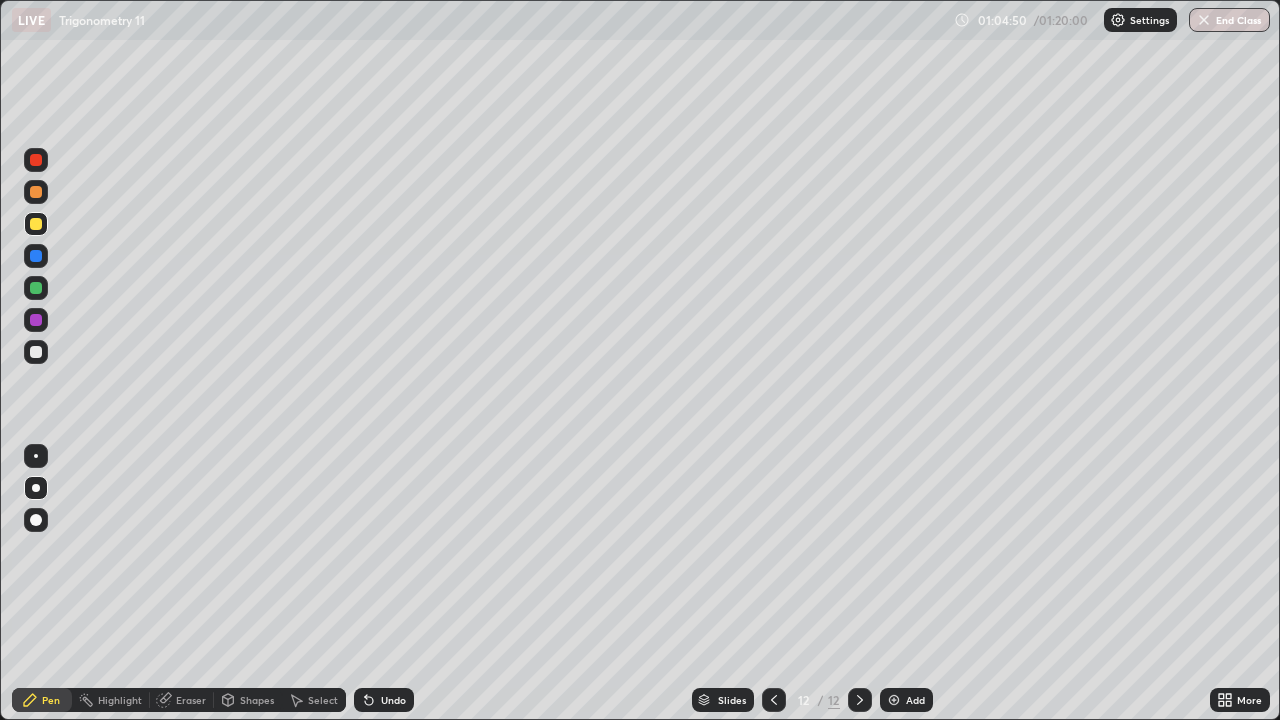 click at bounding box center [36, 352] 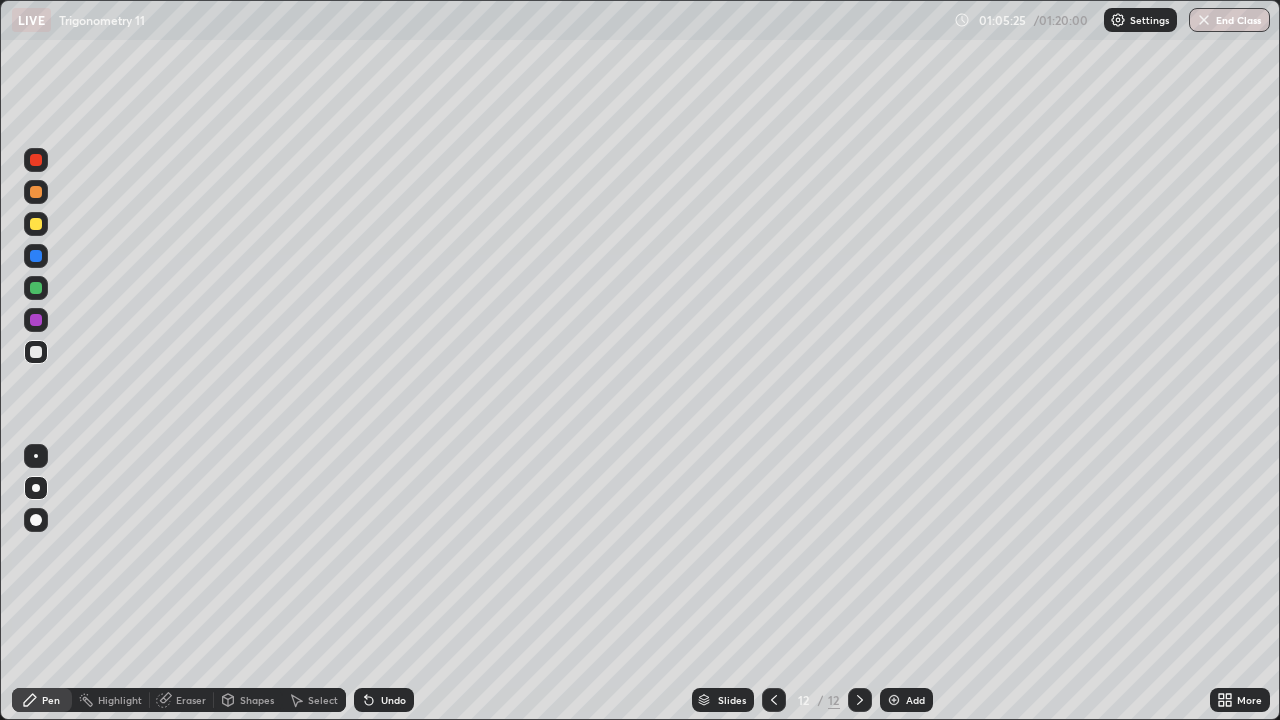 click on "Undo" at bounding box center [393, 700] 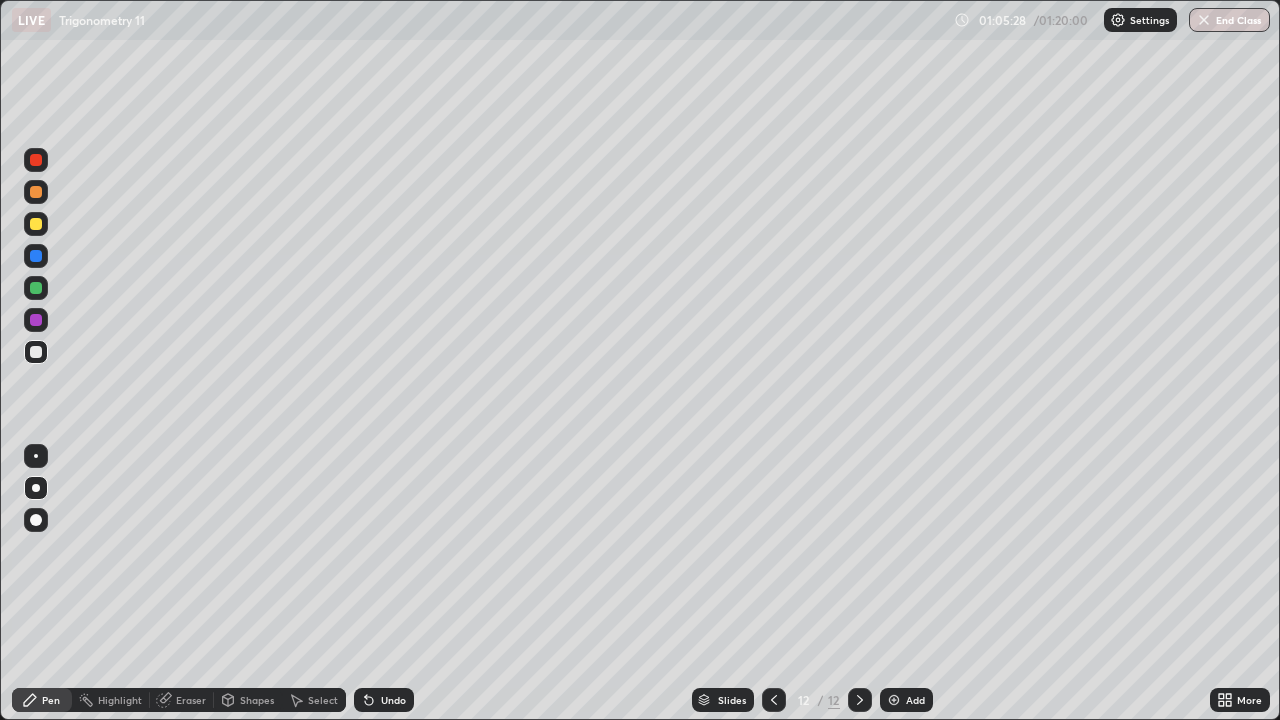 click on "Eraser" at bounding box center [191, 700] 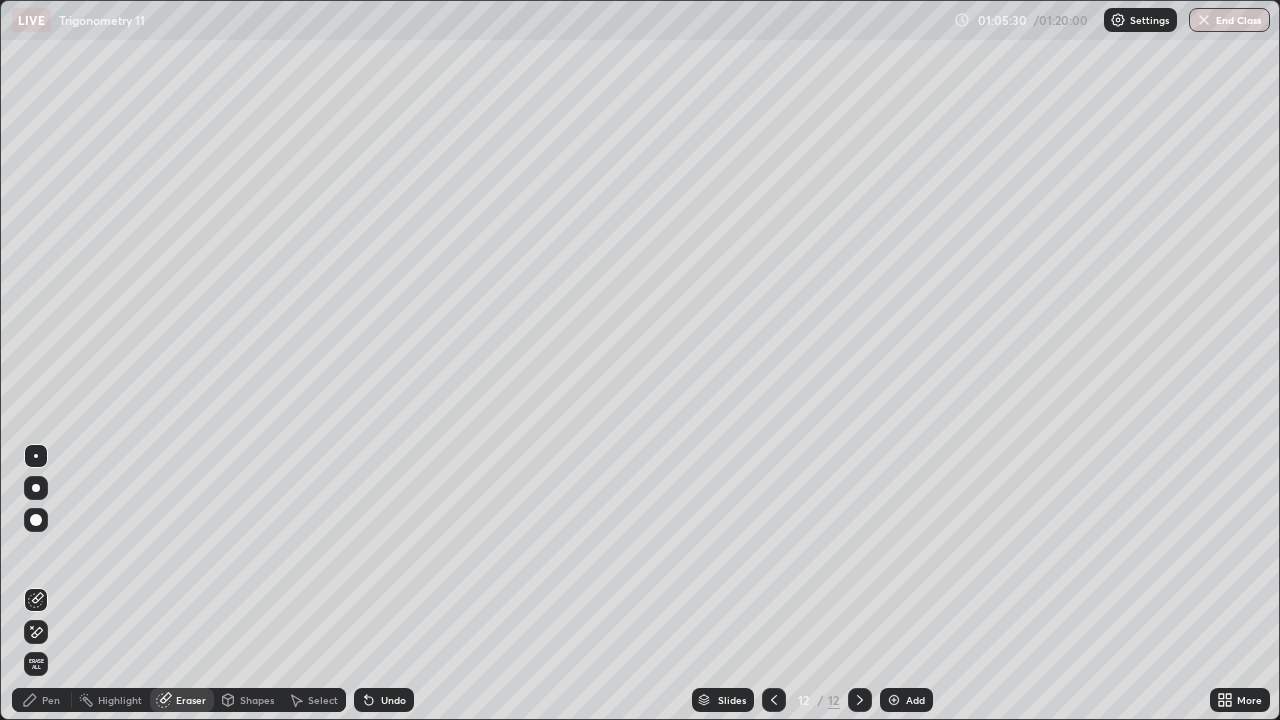click on "Pen" at bounding box center (51, 700) 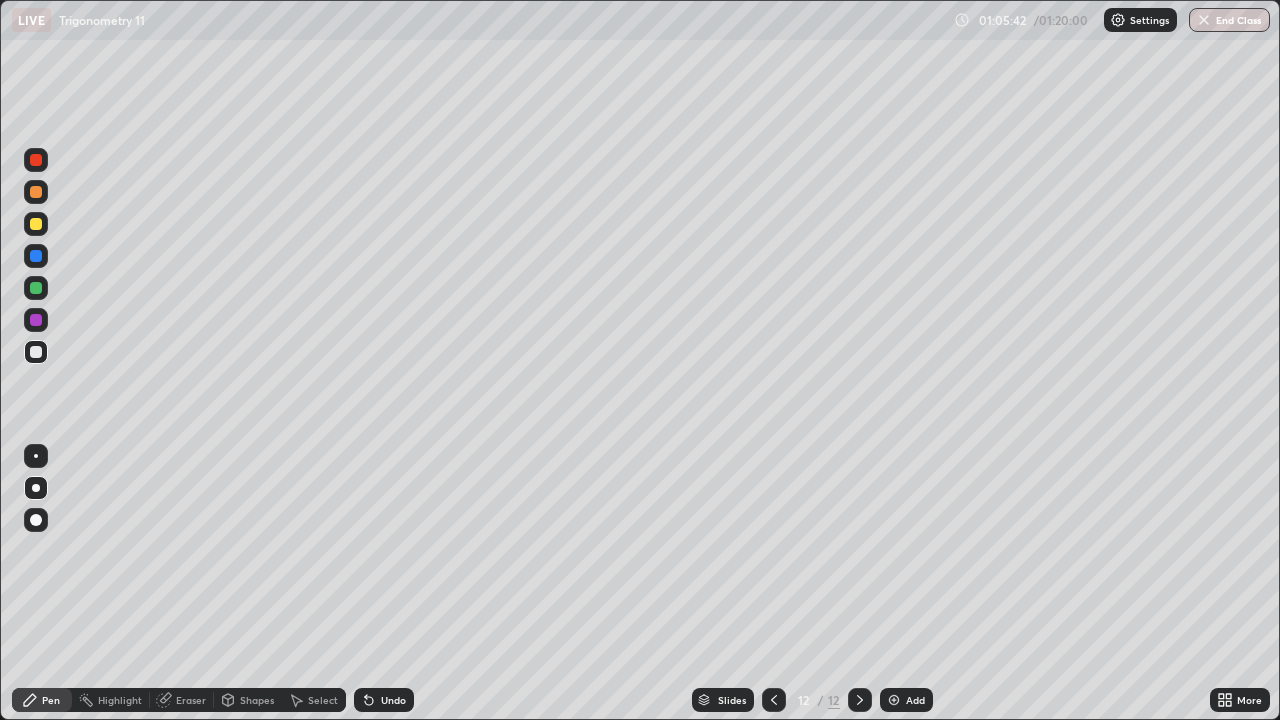 click at bounding box center [36, 320] 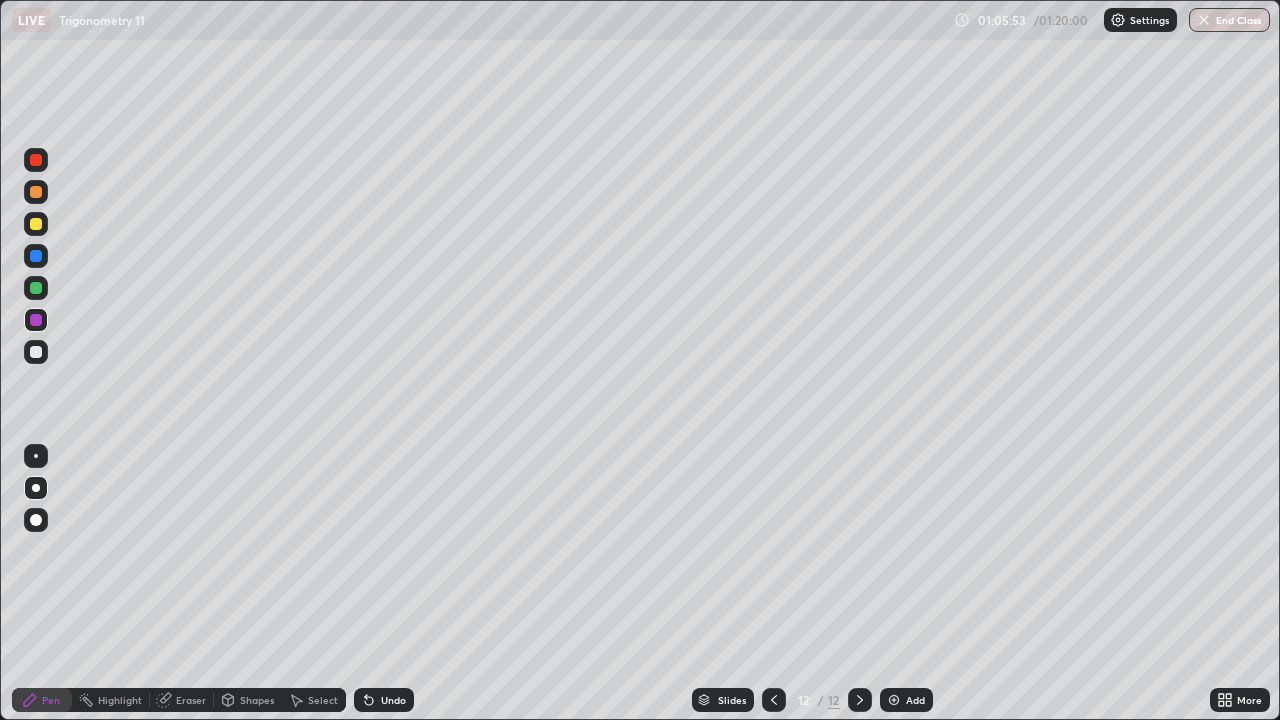click at bounding box center [36, 288] 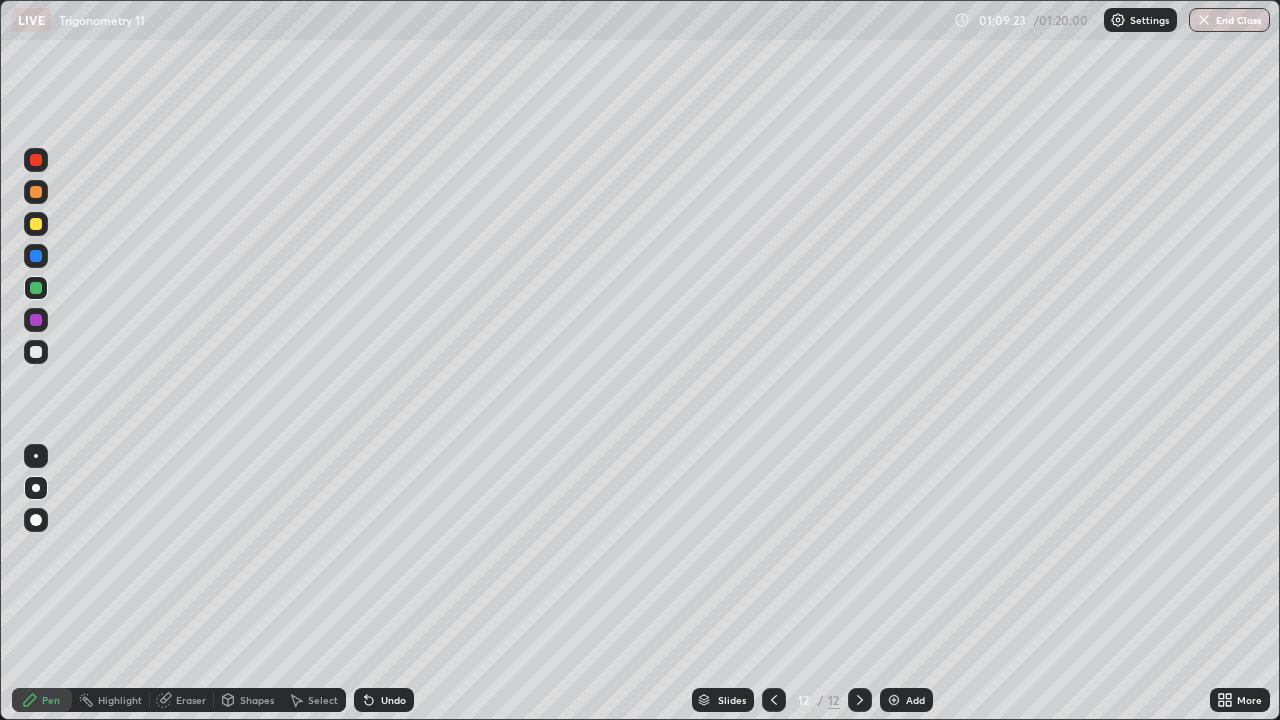 click at bounding box center [36, 224] 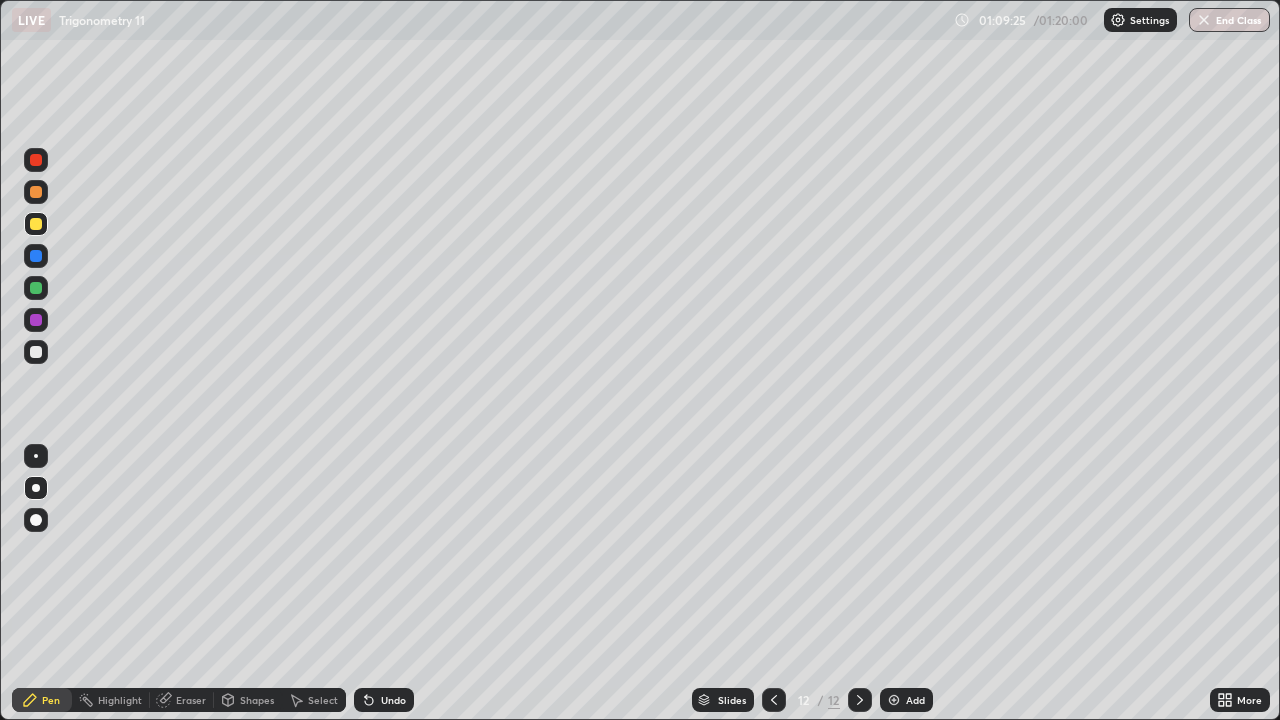 click at bounding box center (36, 488) 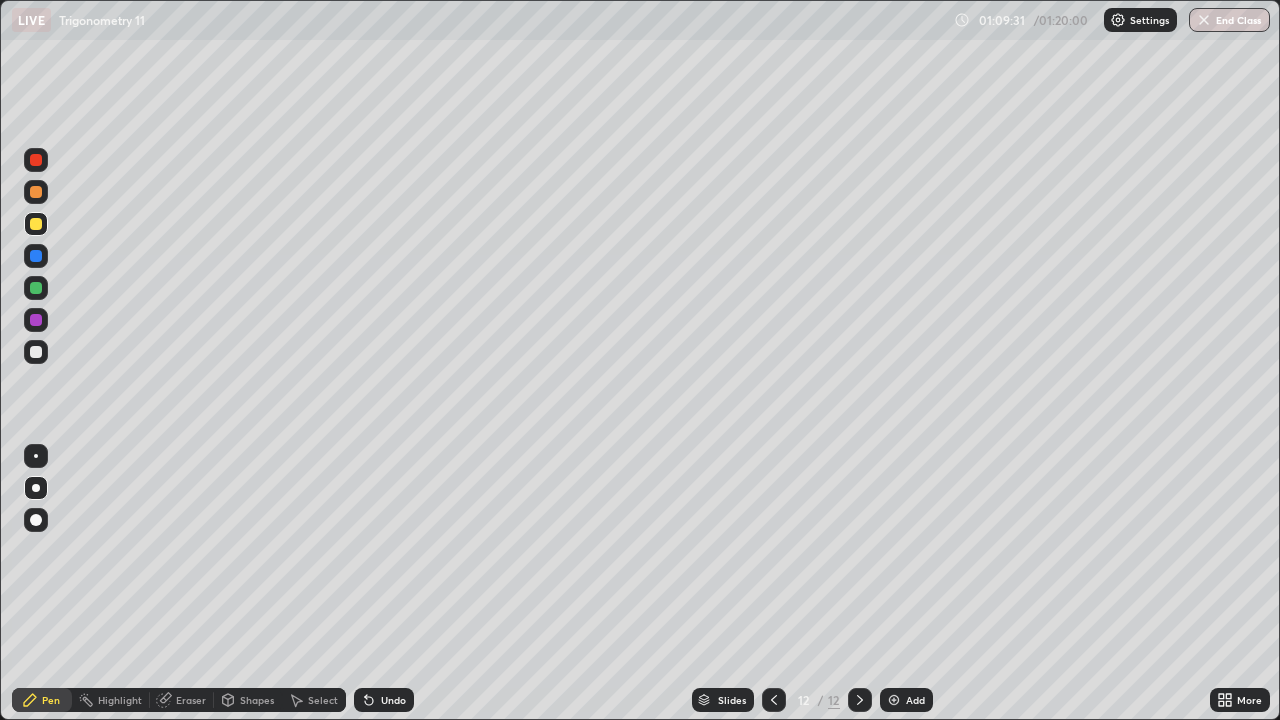 click 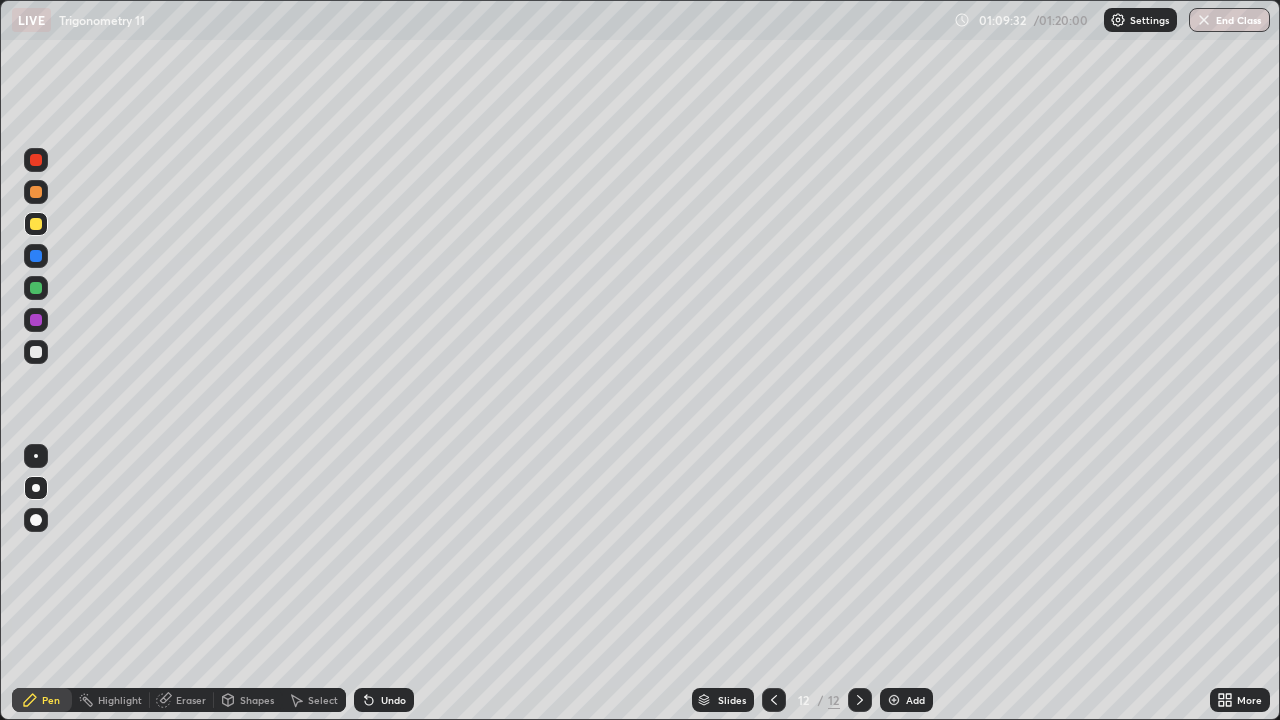 click on "Add" at bounding box center [915, 700] 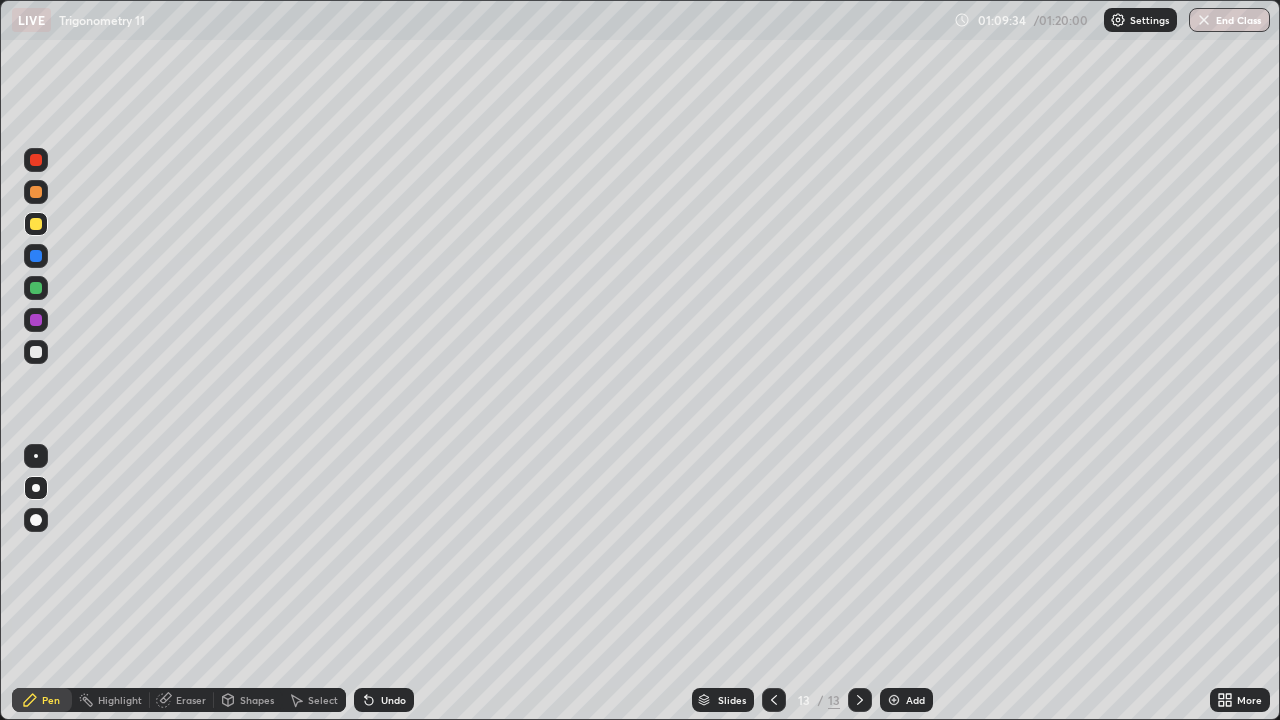 click at bounding box center (36, 520) 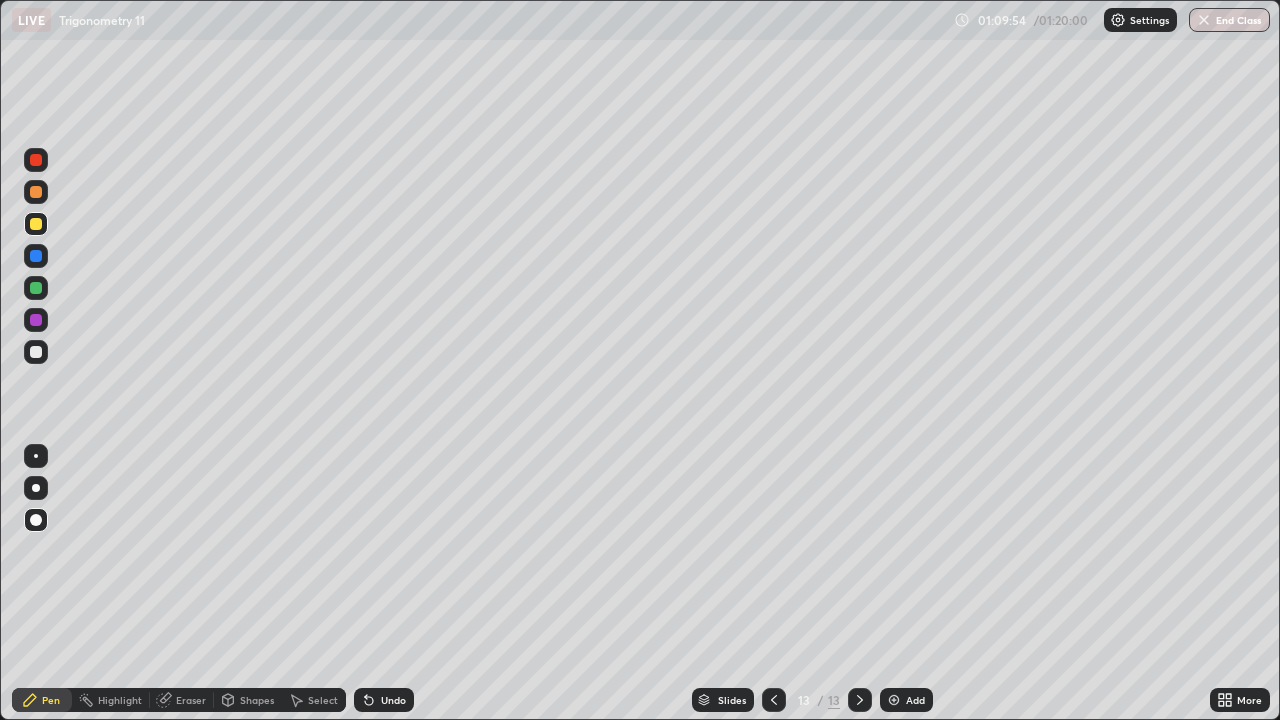 click on "Undo" at bounding box center [393, 700] 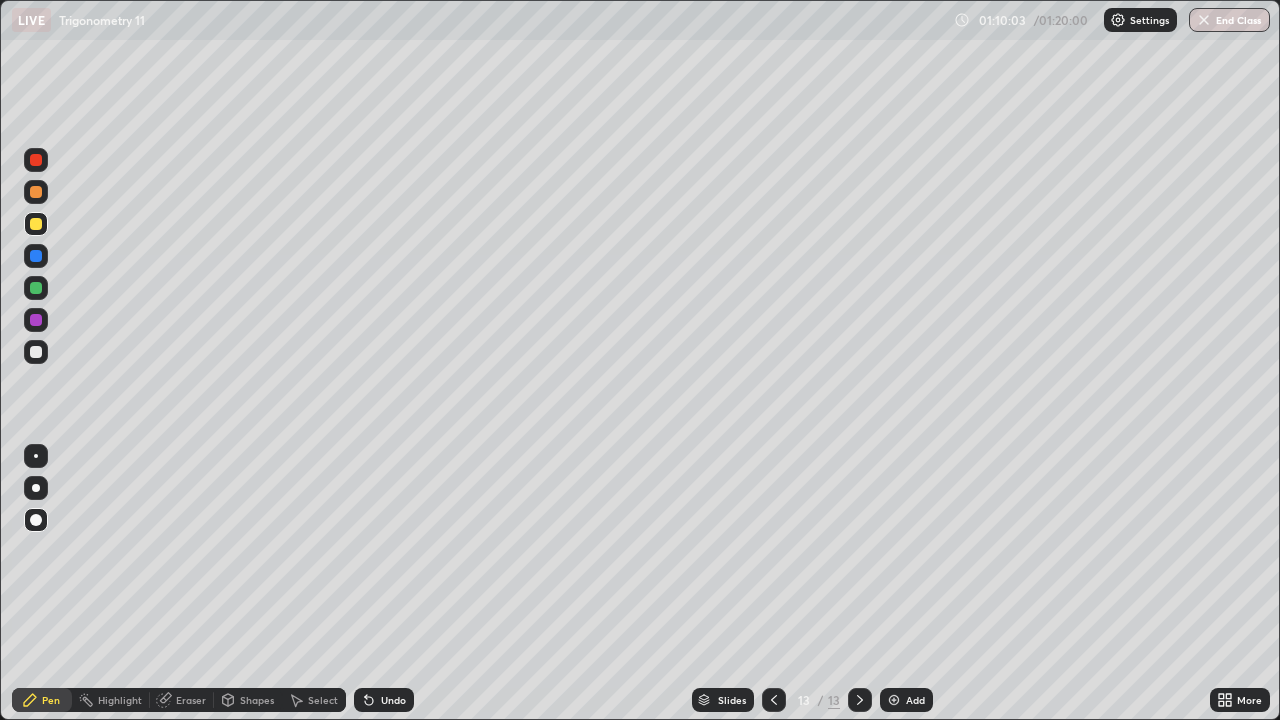 click at bounding box center [36, 352] 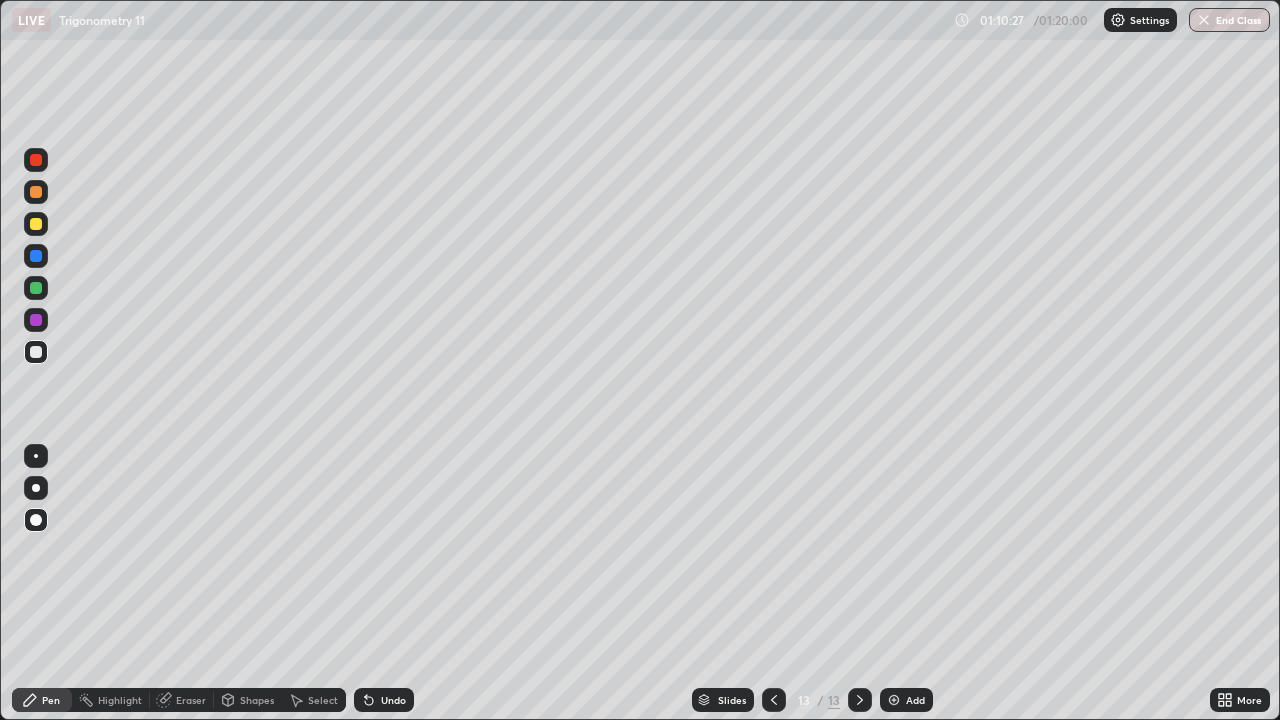 click at bounding box center [36, 320] 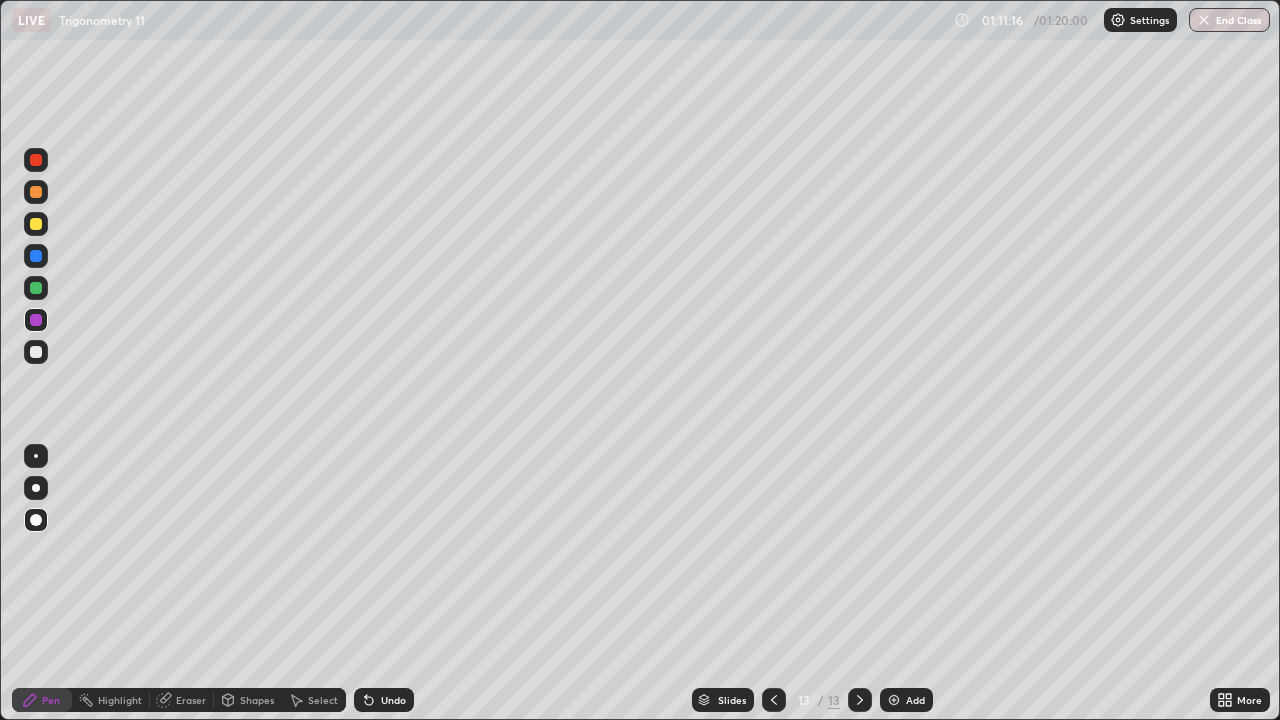 click at bounding box center [36, 224] 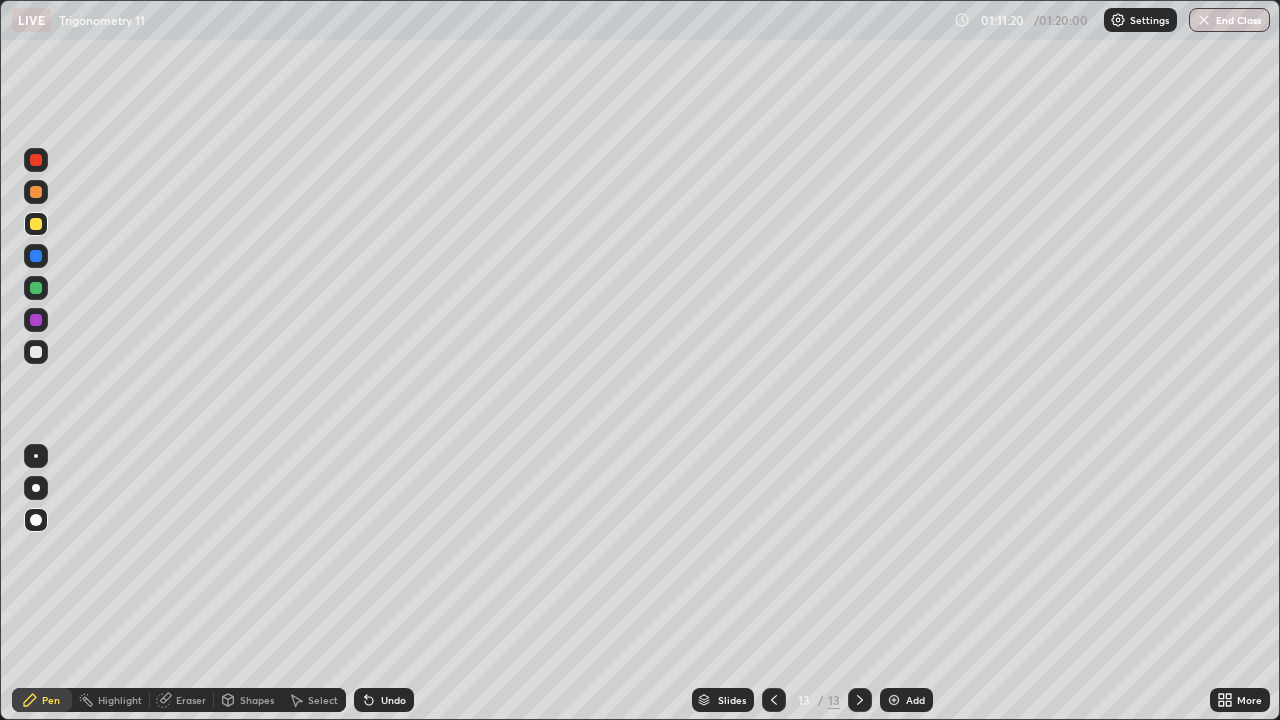 click on "Select" at bounding box center [323, 700] 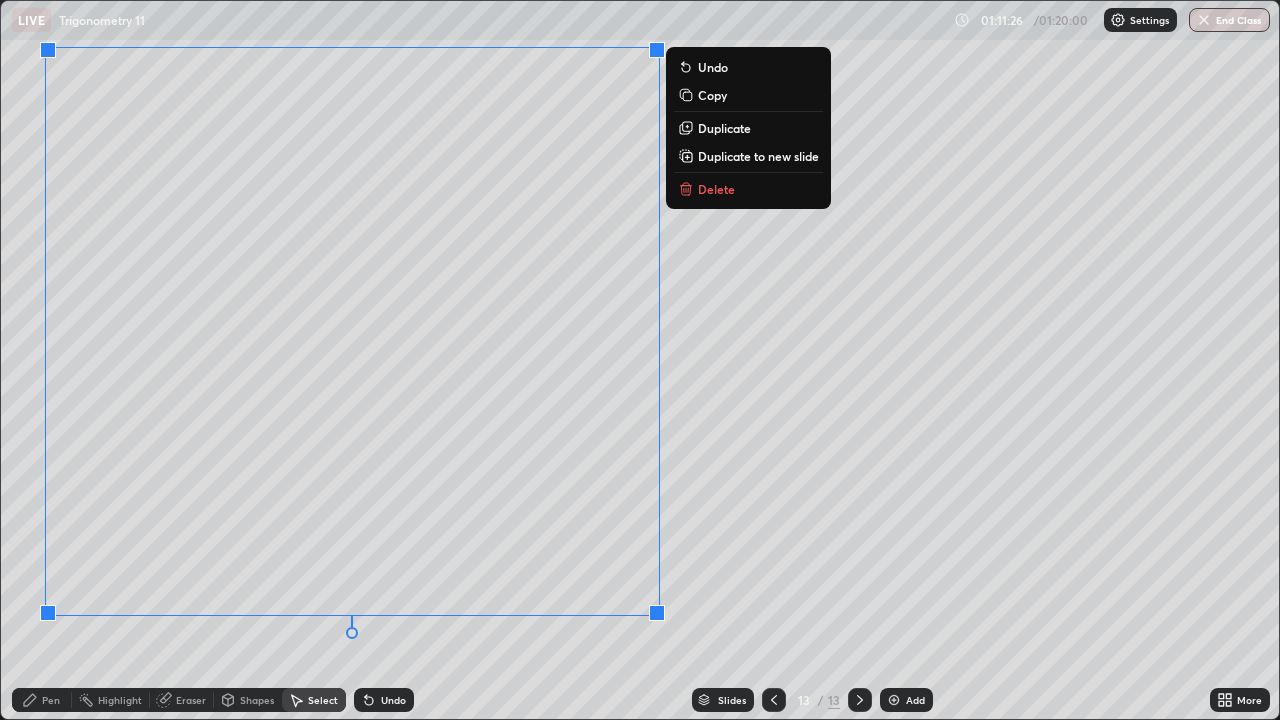 click on "0 ° Undo Copy Duplicate Duplicate to new slide Delete" at bounding box center (640, 360) 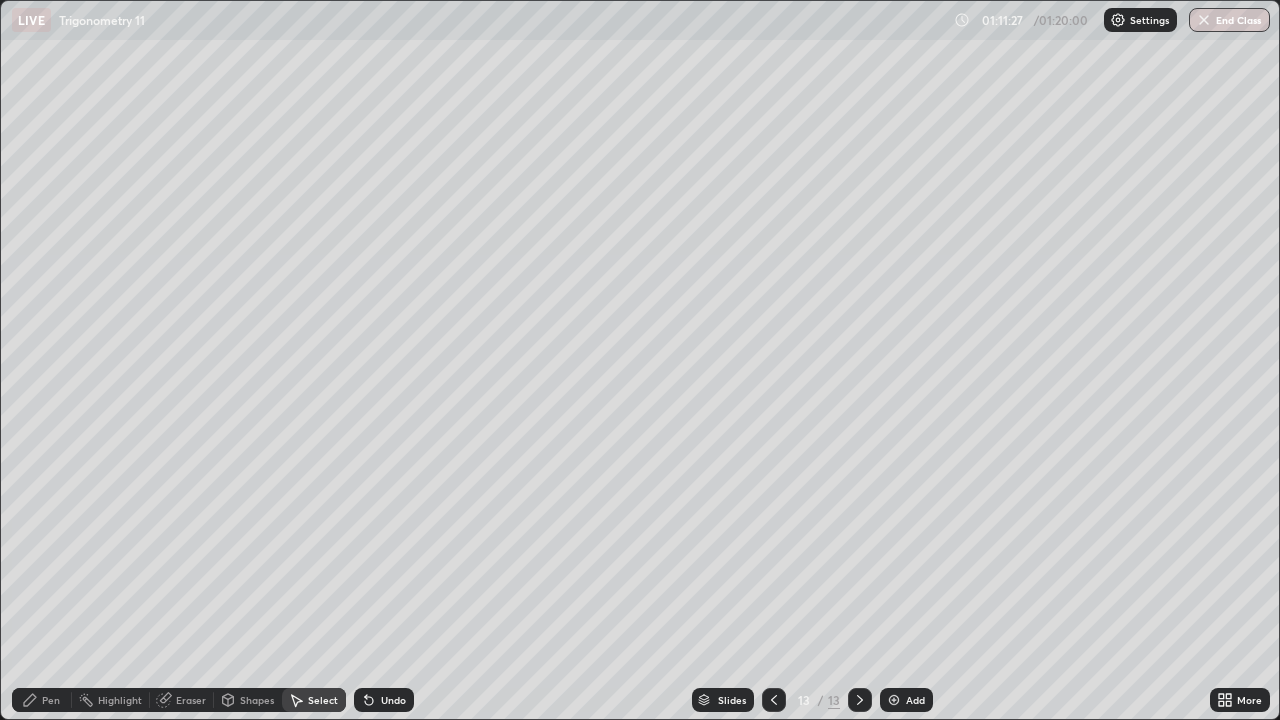 click on "Pen" at bounding box center (51, 700) 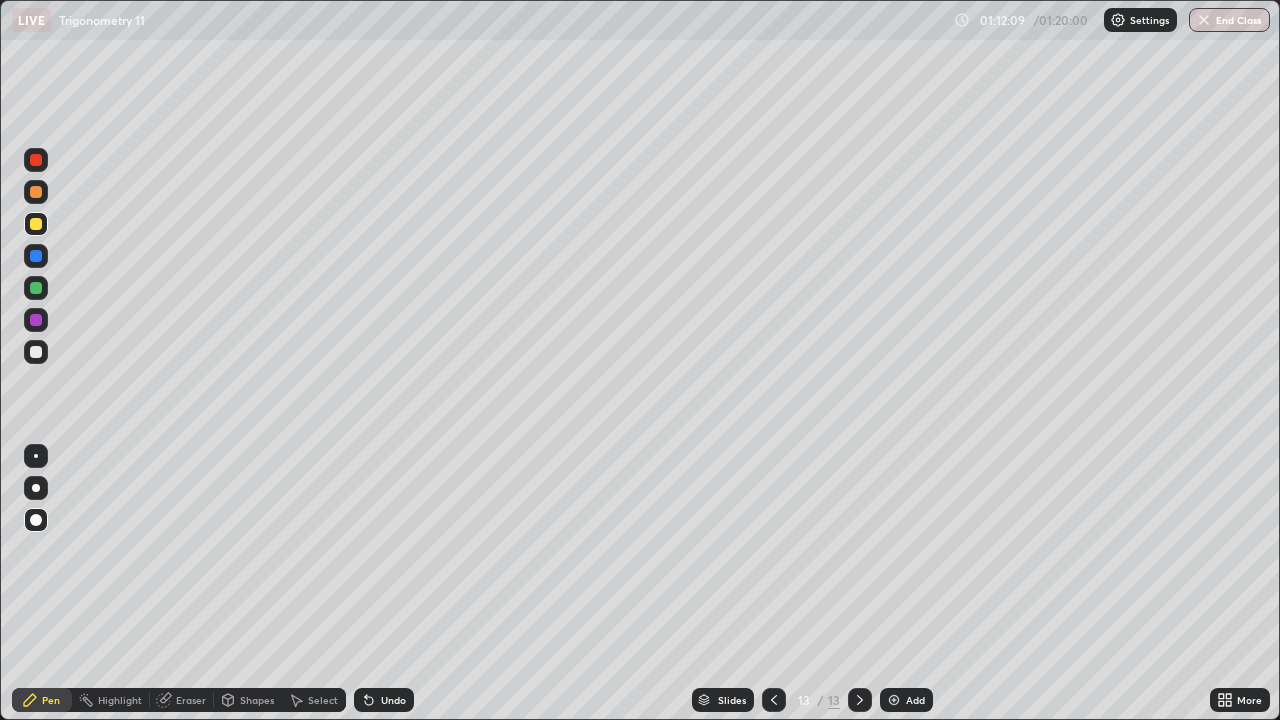 click at bounding box center (36, 352) 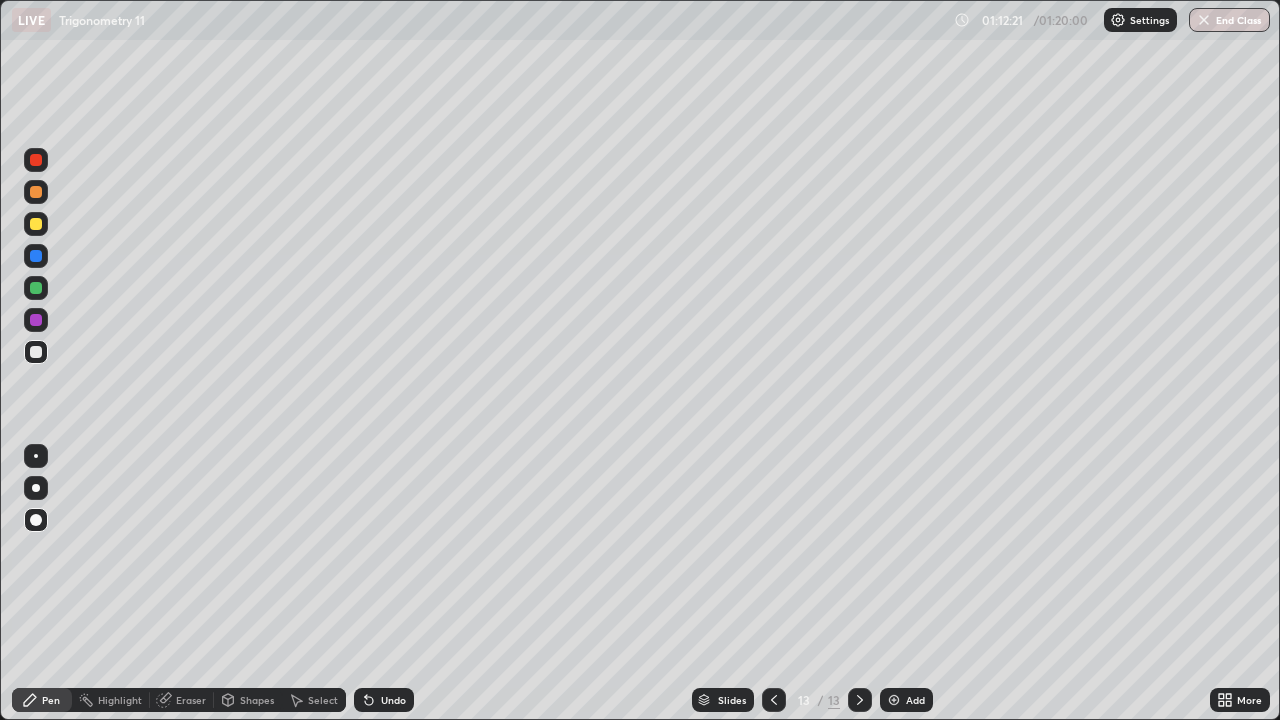 click on "Eraser" at bounding box center (191, 700) 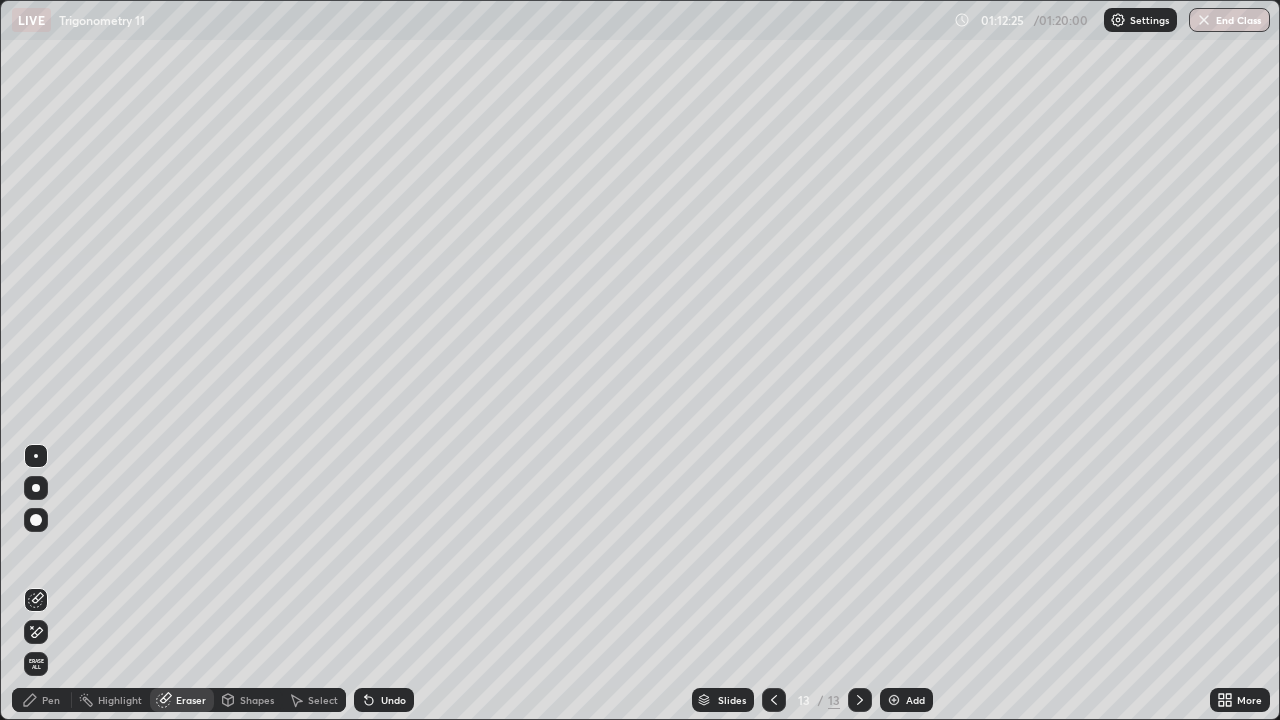 click on "Pen" at bounding box center (51, 700) 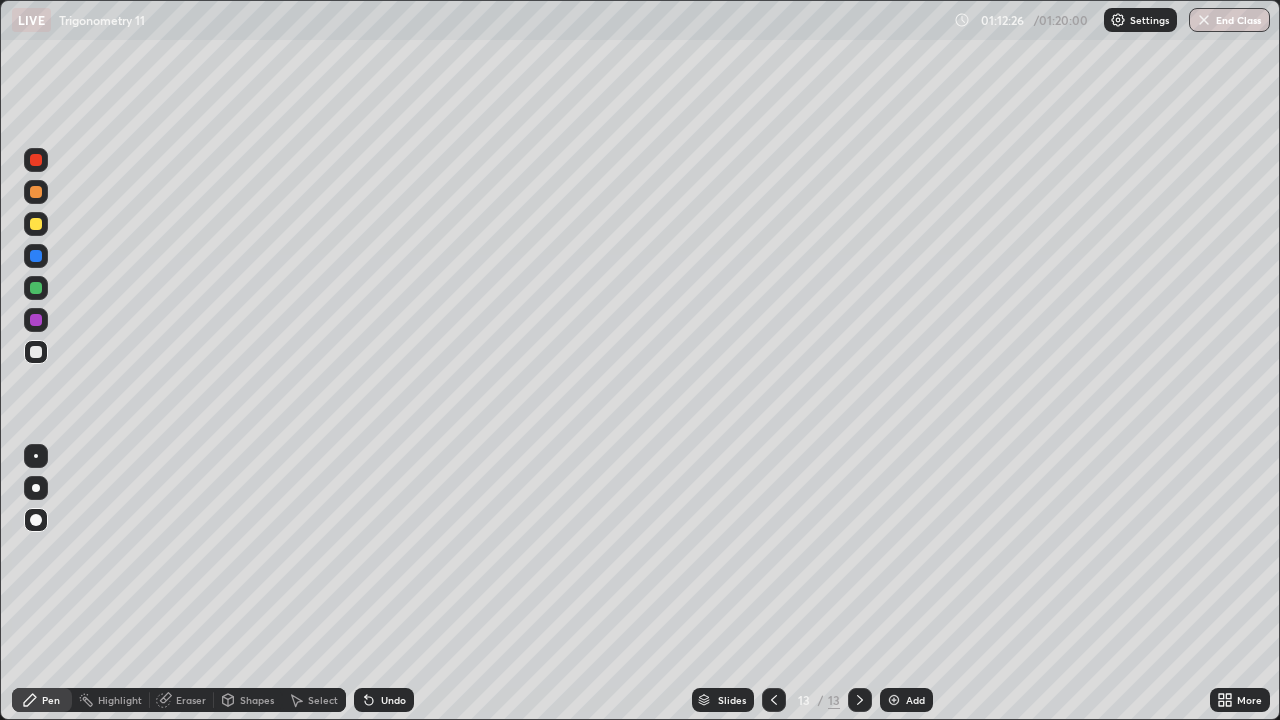 click at bounding box center [36, 224] 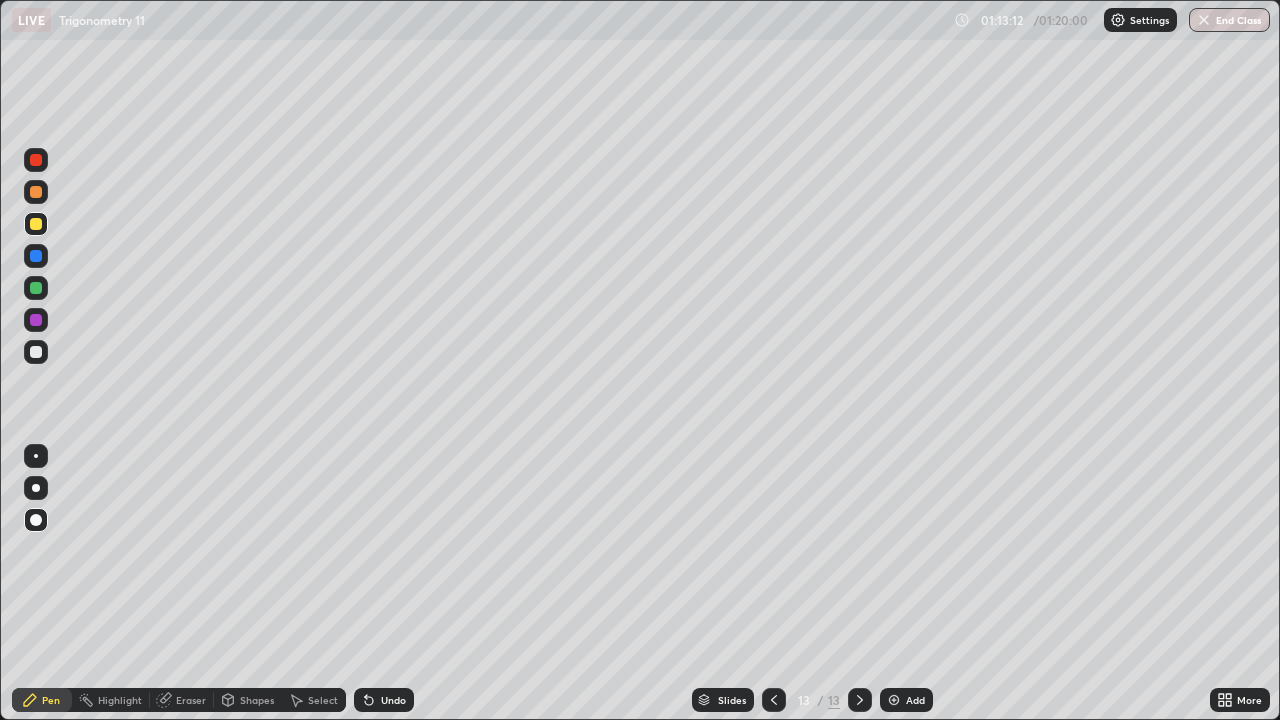 click at bounding box center [36, 352] 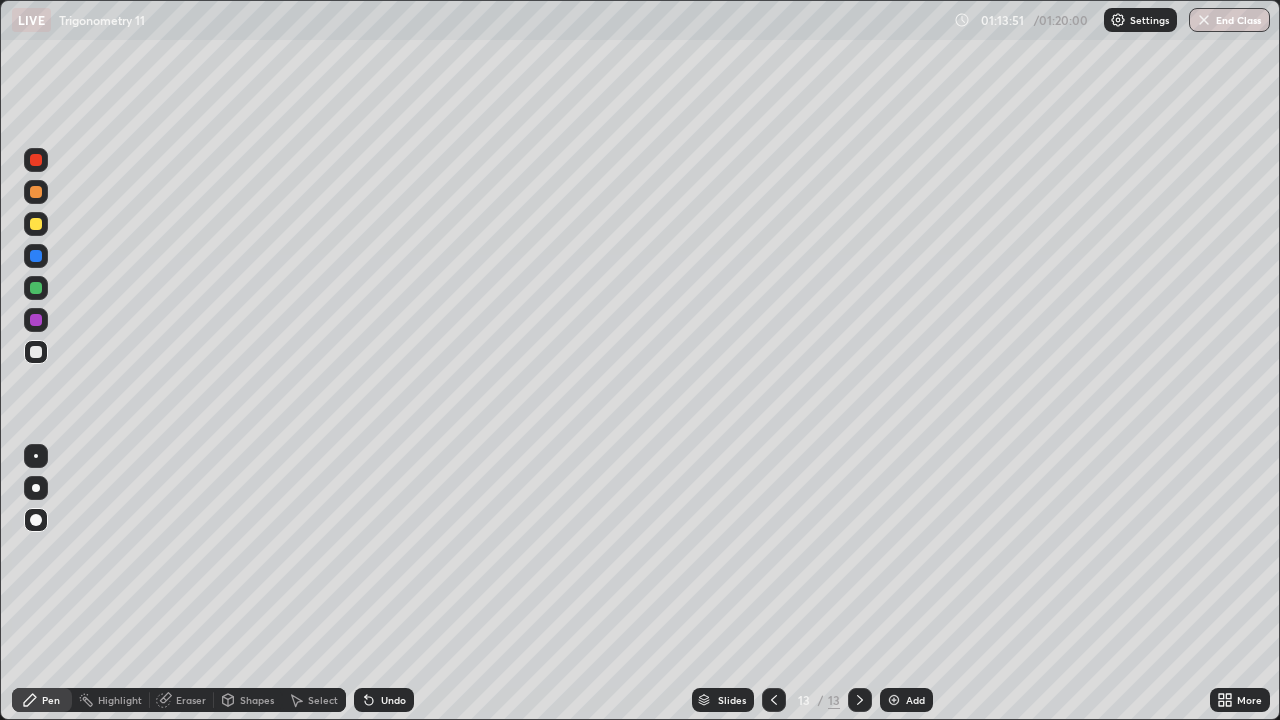 click at bounding box center [36, 320] 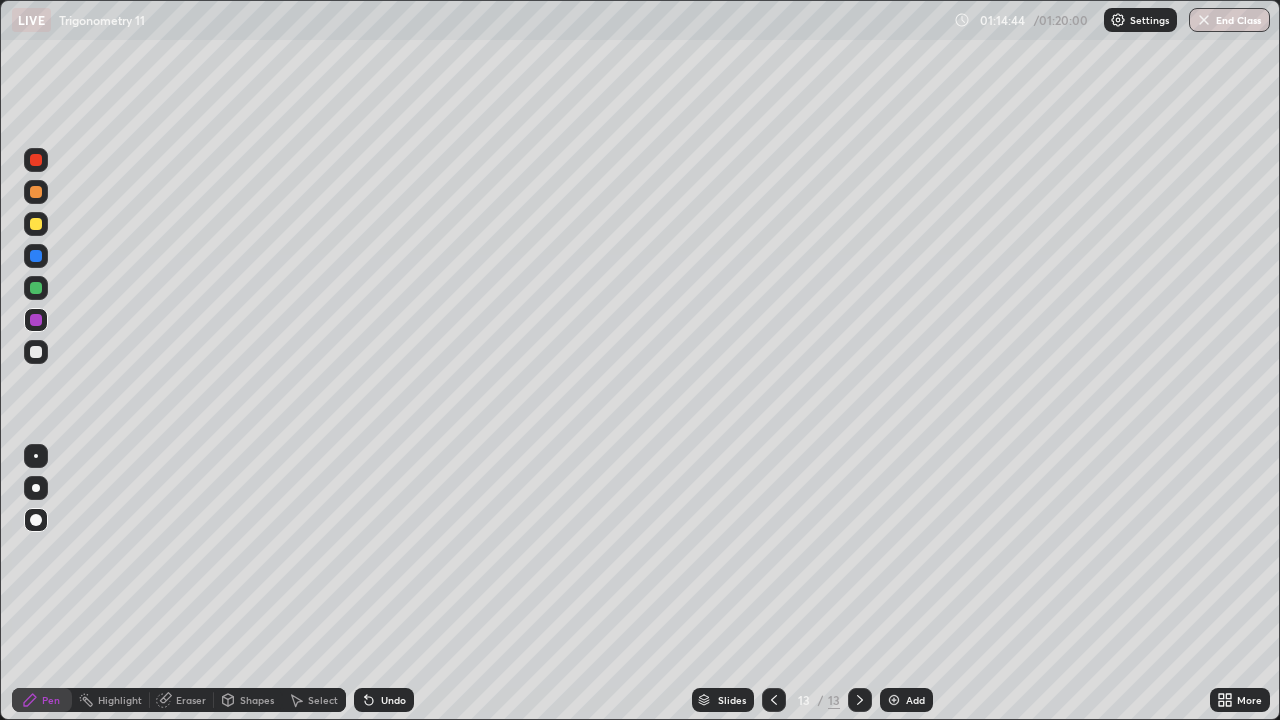 click at bounding box center [36, 256] 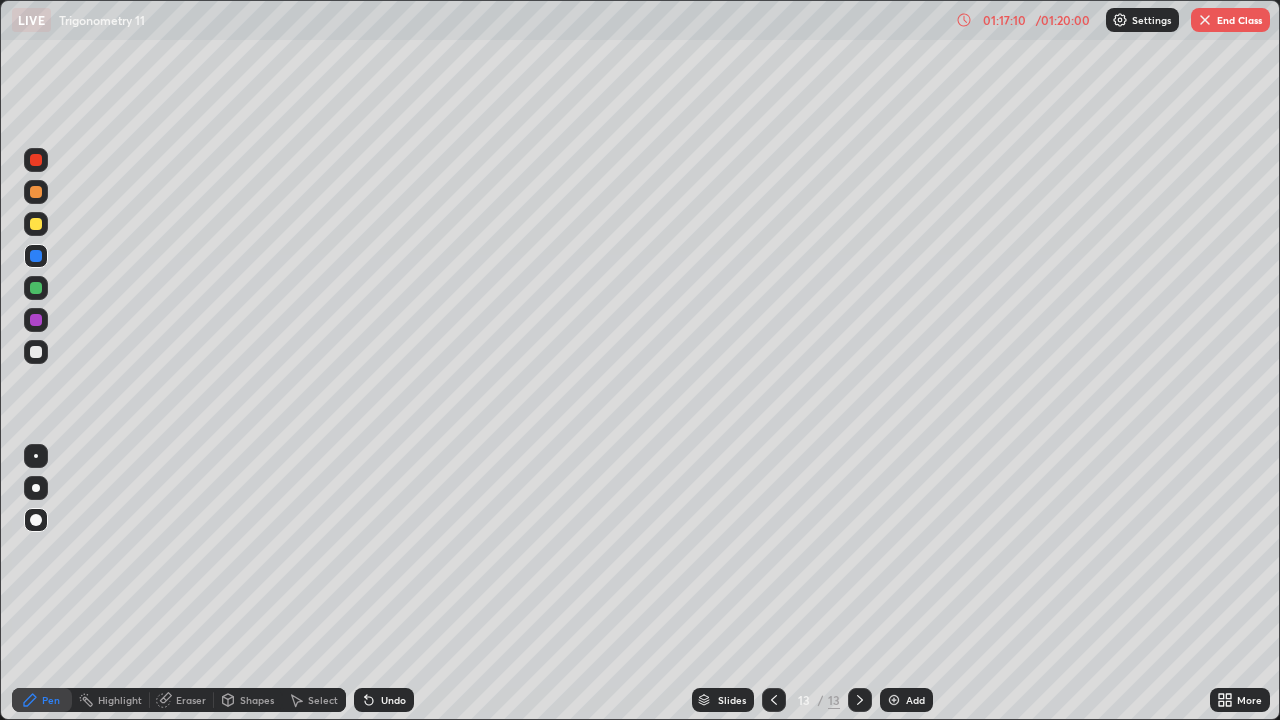 click at bounding box center [36, 160] 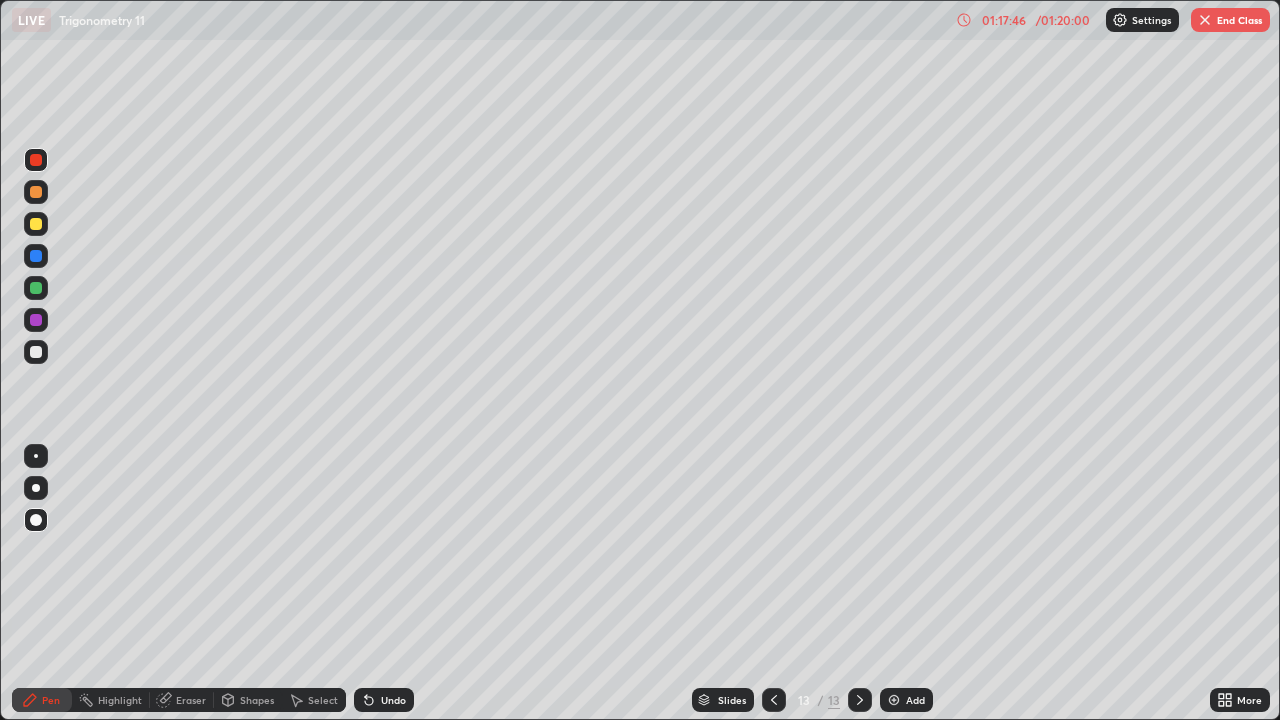 click 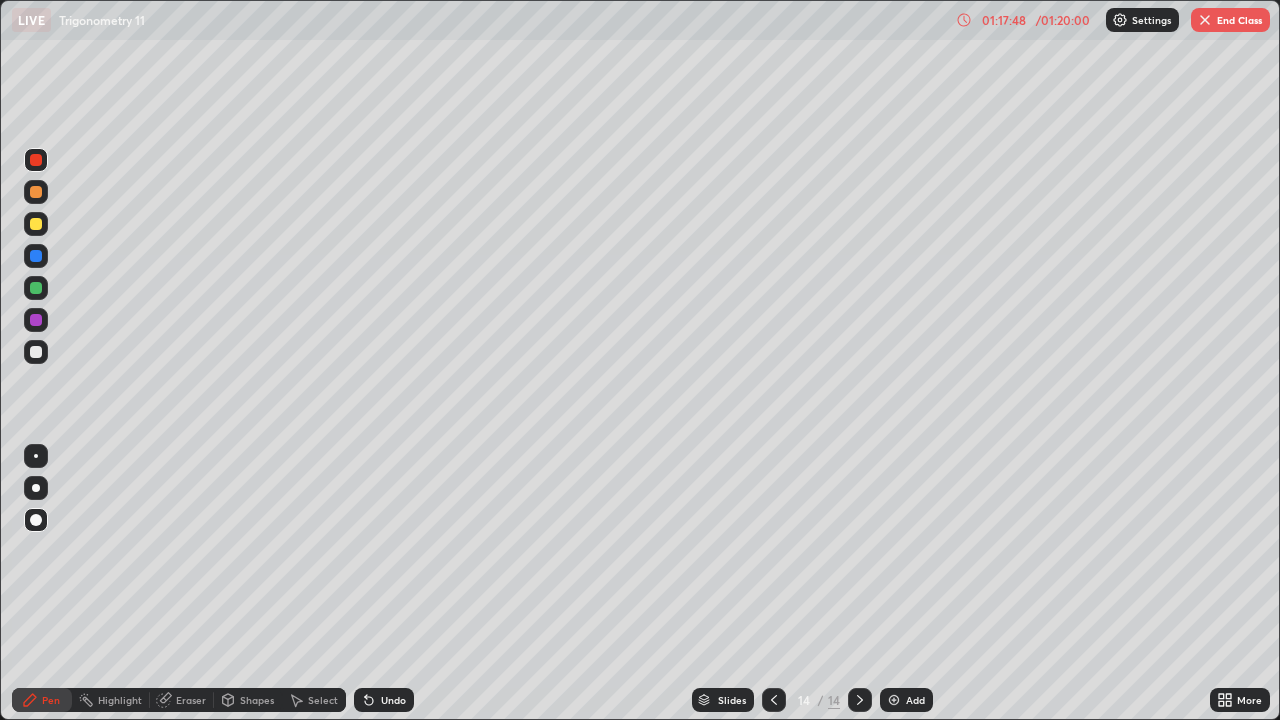 click at bounding box center [36, 224] 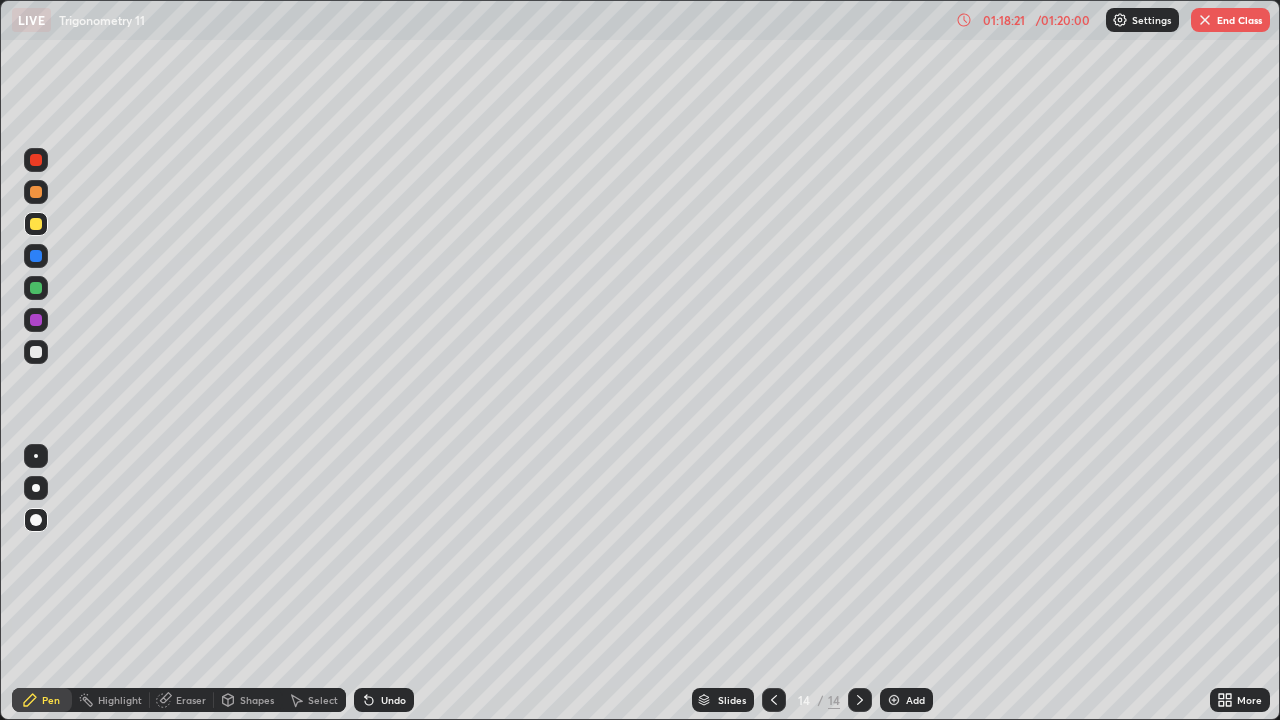 click on "Eraser" at bounding box center [191, 700] 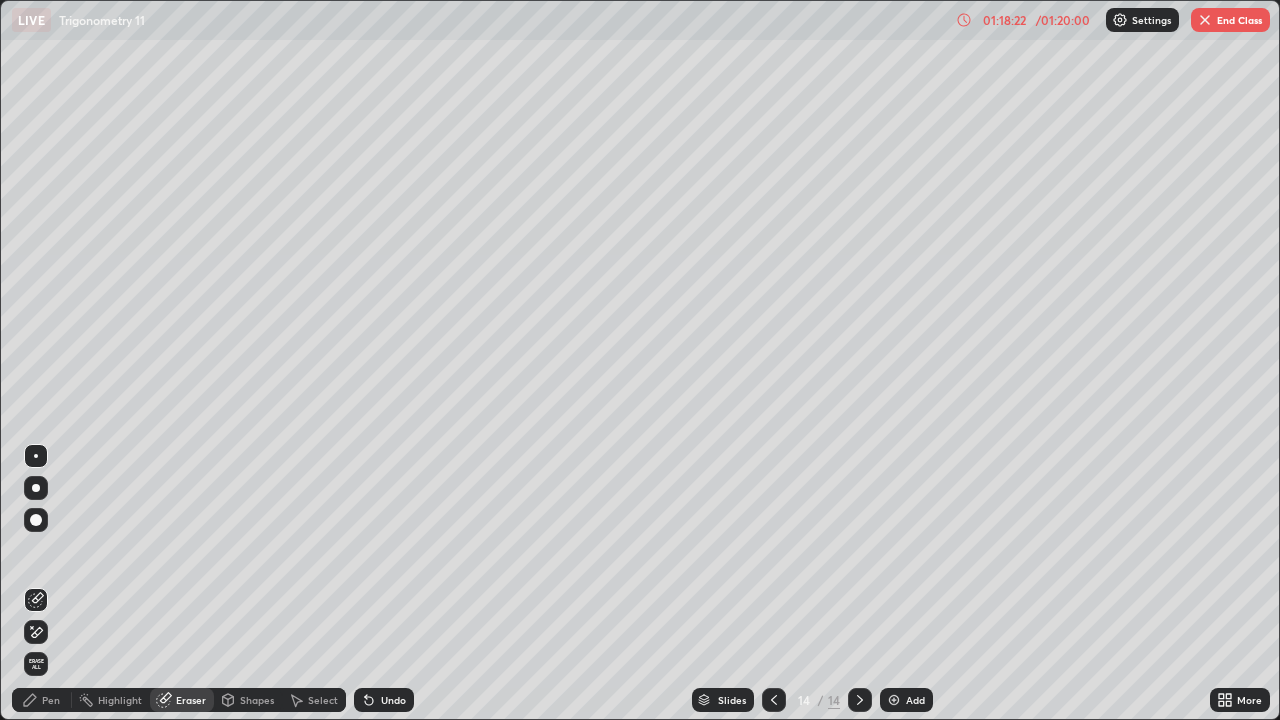 click on "Pen" at bounding box center (51, 700) 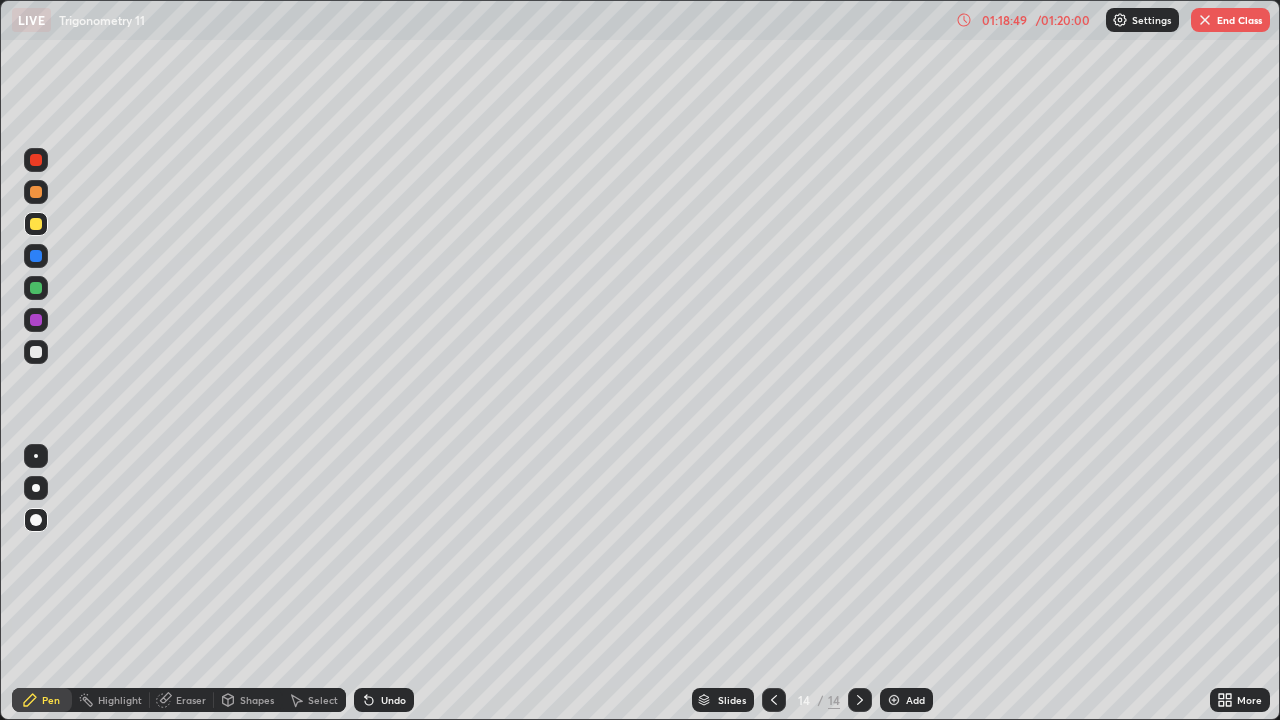 click at bounding box center (36, 192) 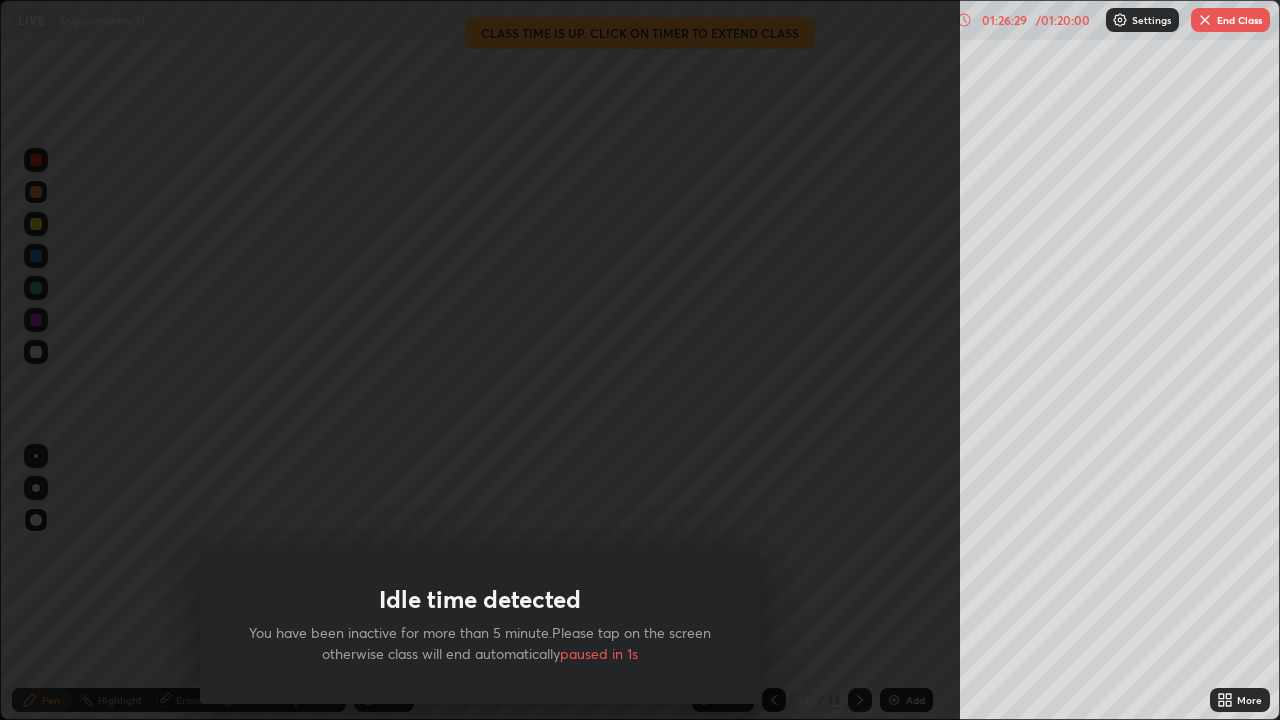 click on "End Class" at bounding box center [1230, 20] 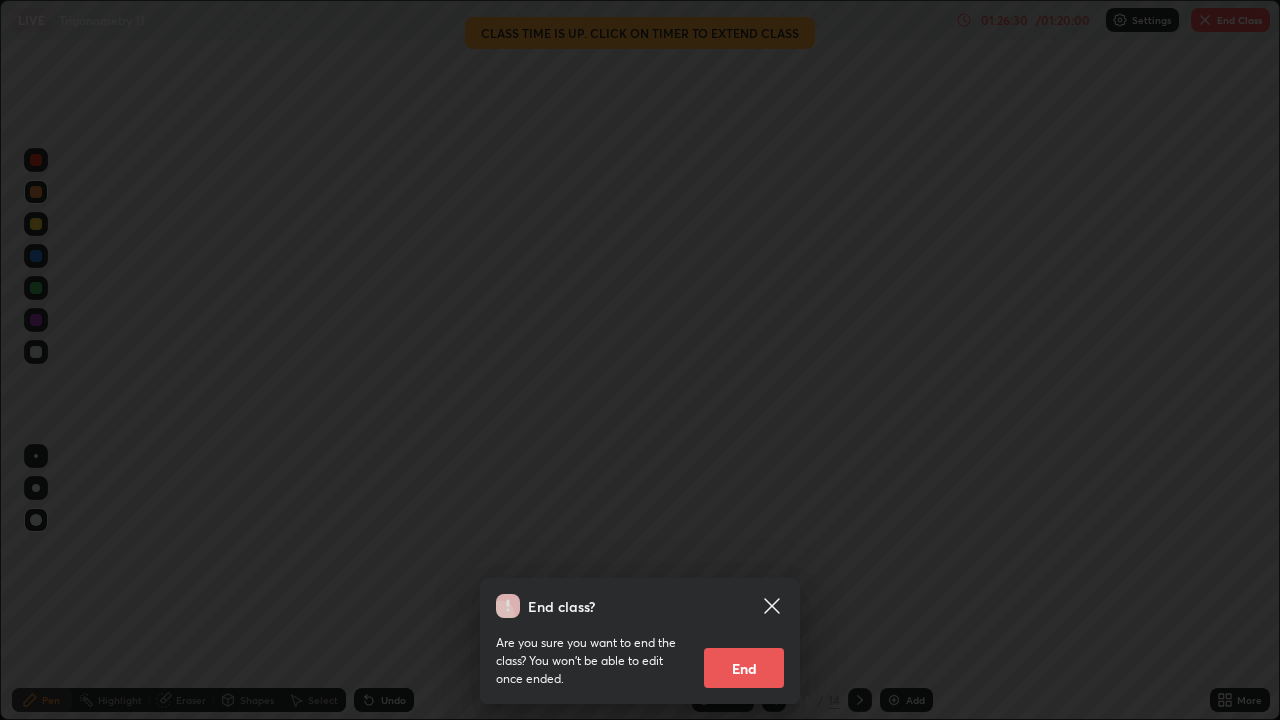 click on "End" at bounding box center [744, 668] 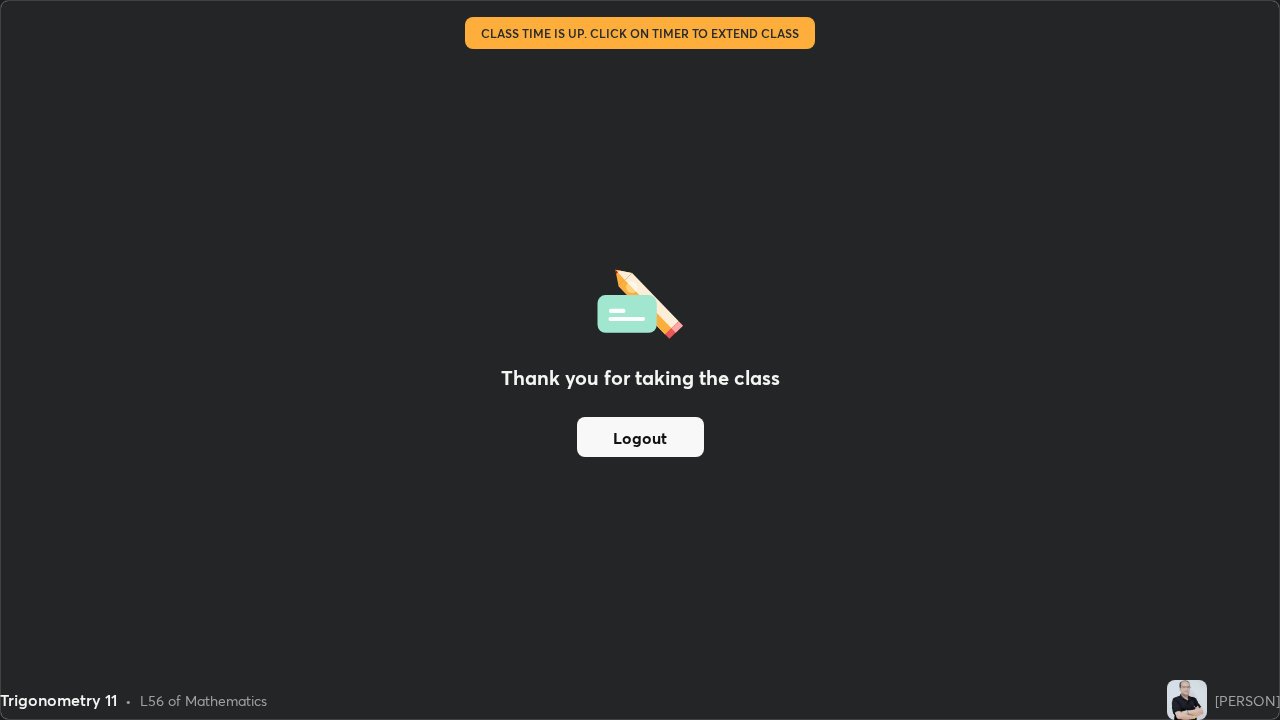 click on "Logout" at bounding box center [640, 437] 